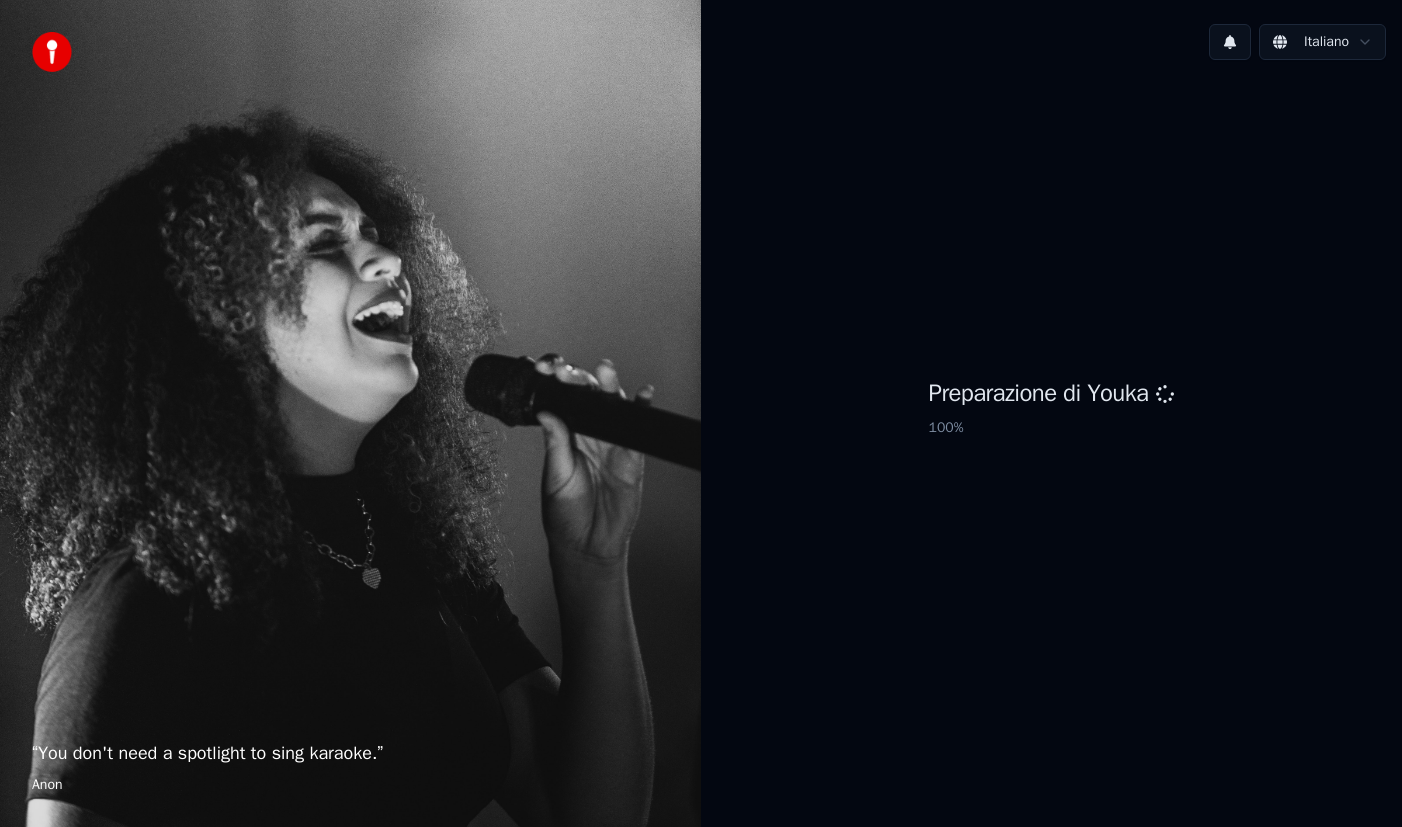 scroll, scrollTop: 0, scrollLeft: 0, axis: both 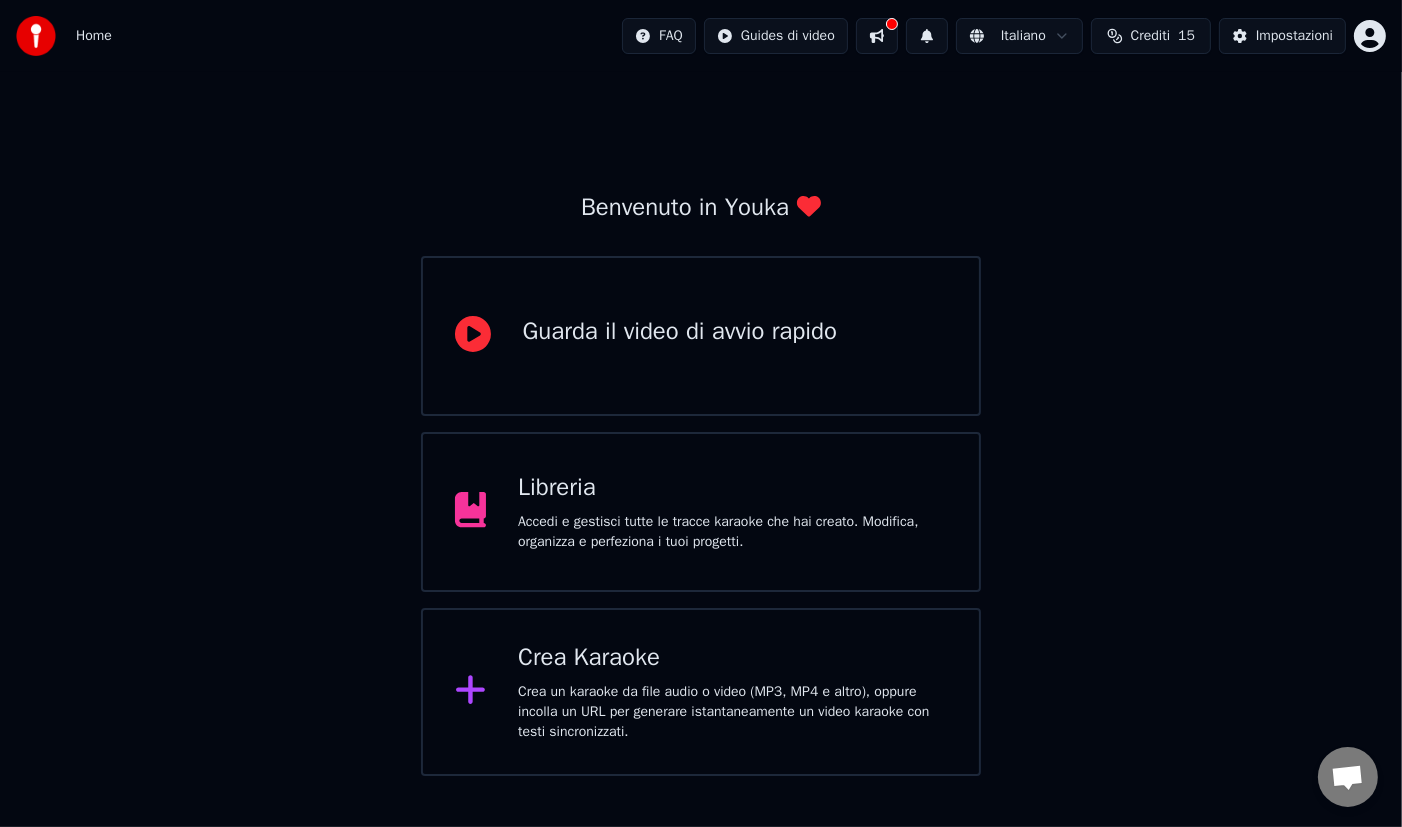 click on "Crediti" at bounding box center [1150, 36] 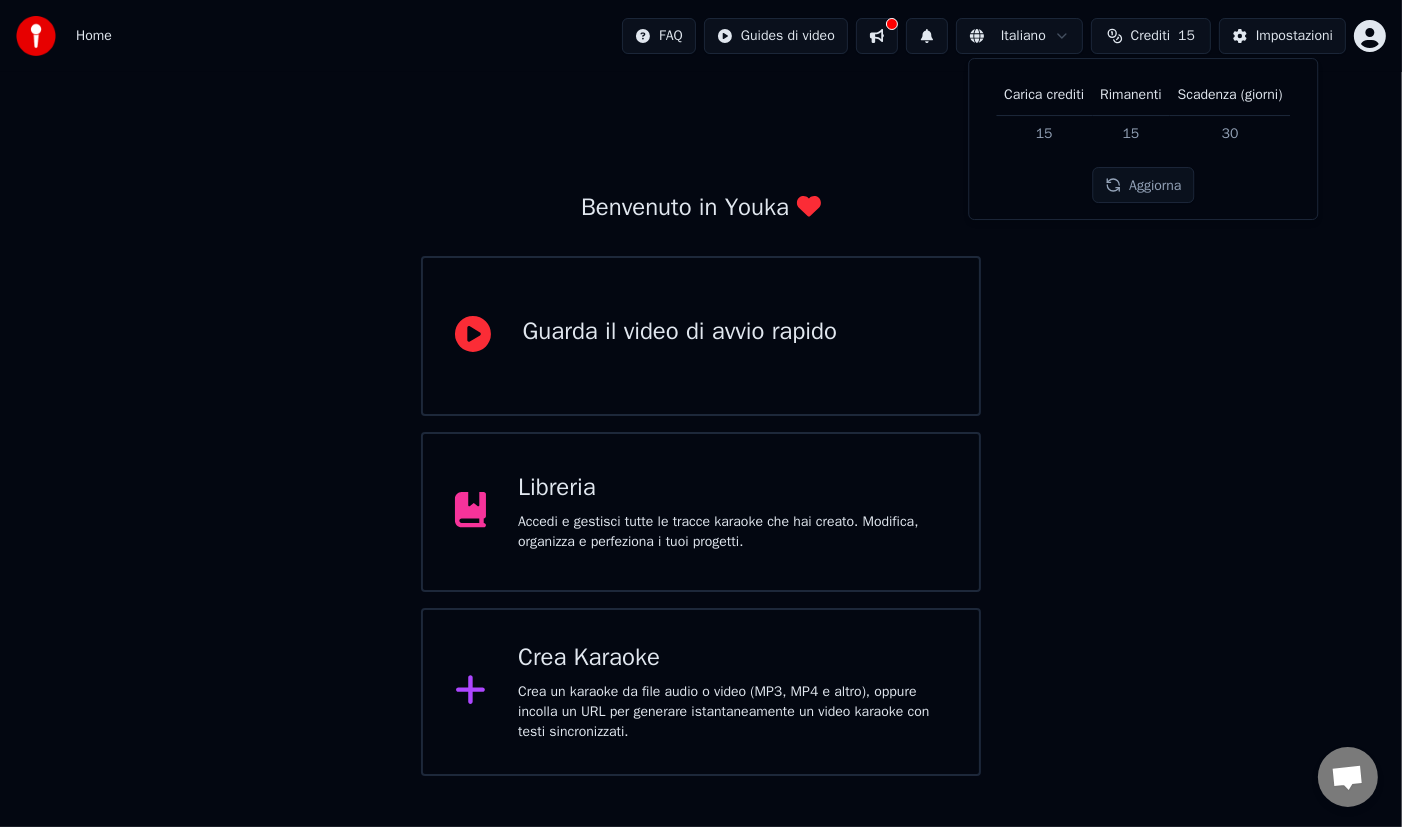 click on "Aggiorna" at bounding box center (1143, 186) 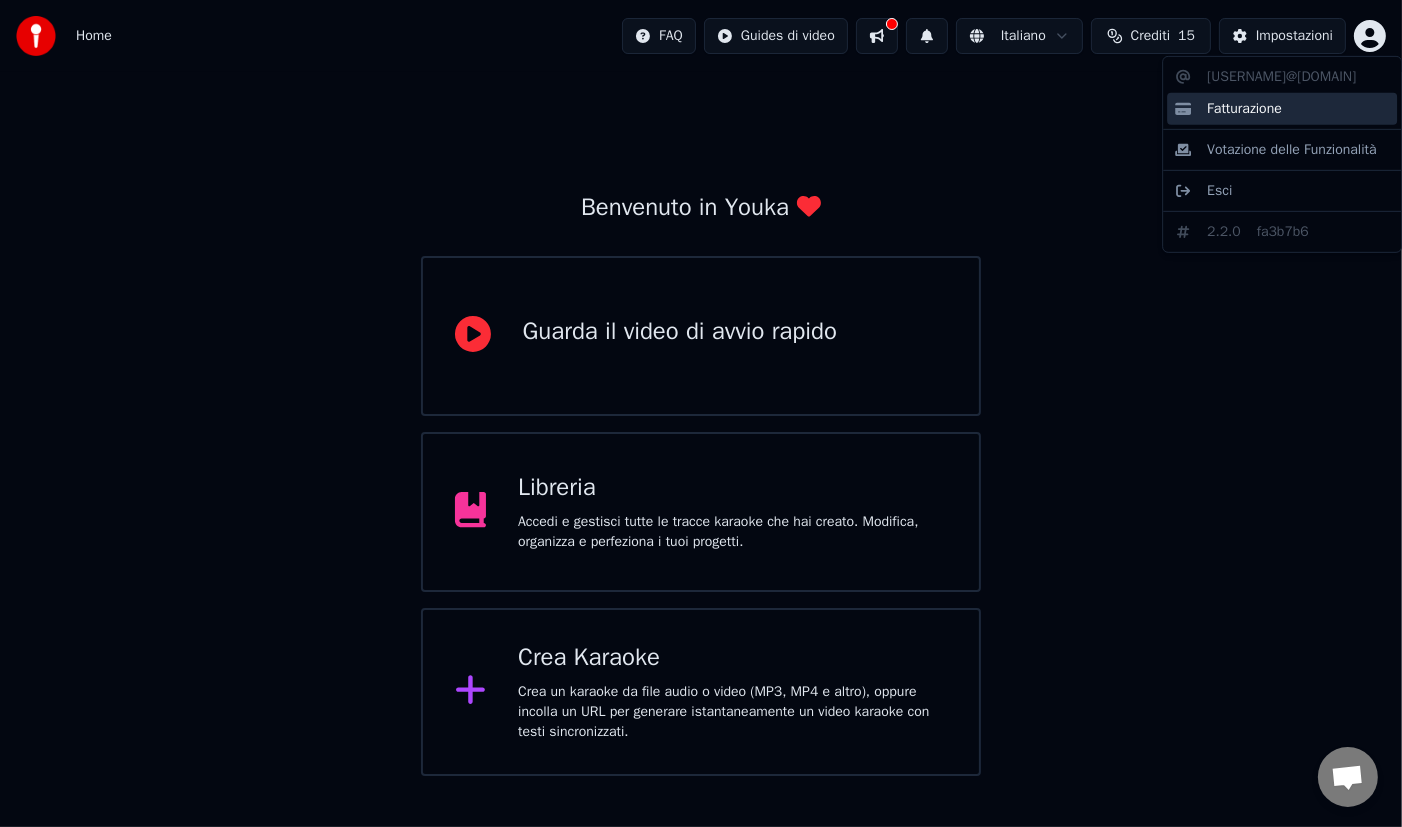 click on "Fatturazione" at bounding box center (1244, 109) 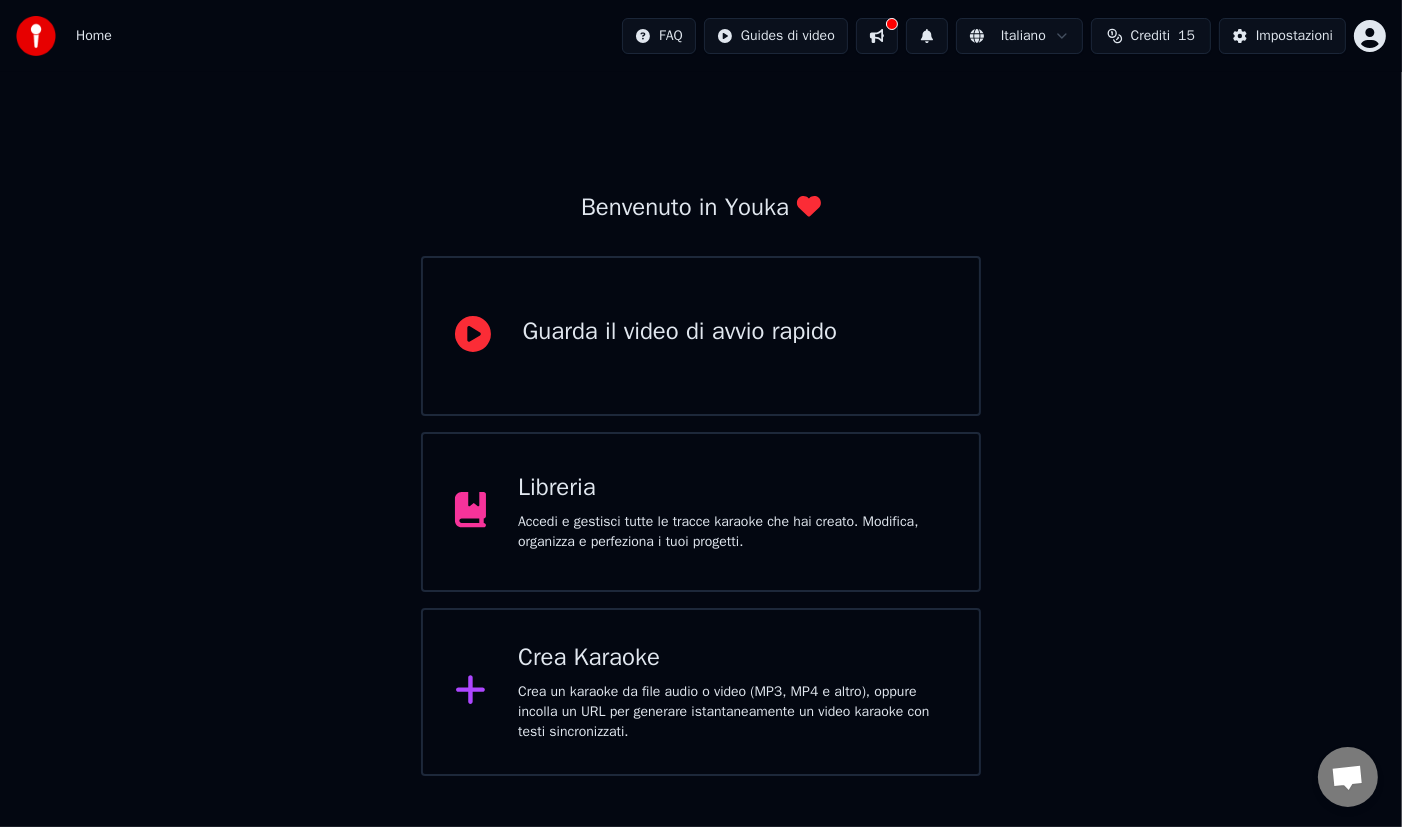 click 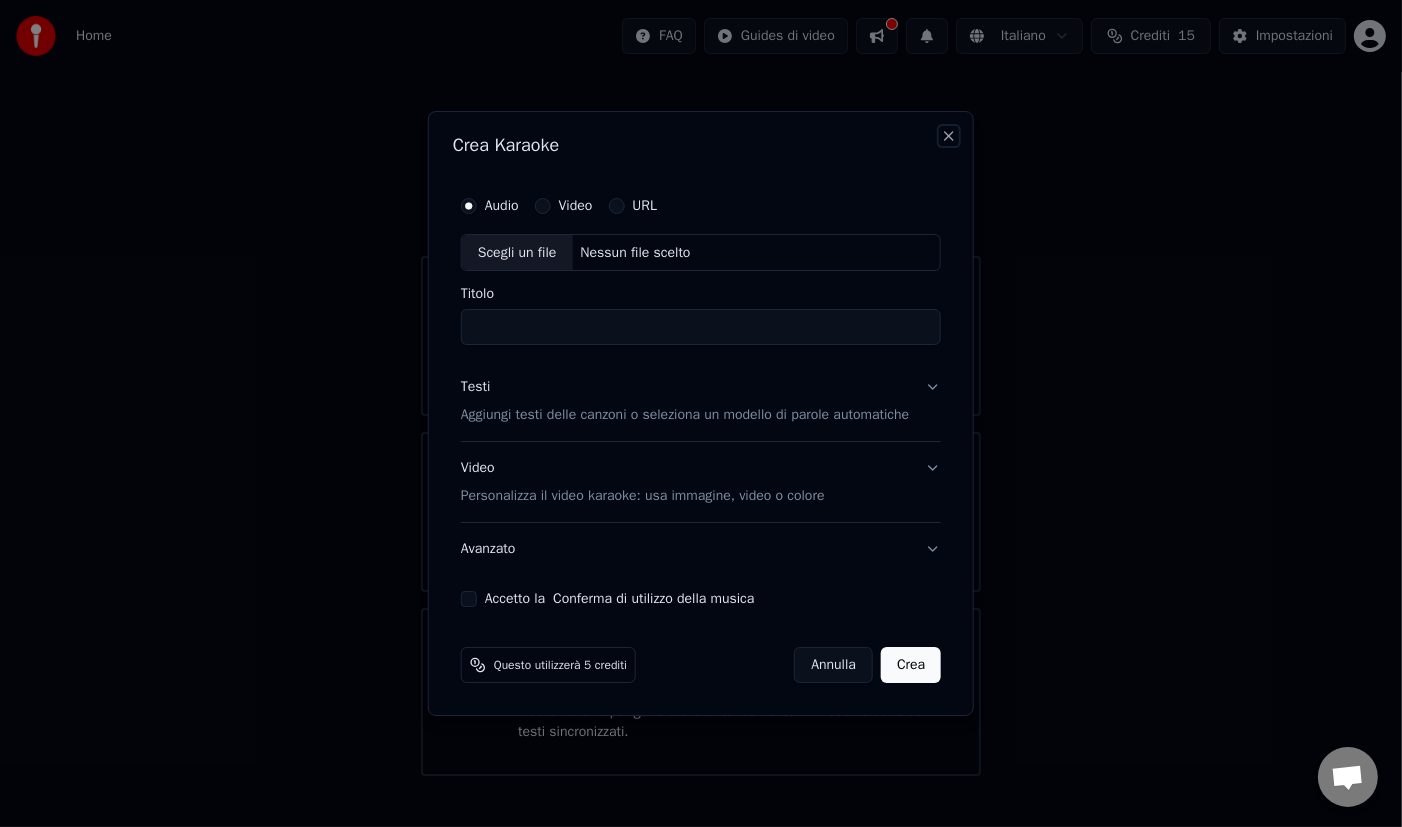 click on "Close" at bounding box center (949, 136) 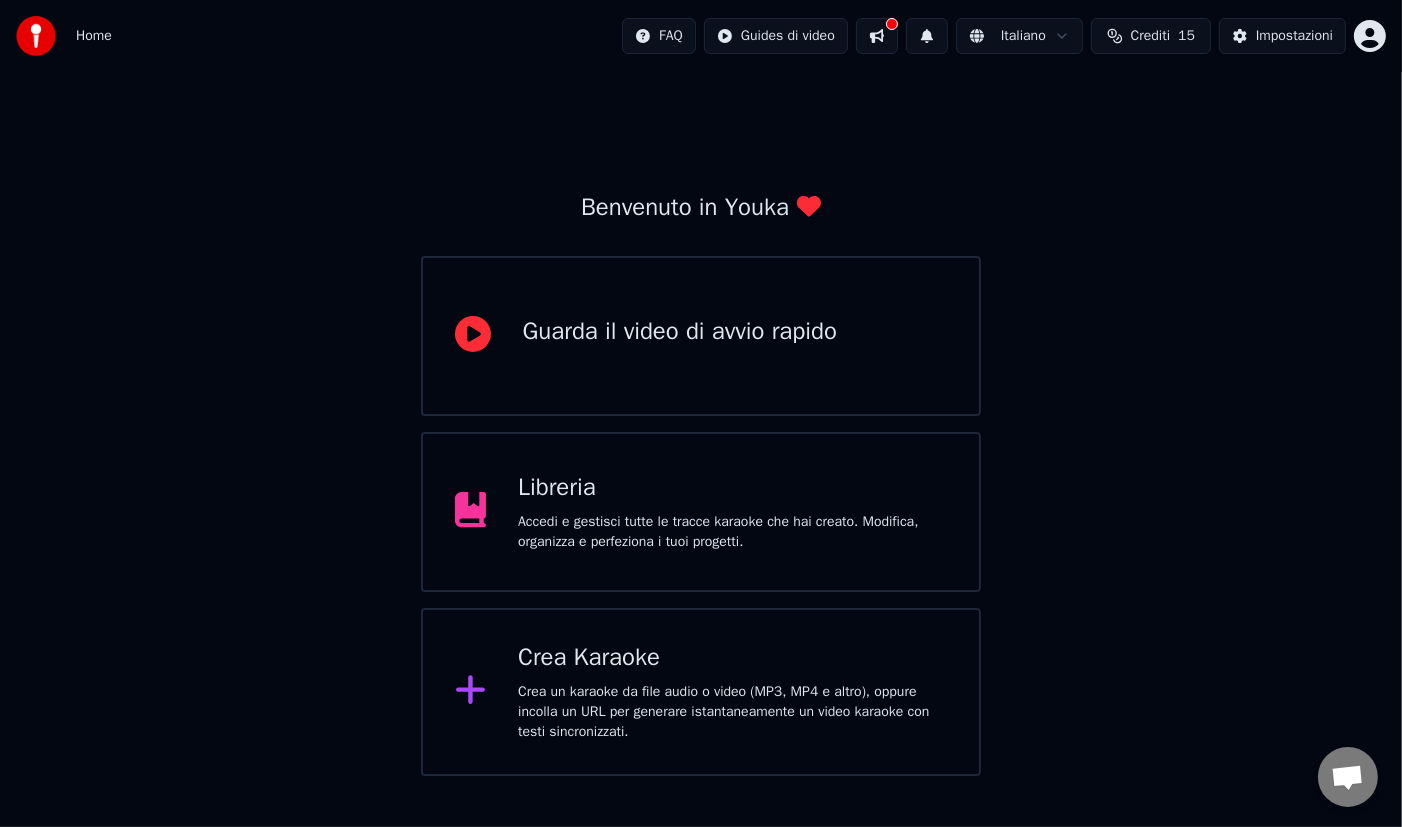 click on "Libreria Accedi e gestisci tutte le tracce karaoke che hai creato. Modifica, organizza e perfeziona i tuoi progetti." at bounding box center [732, 512] 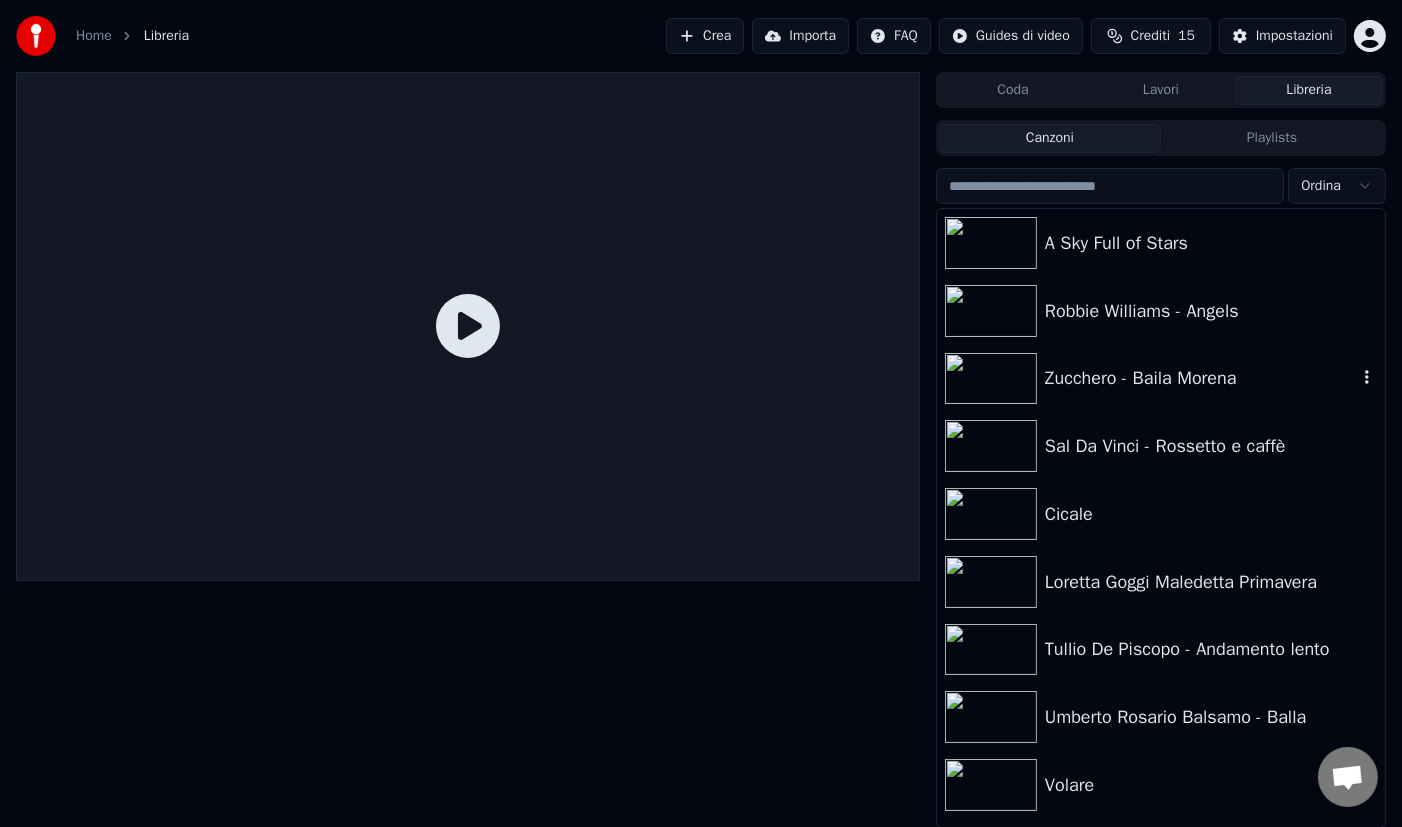click on "Zucchero - Baila Morena" at bounding box center [1201, 378] 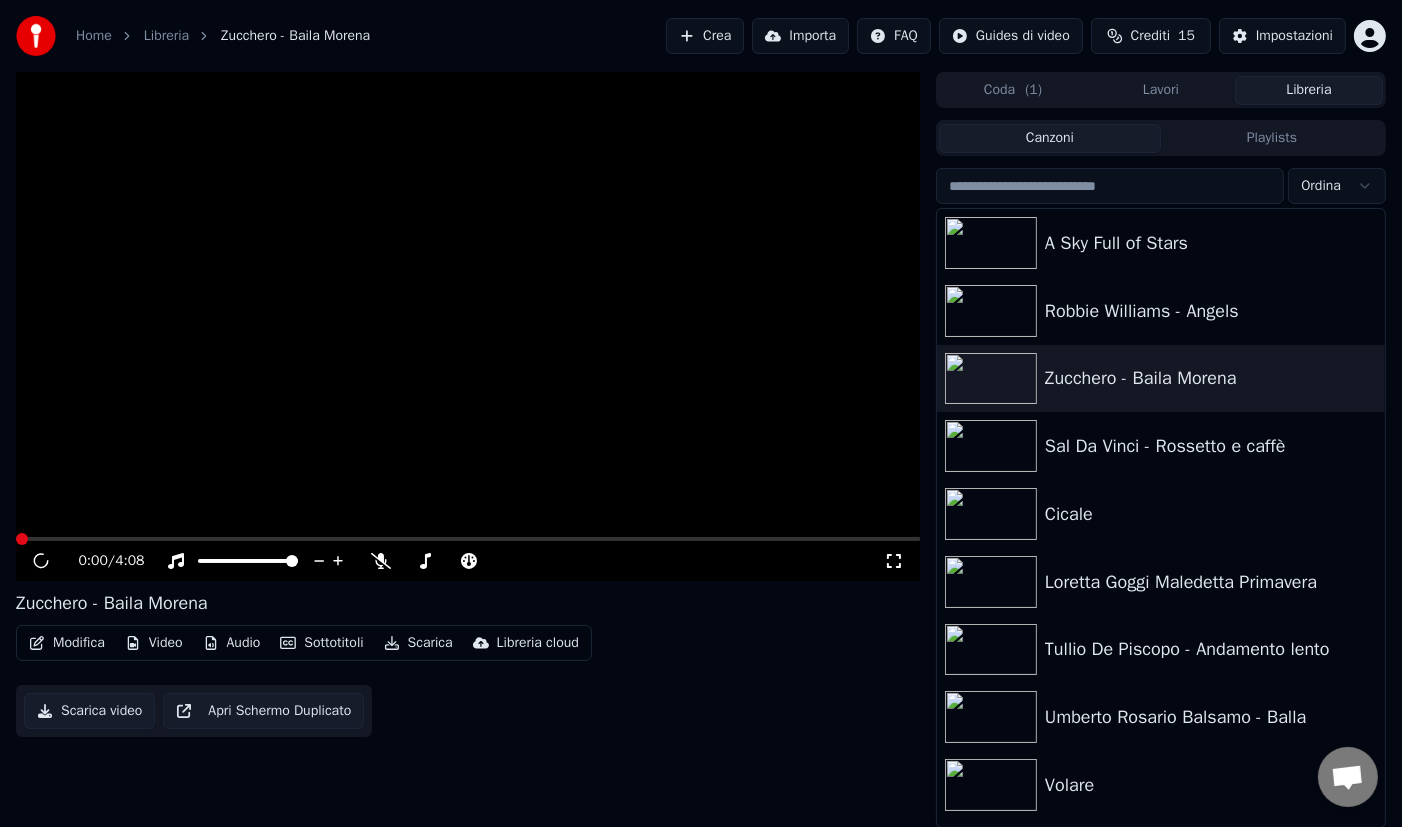 click on "Video" at bounding box center (154, 643) 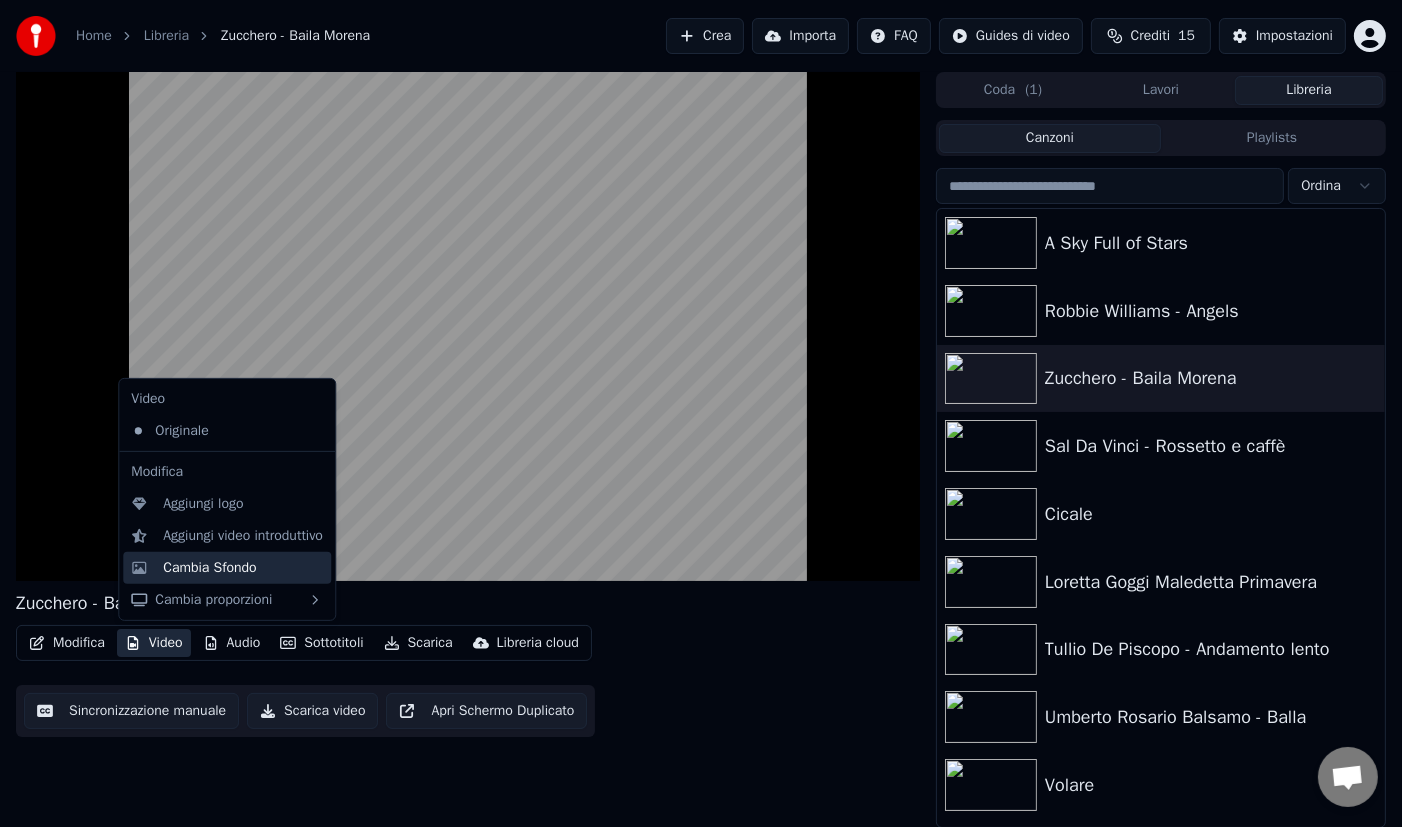 click on "Cambia Sfondo" at bounding box center [209, 568] 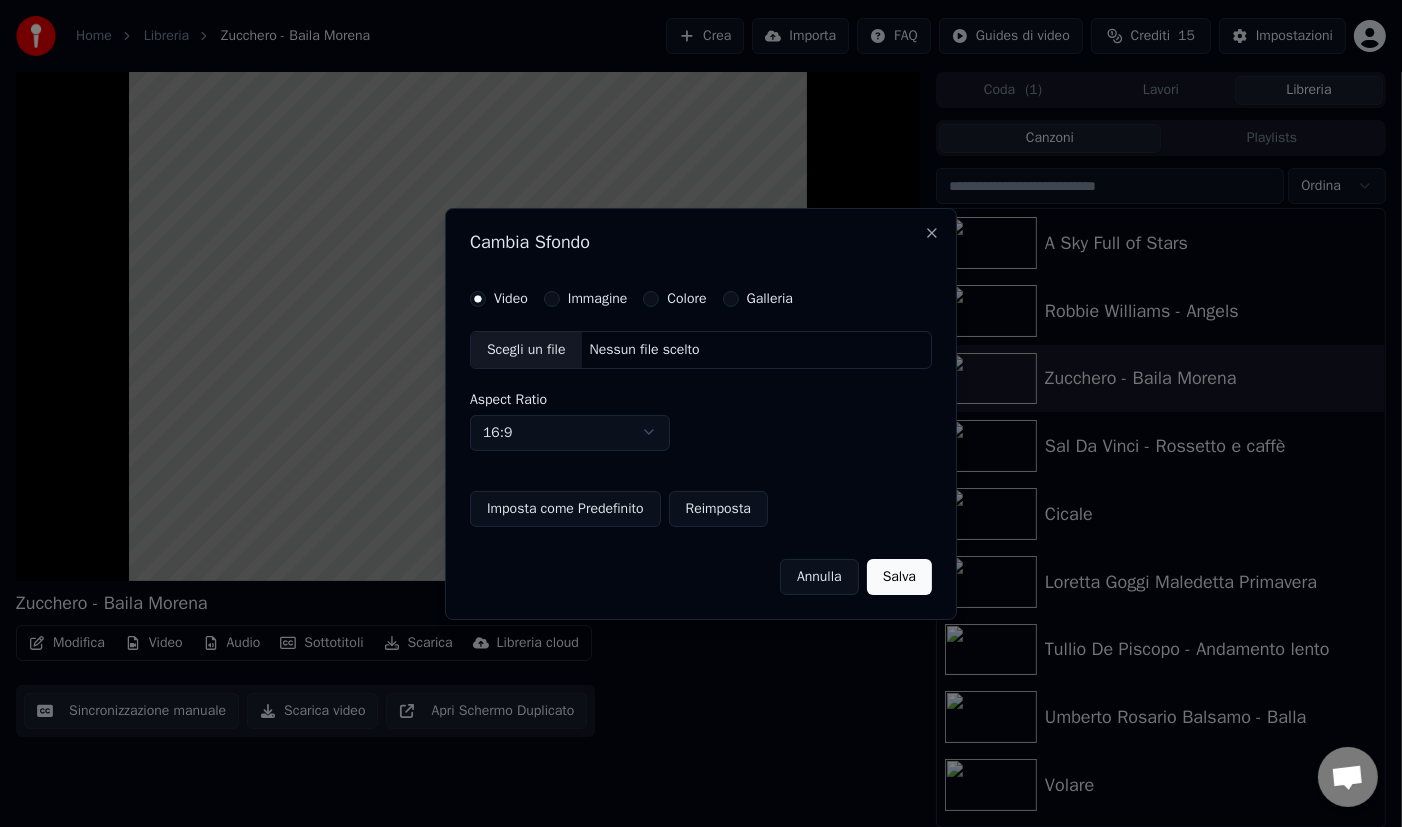 click on "Galleria" at bounding box center (770, 299) 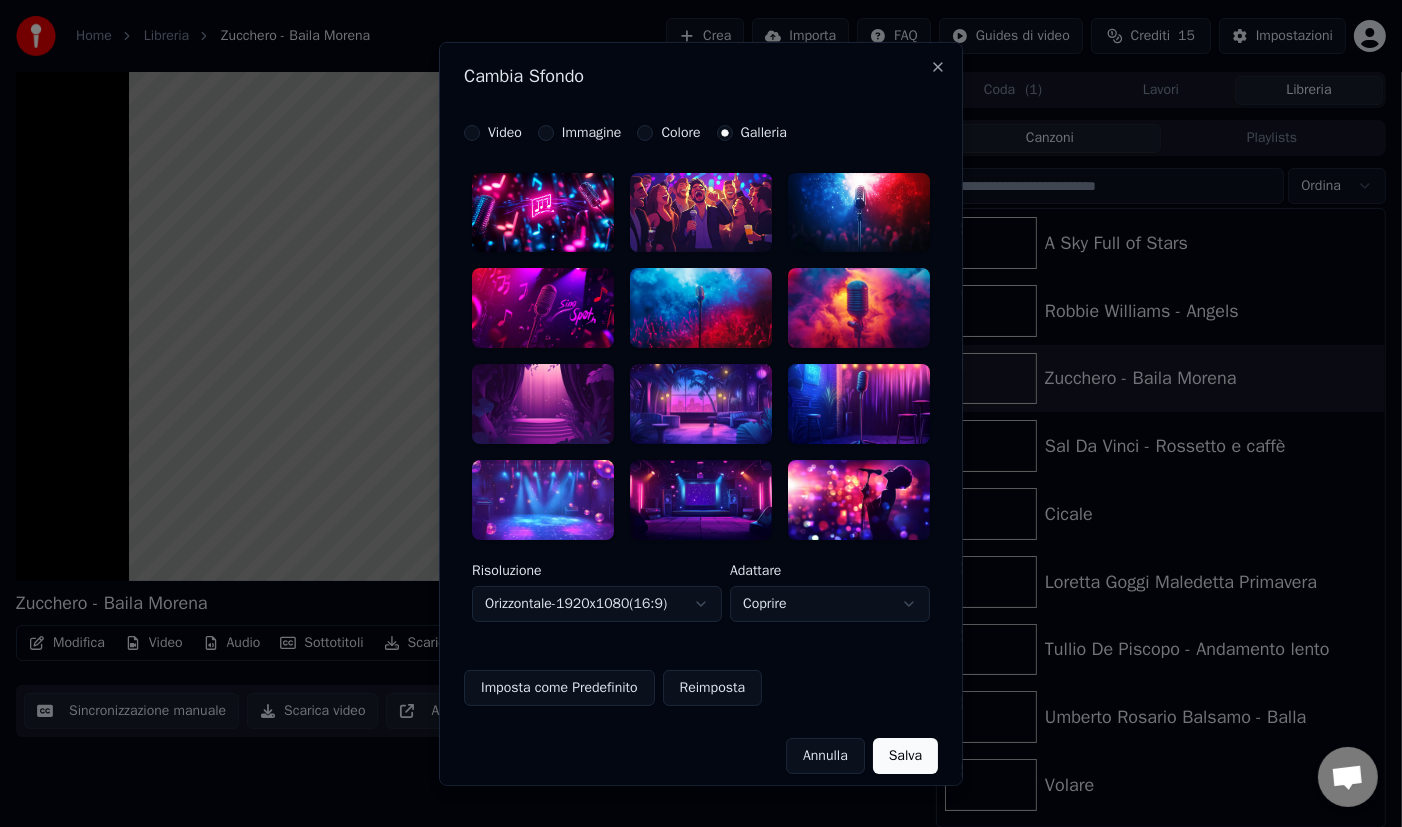 click at bounding box center [701, 212] 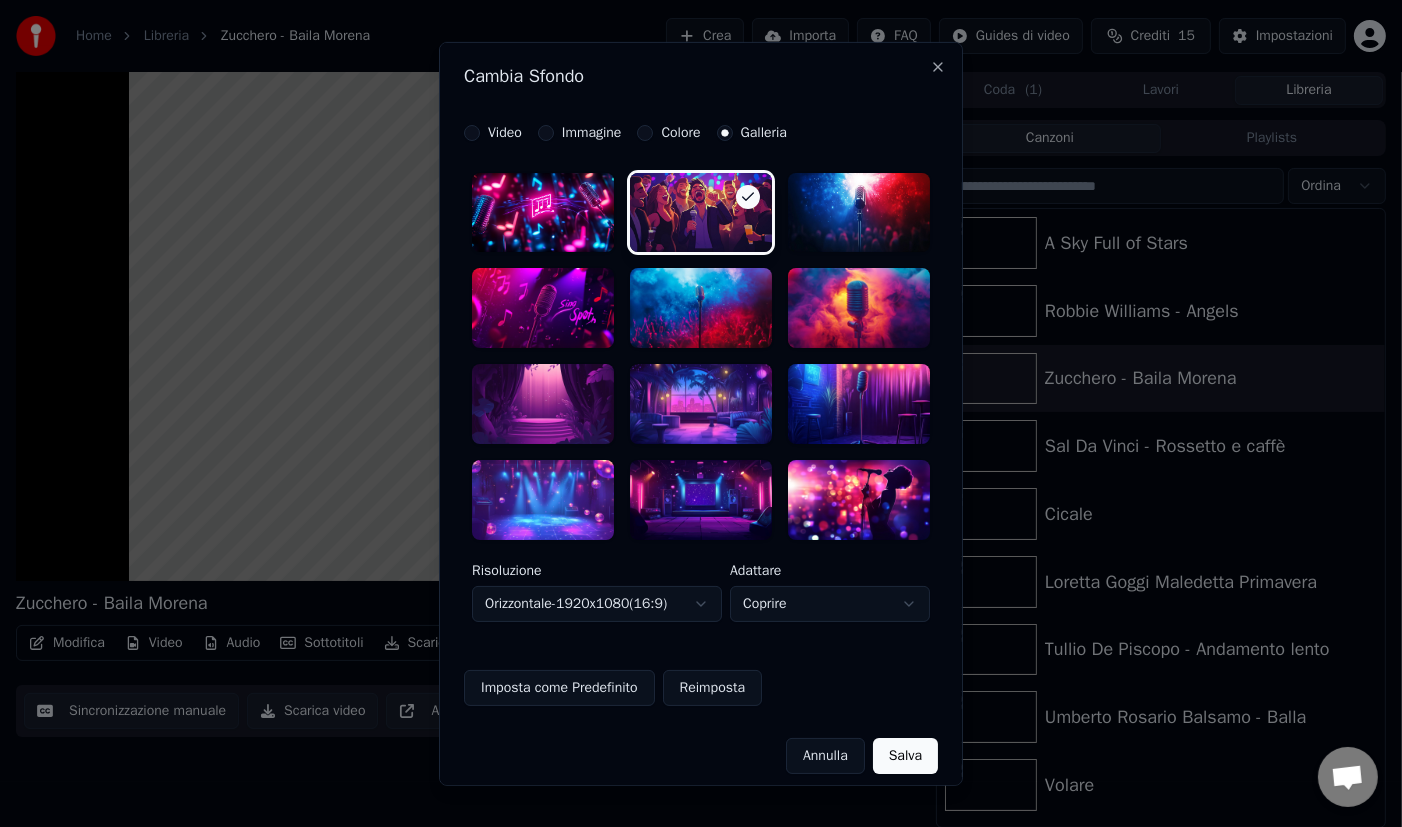 click on "Salva" at bounding box center [905, 756] 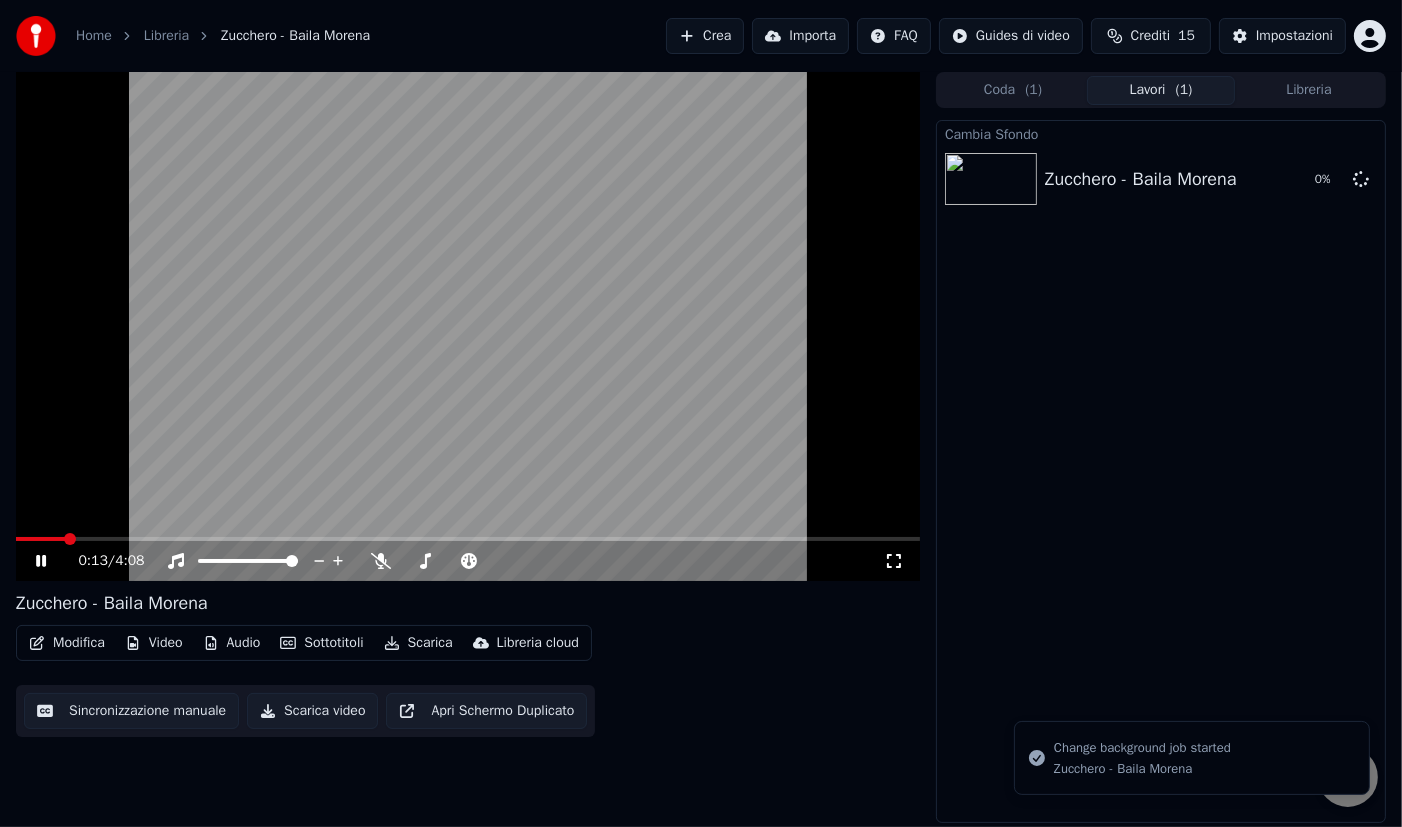 click on "Video" at bounding box center [154, 643] 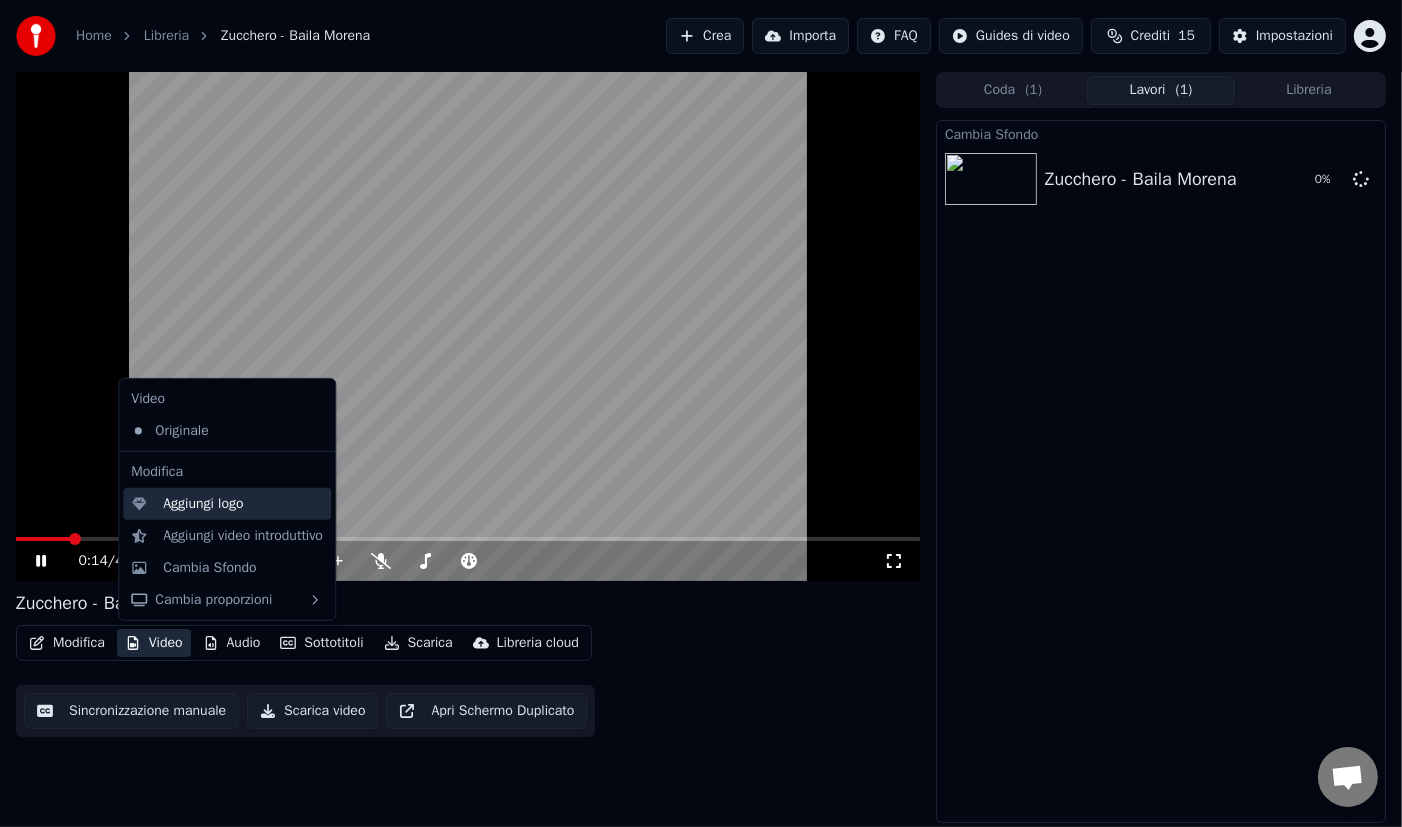 click on "Aggiungi logo" at bounding box center (203, 504) 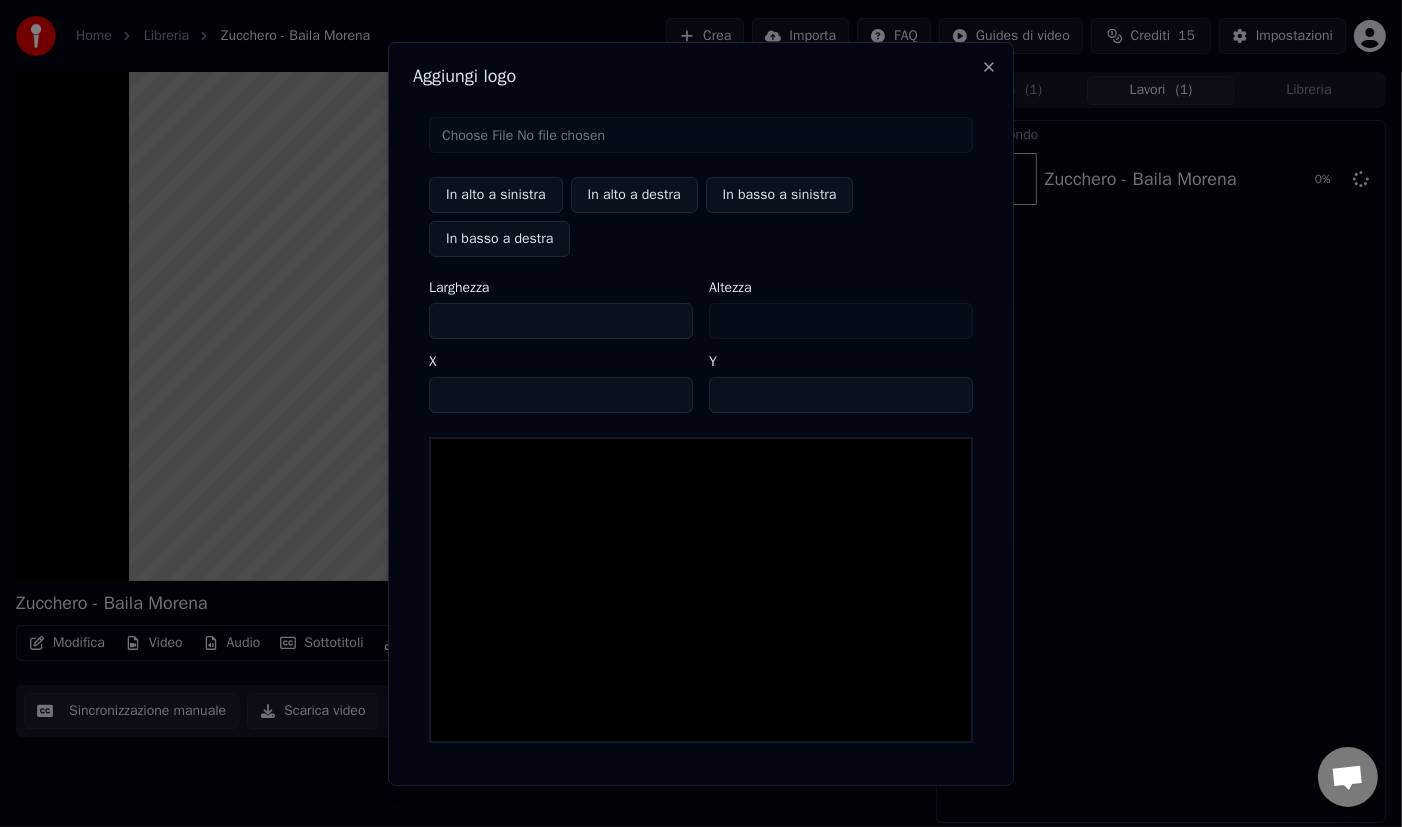 click on "In alto a sinistra" at bounding box center [496, 194] 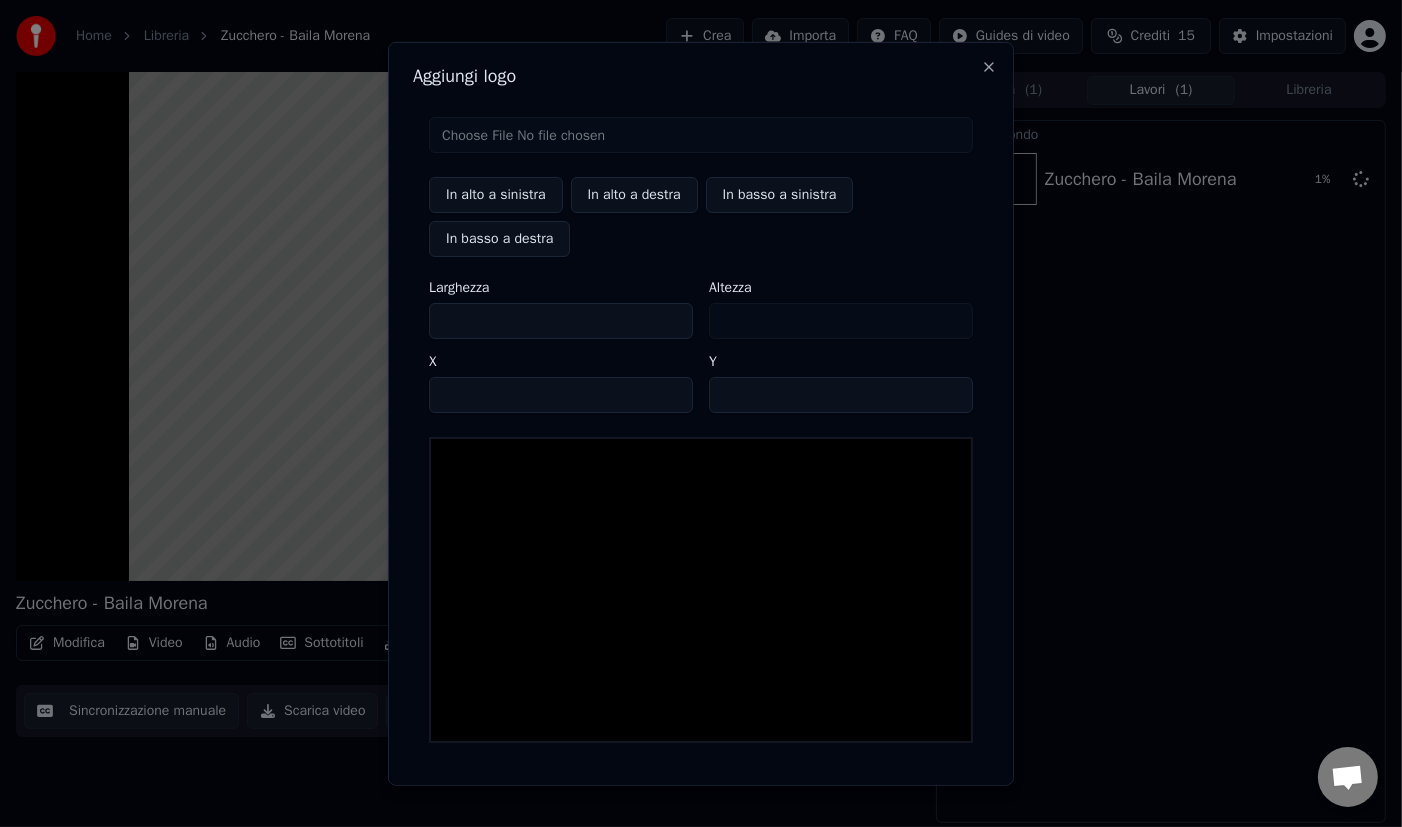 type on "**********" 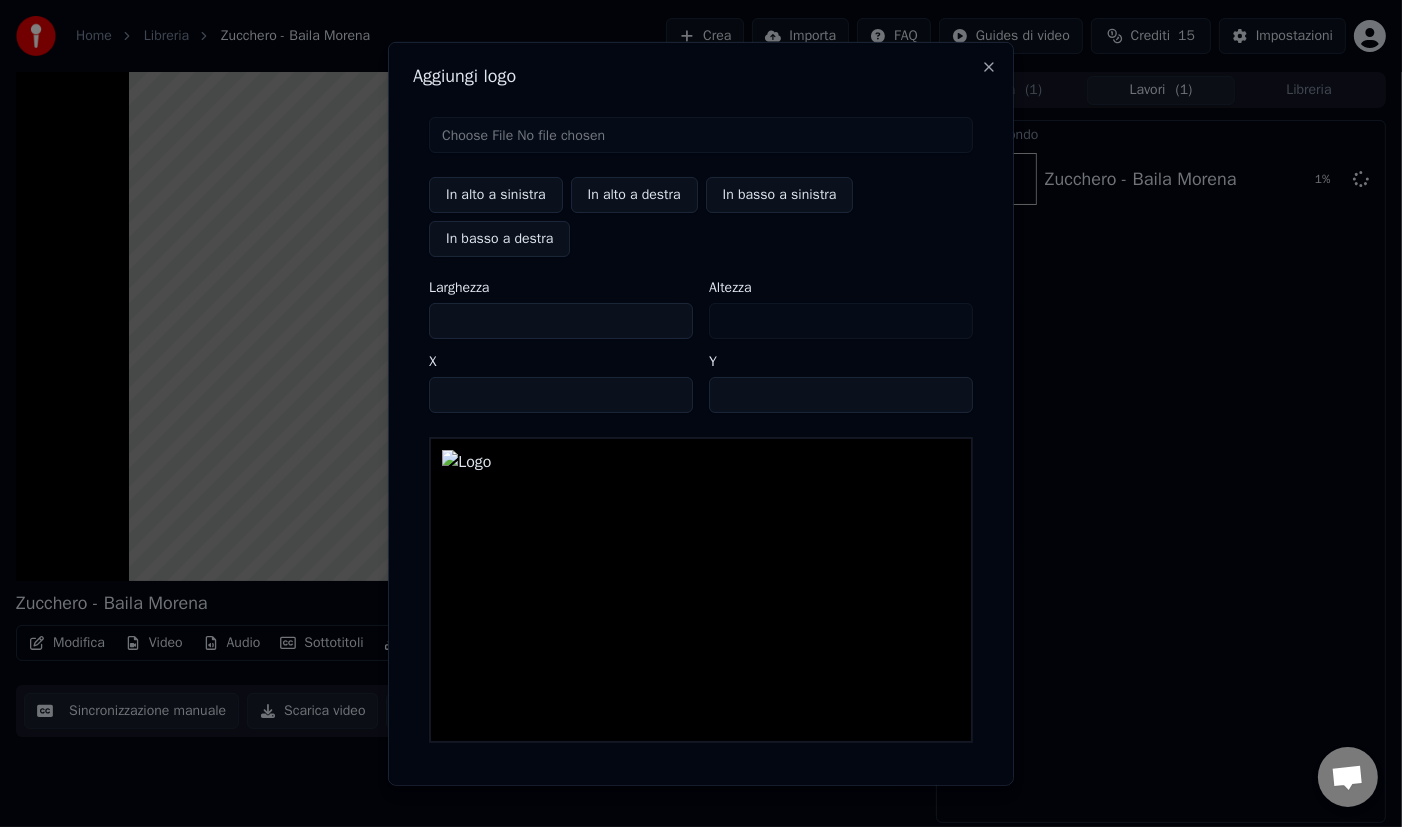 scroll, scrollTop: 64, scrollLeft: 0, axis: vertical 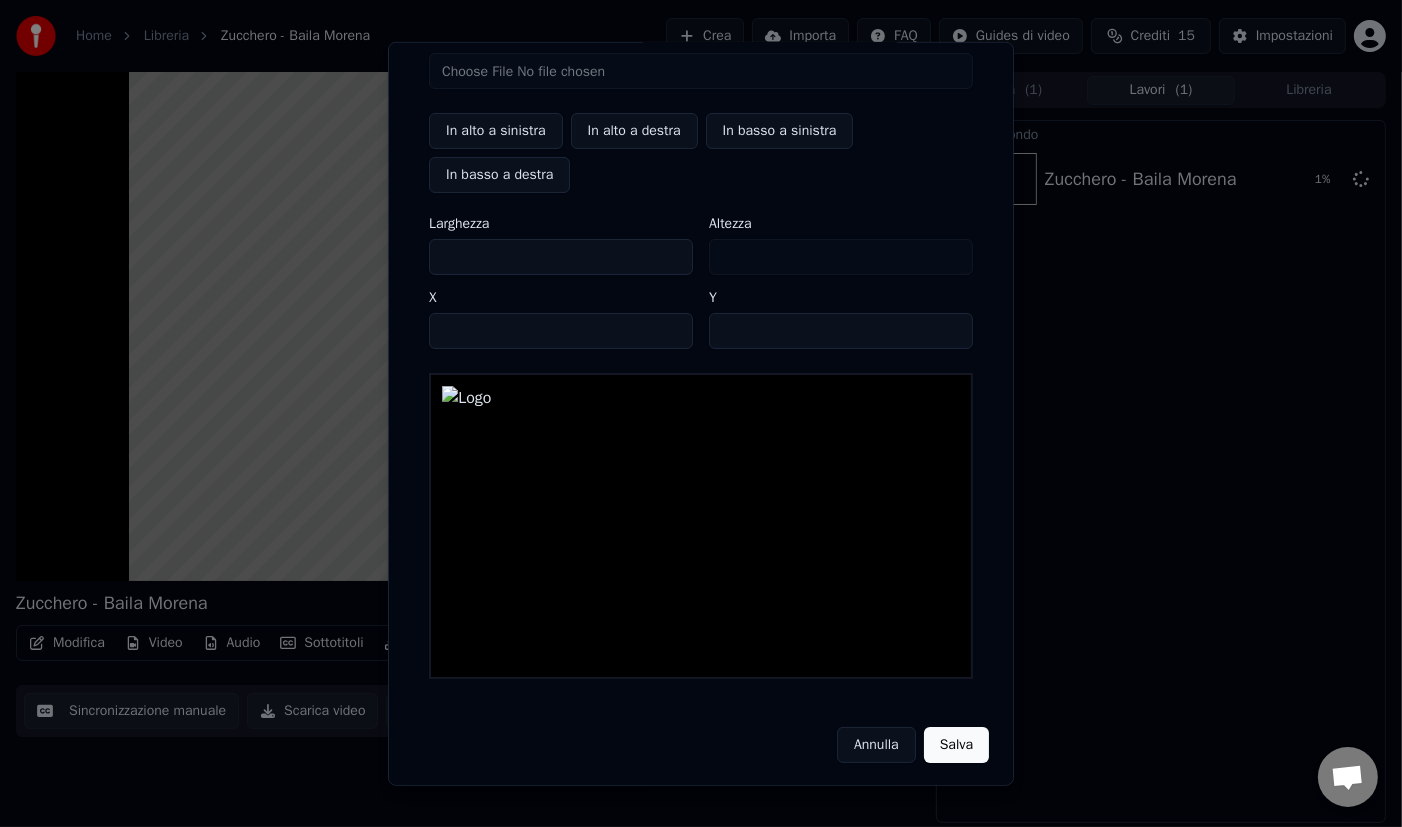click on "Salva" at bounding box center [956, 744] 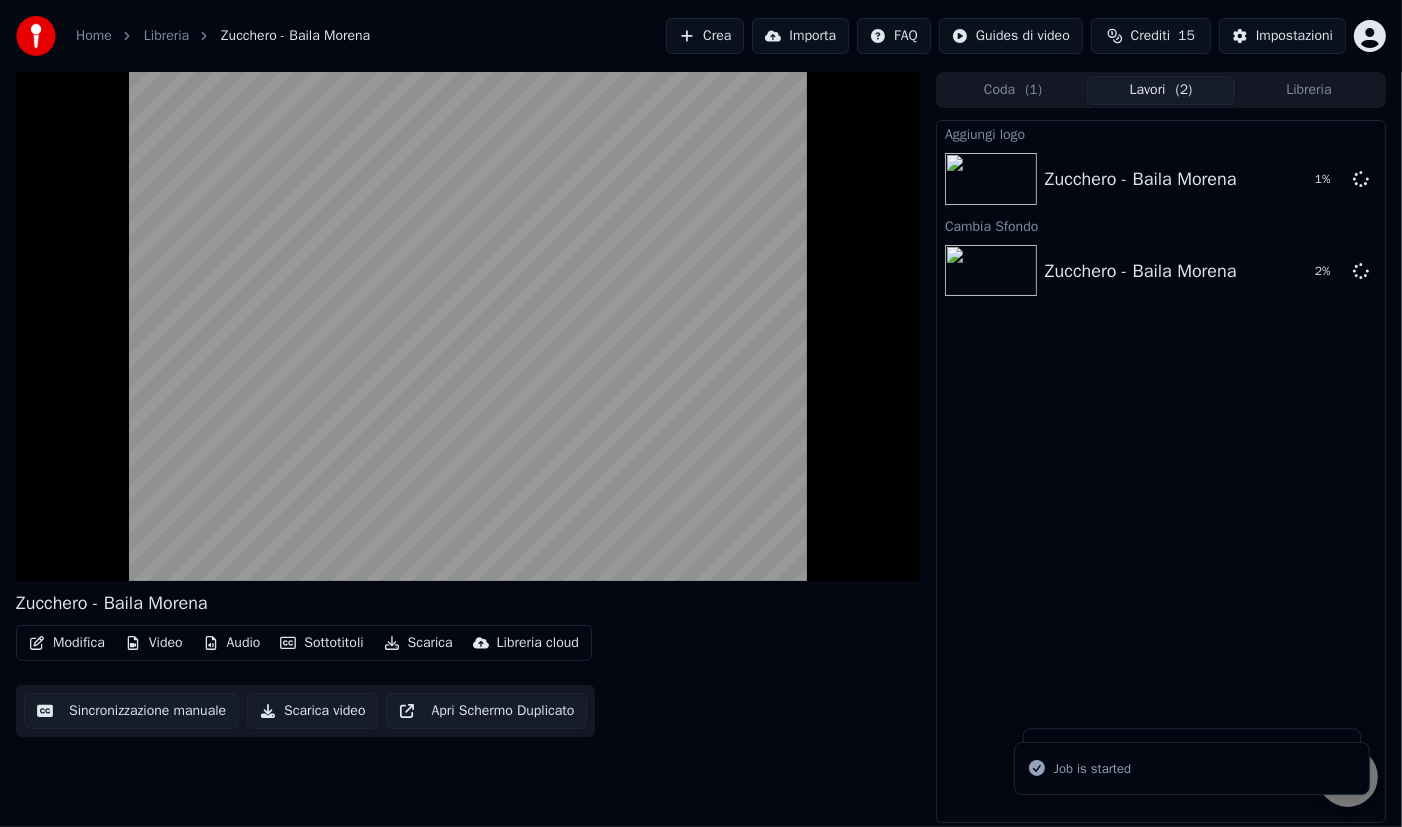 click on "Audio" at bounding box center (232, 643) 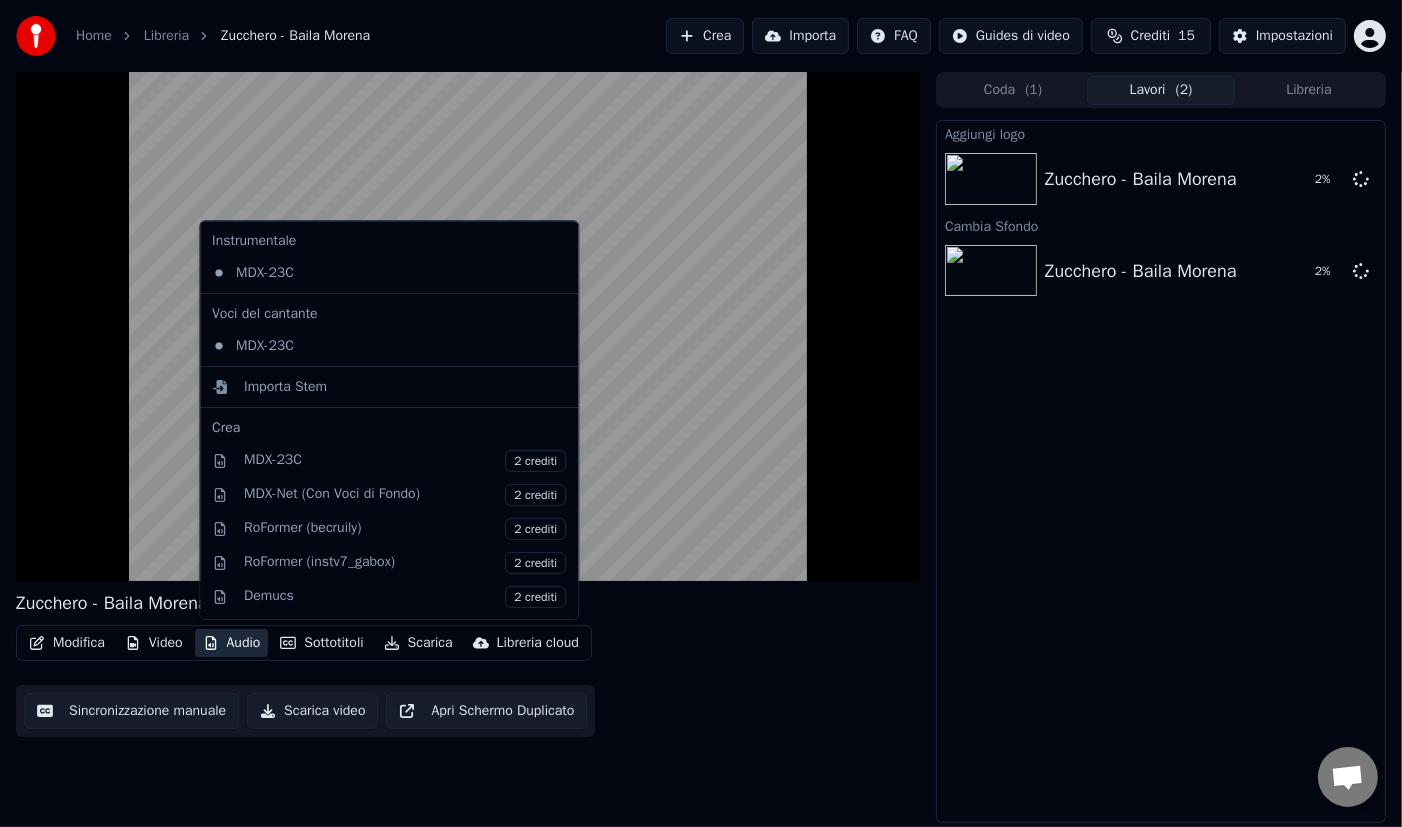 click on "Audio" at bounding box center [232, 643] 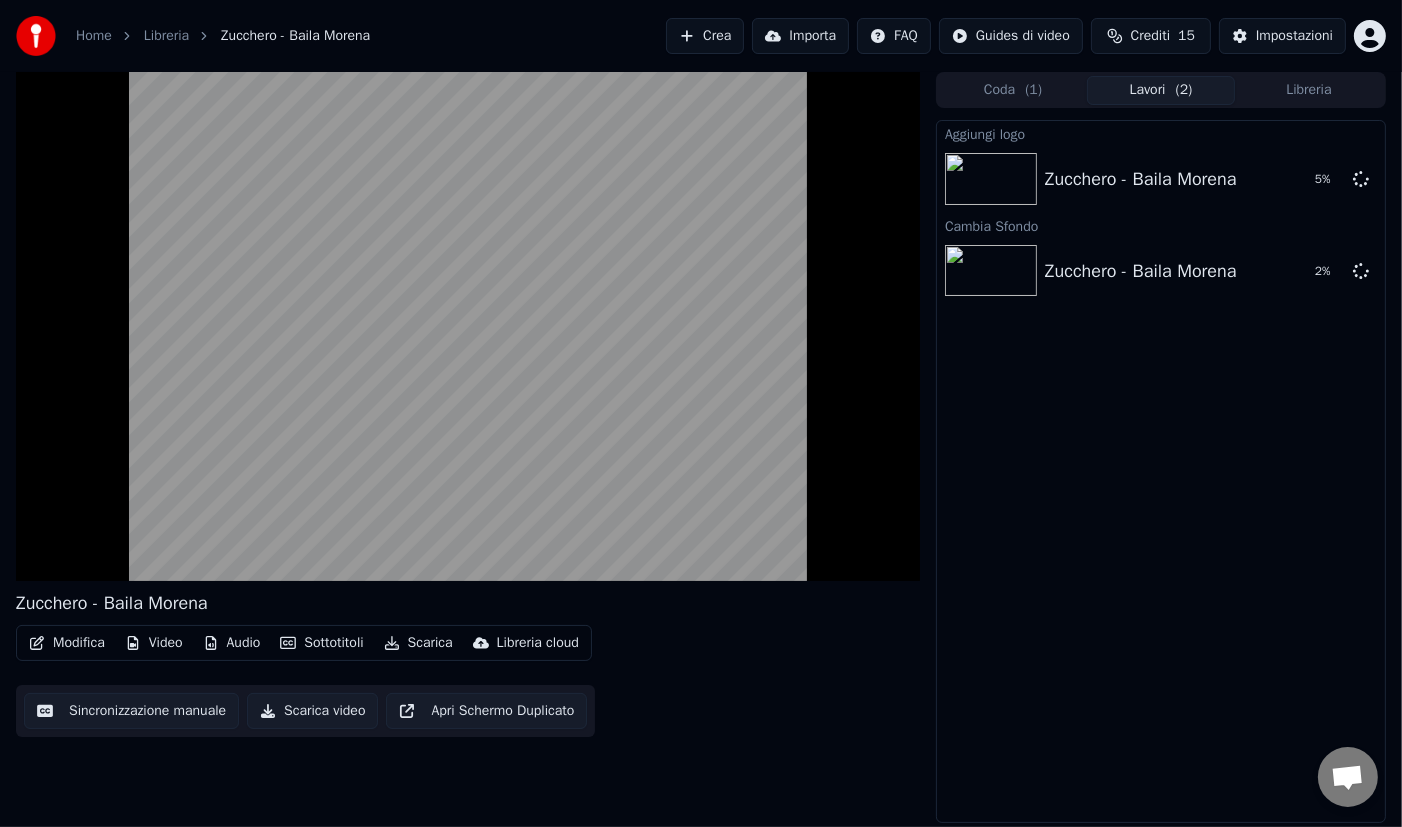 click 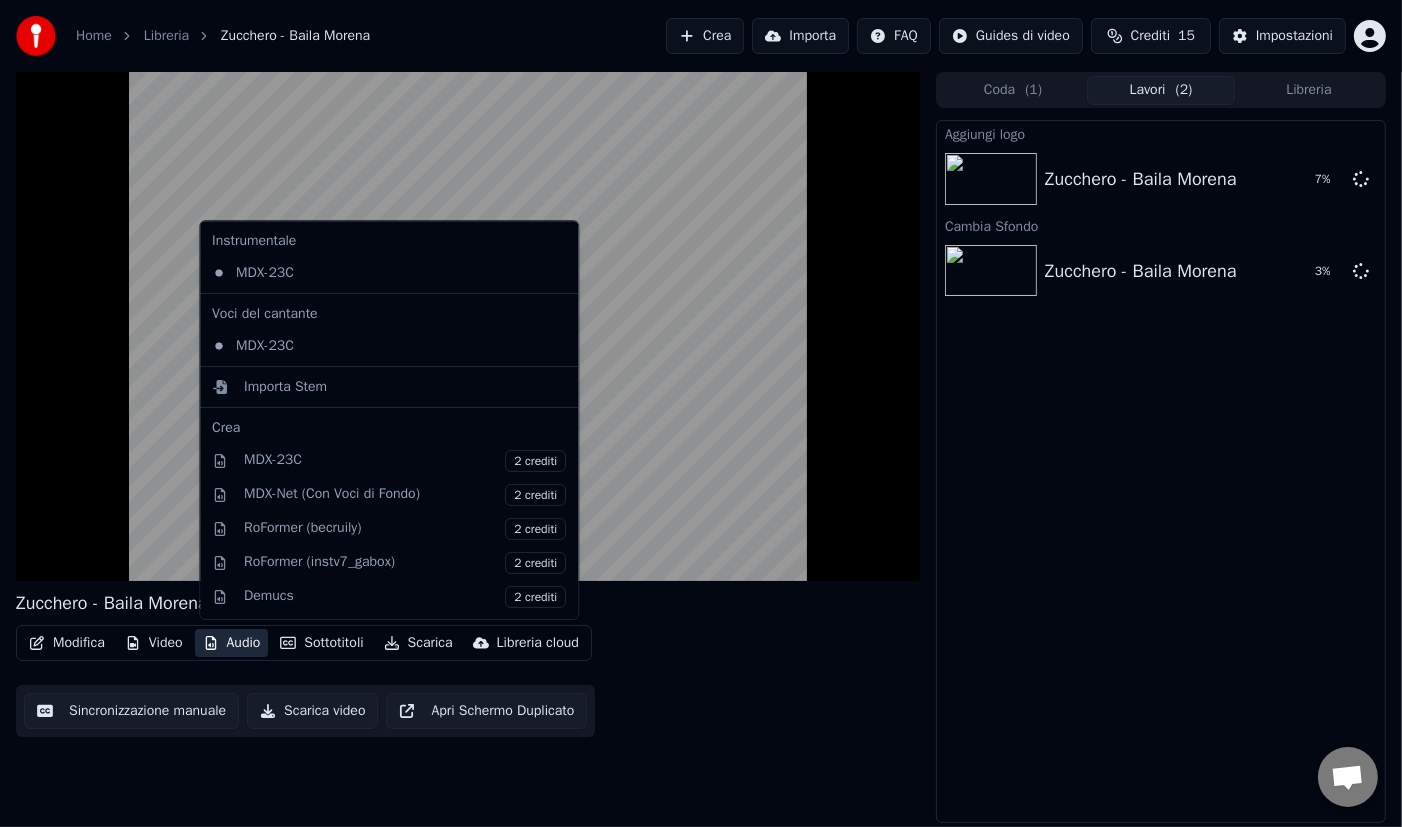 click 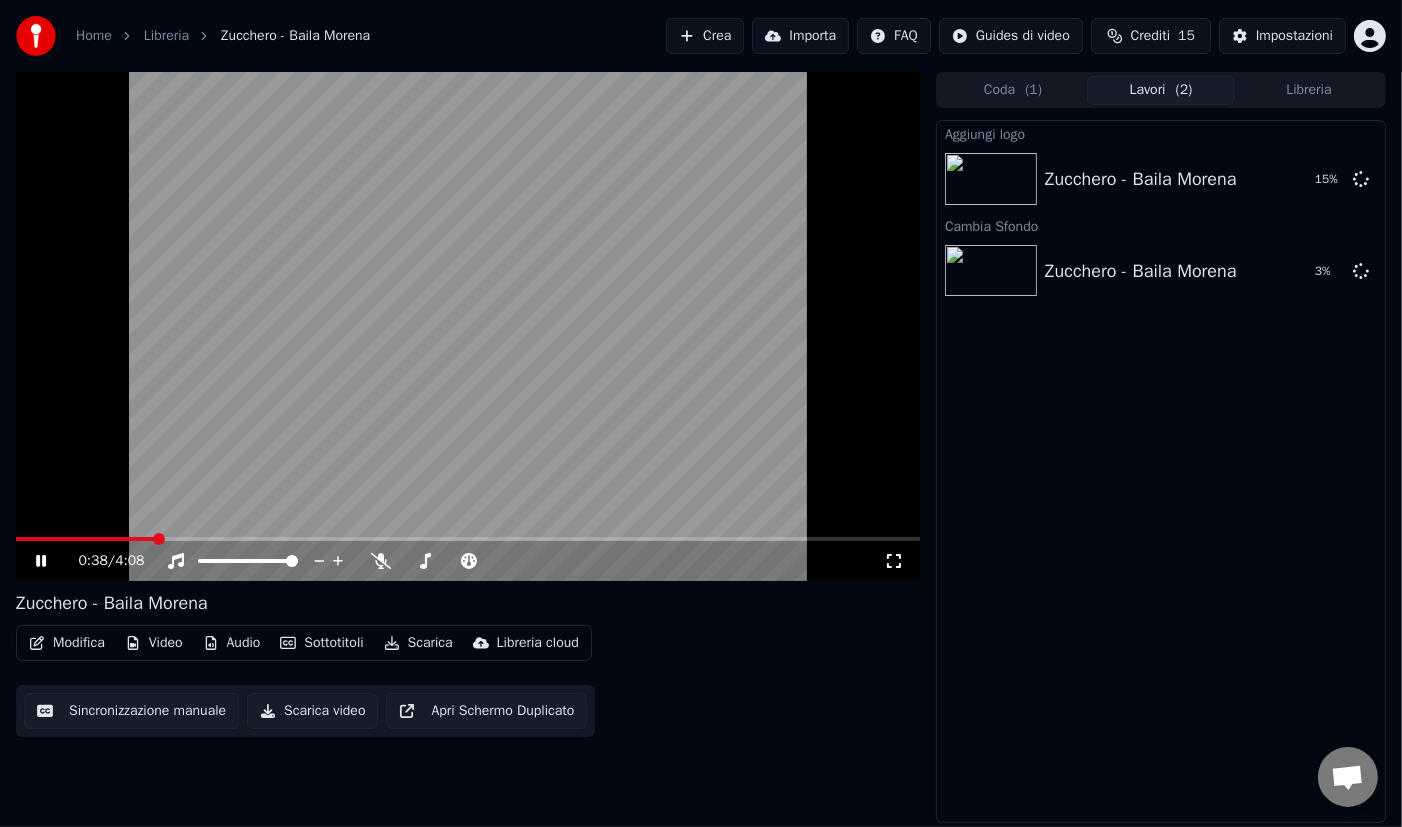 click 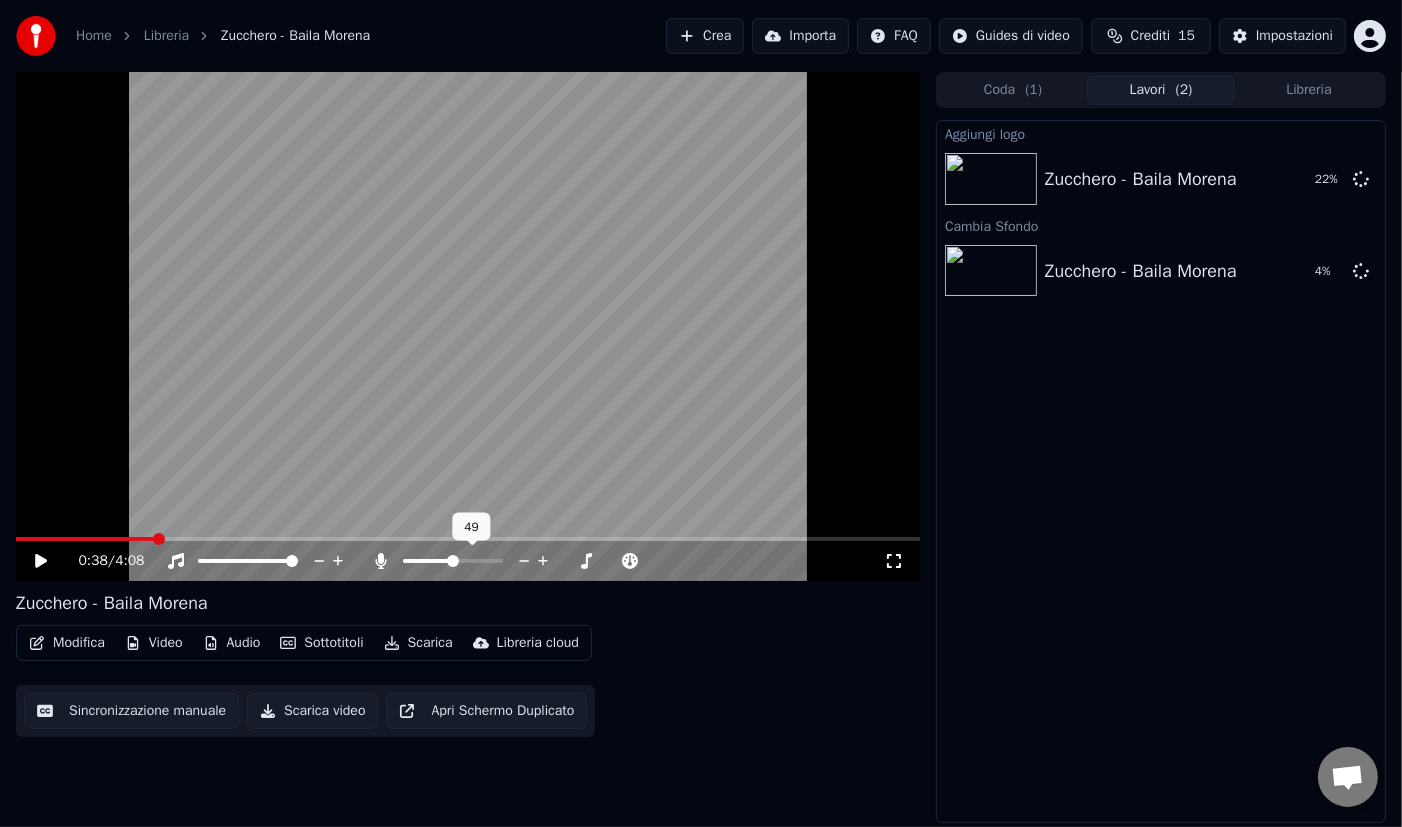 click at bounding box center [453, 561] 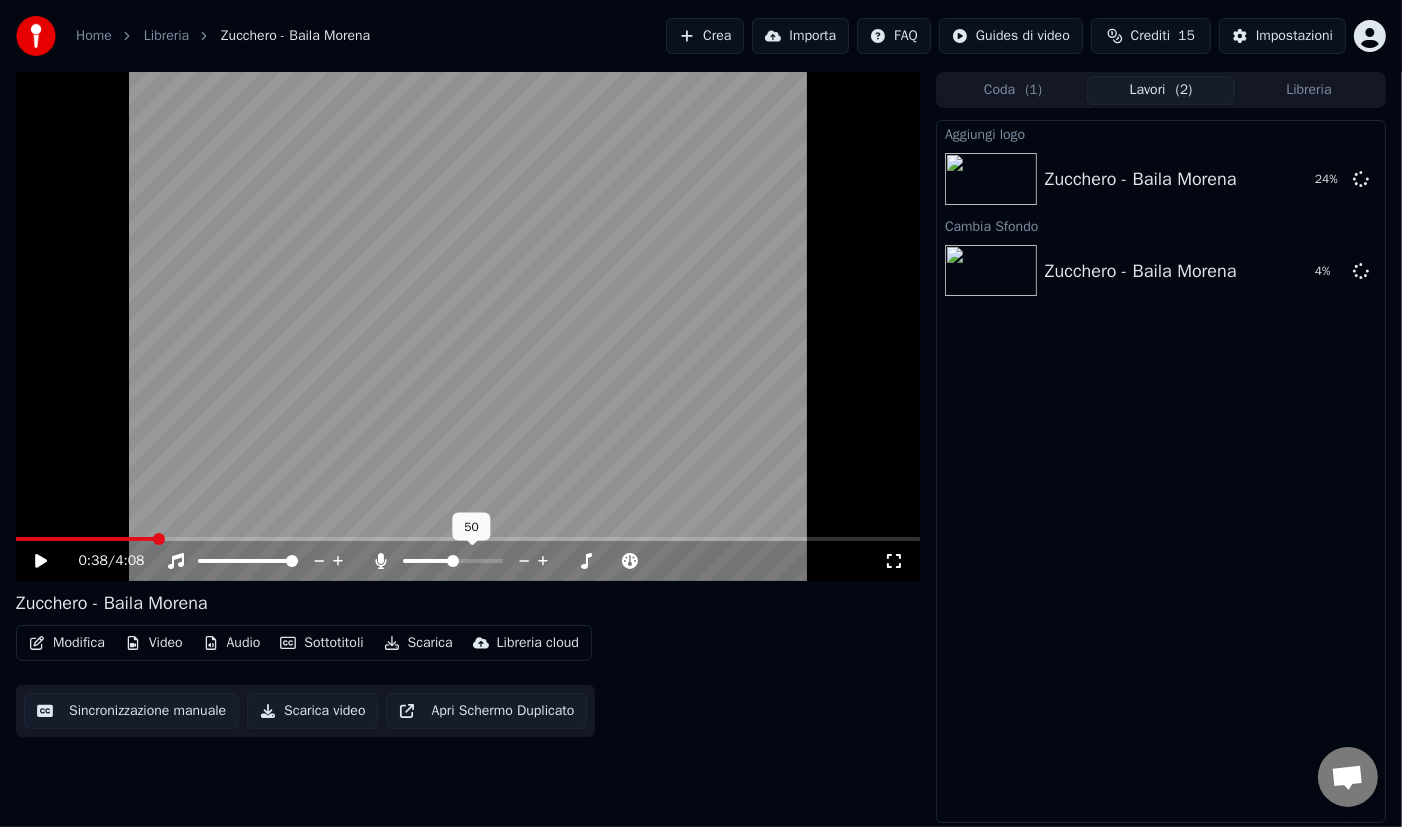 click at bounding box center (453, 561) 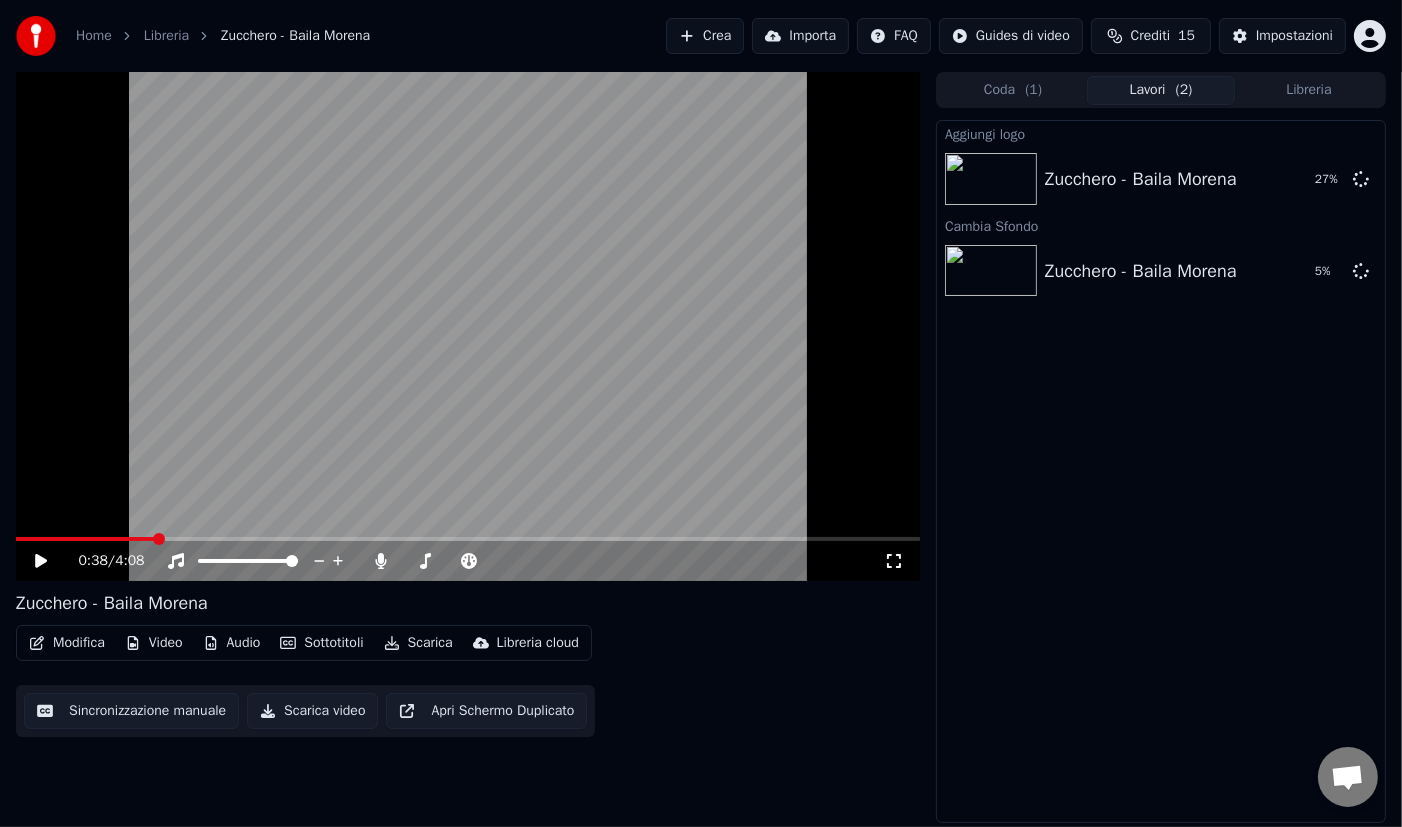 click 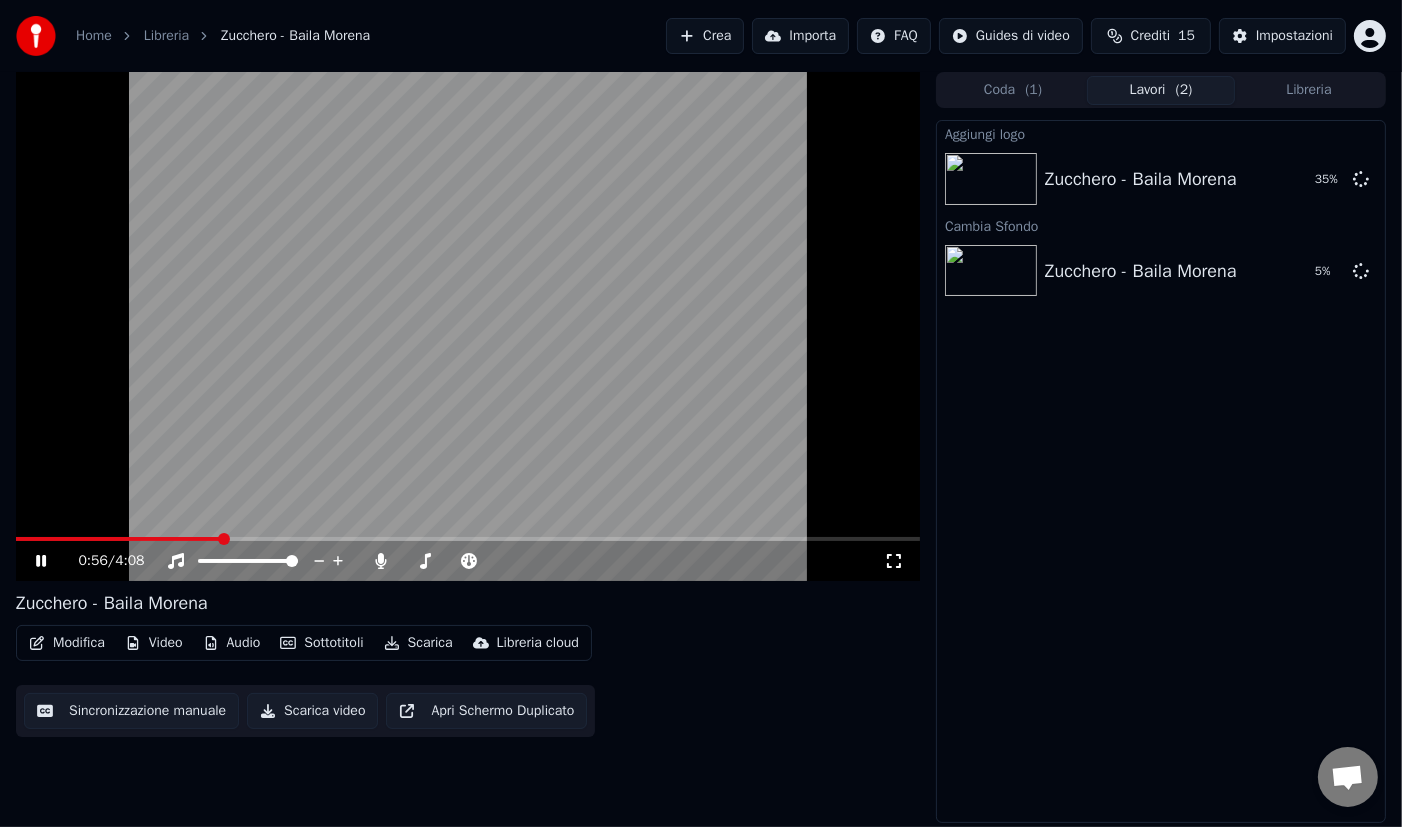 click 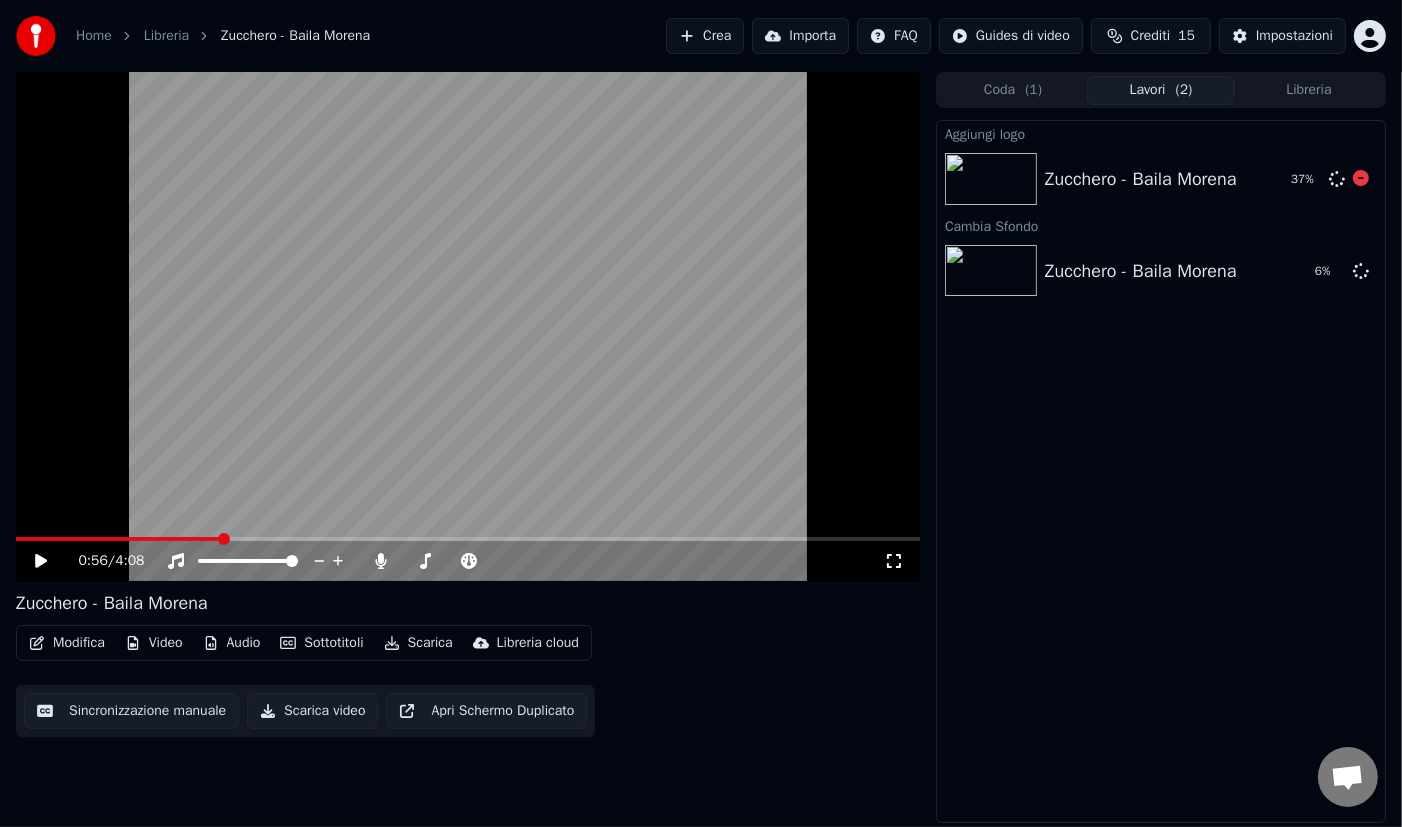 click on "Zucchero - Baila Morena 37 %" at bounding box center [1161, 179] 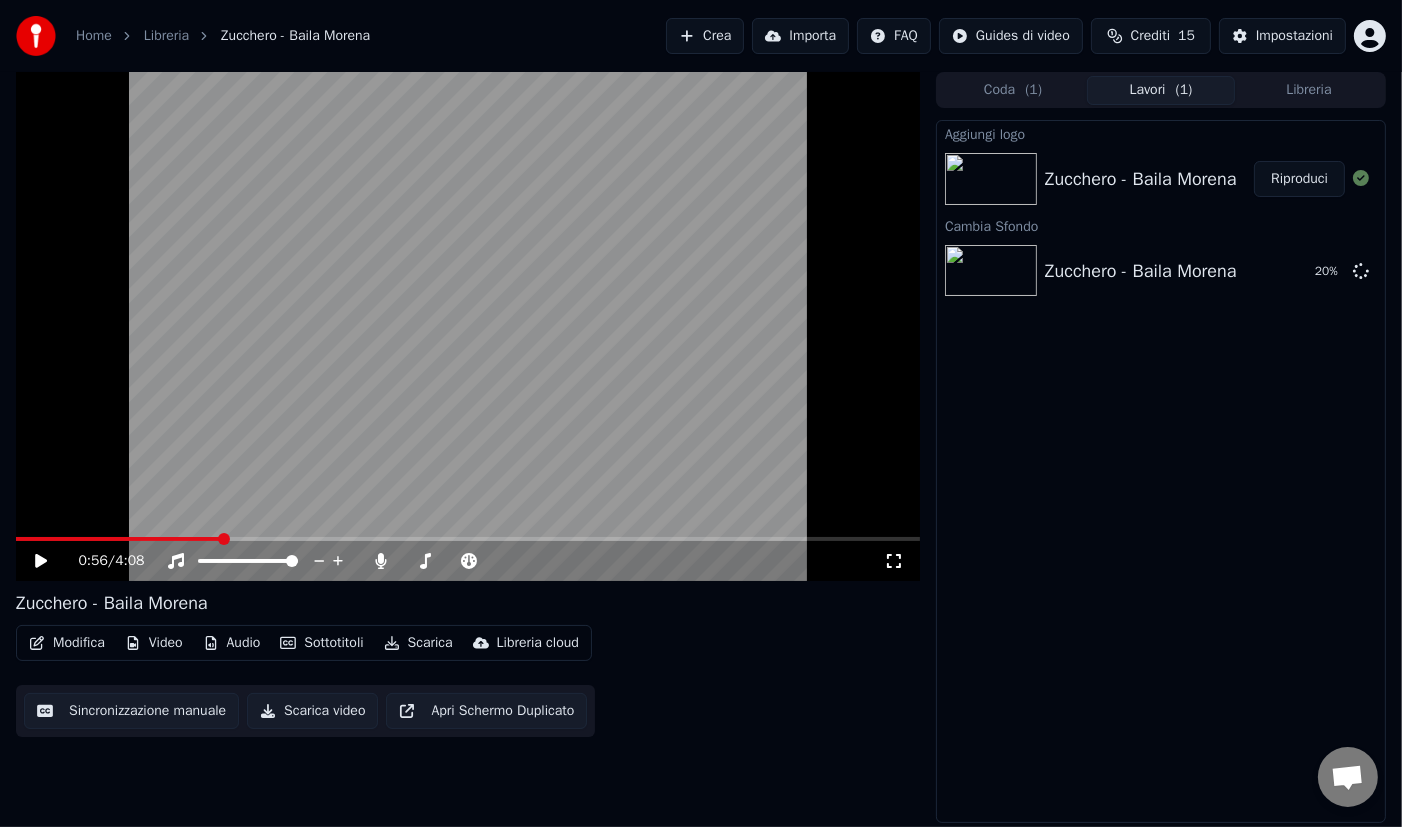 click on "Zucchero - Baila Morena" at bounding box center (1141, 179) 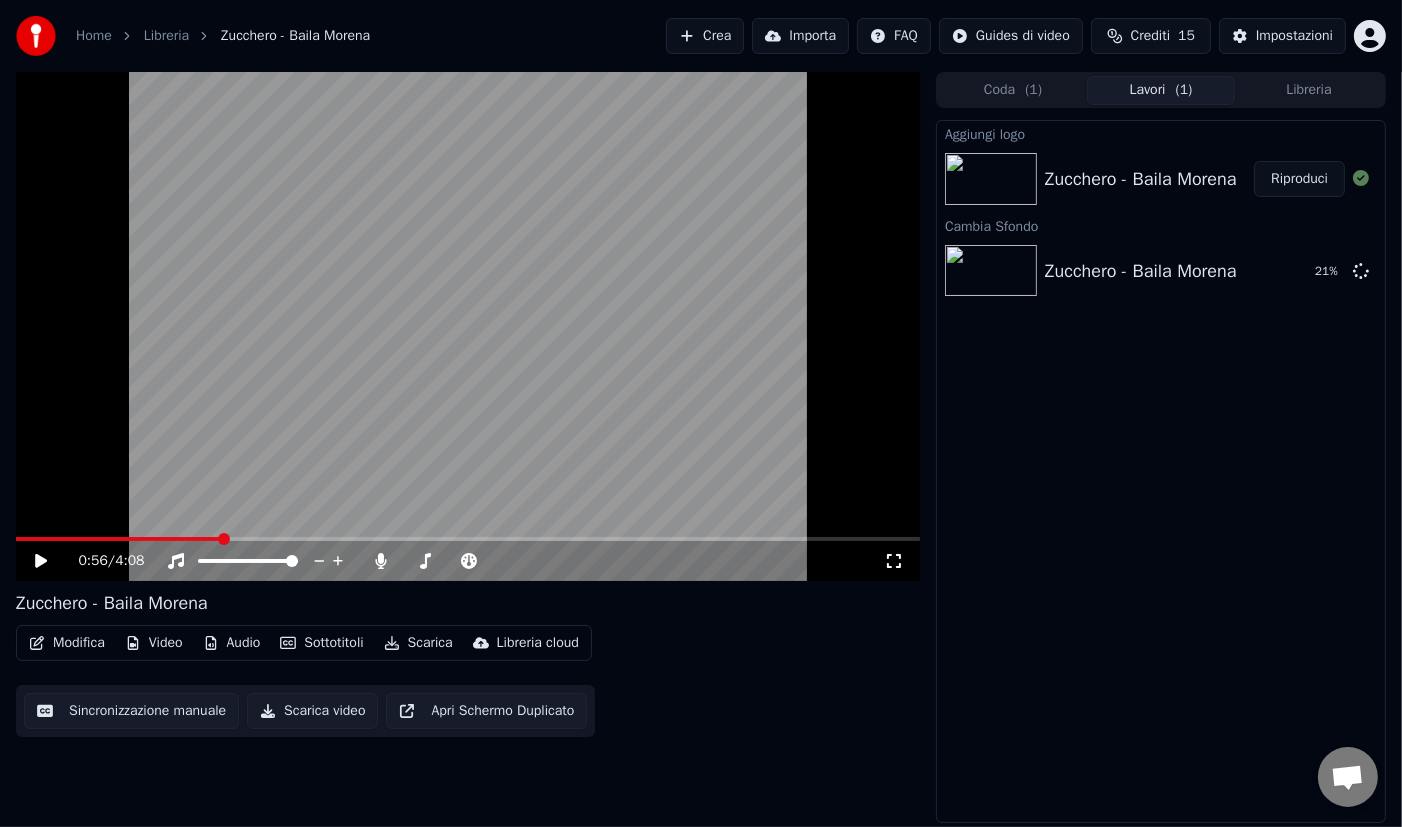 click at bounding box center [991, 179] 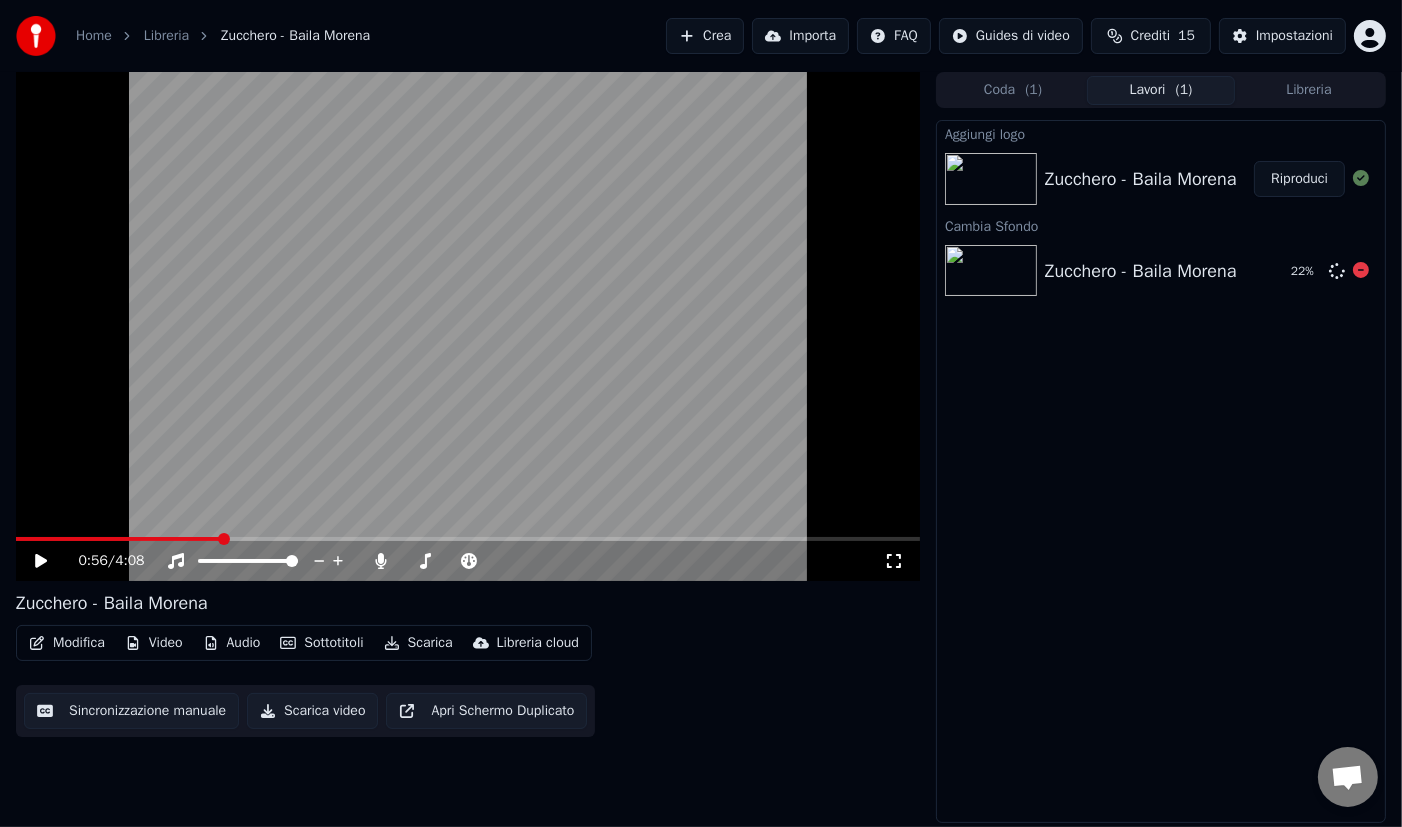 click on "Zucchero - Baila Morena" at bounding box center [1141, 271] 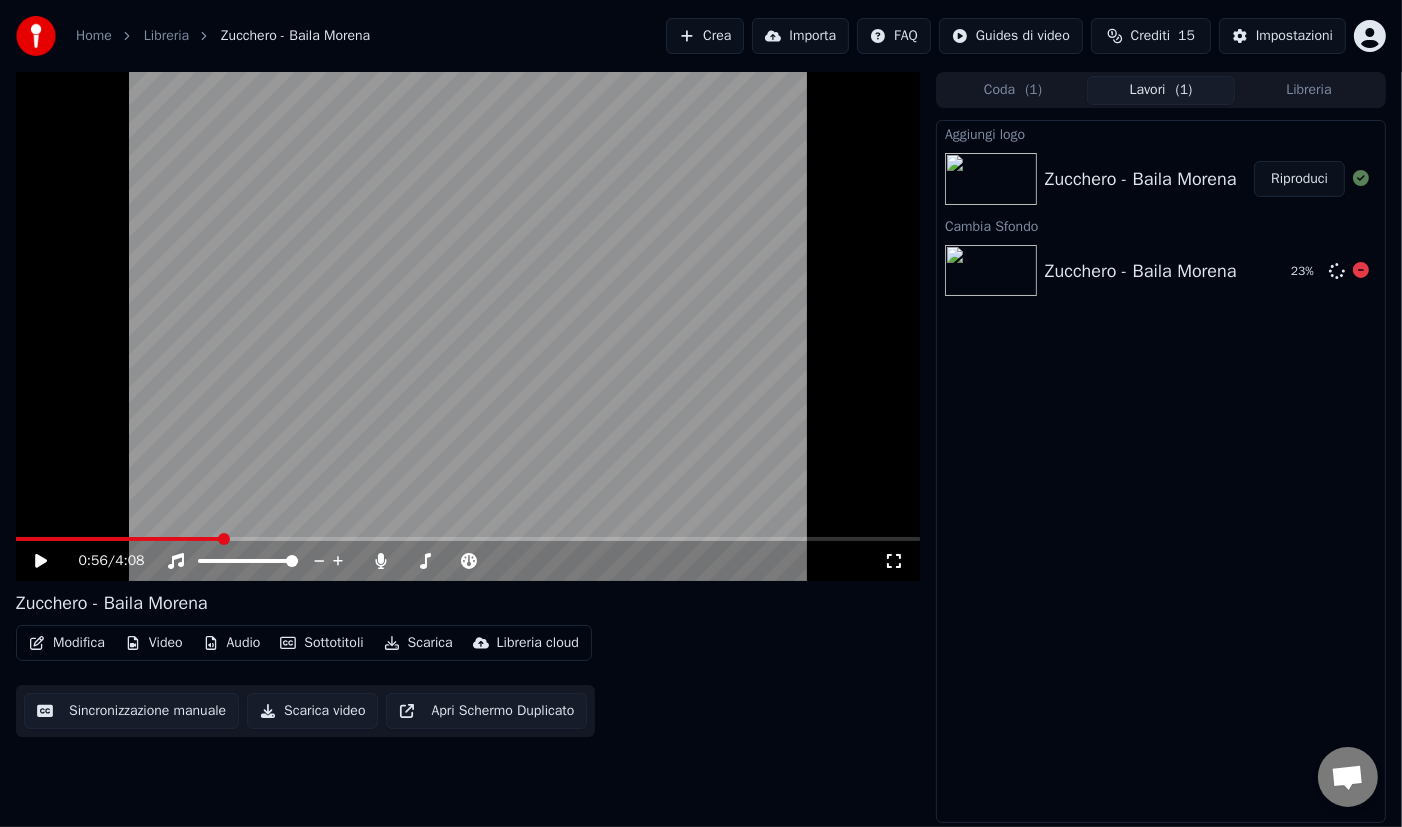 click at bounding box center [991, 271] 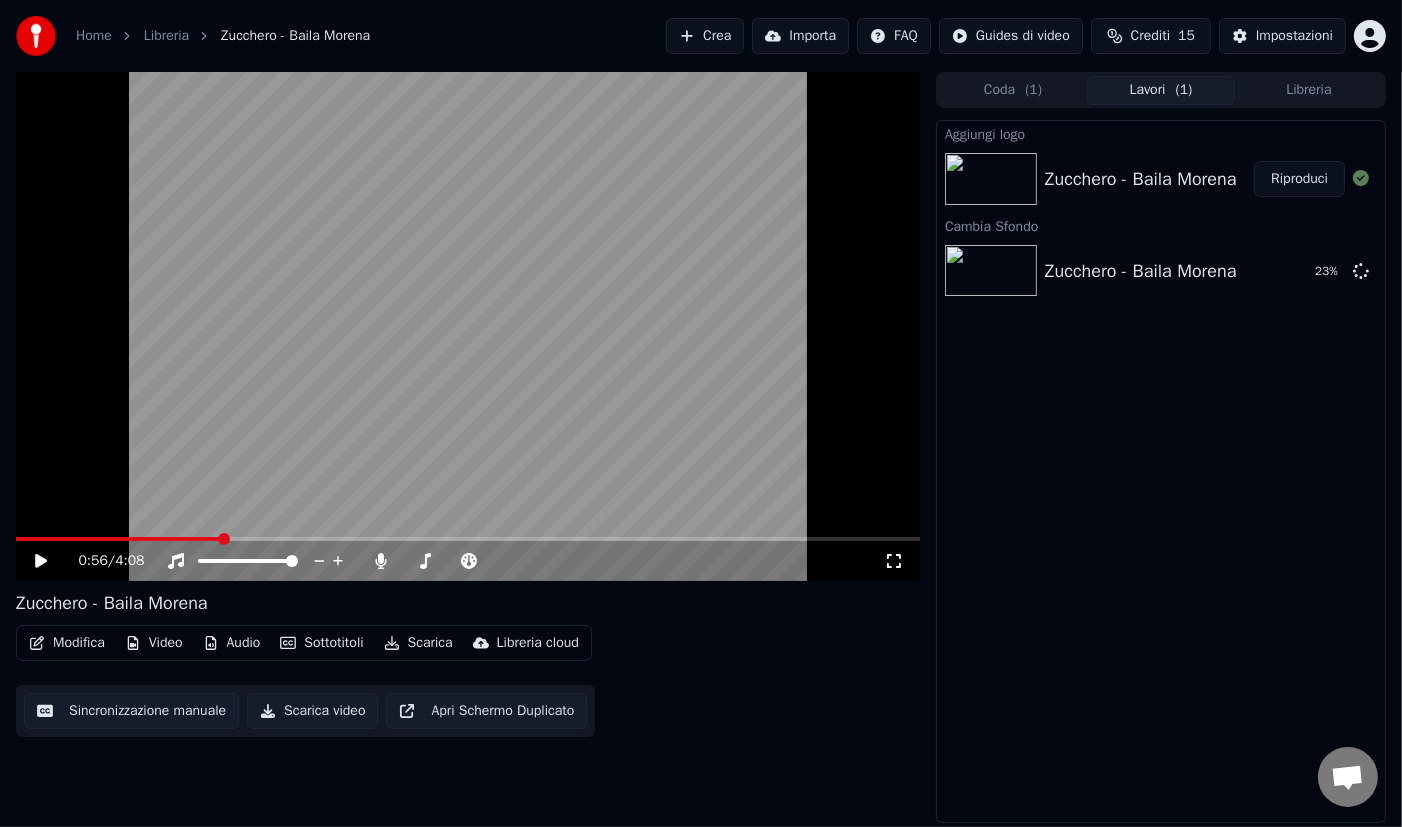 click on "Zucchero - Baila Morena" at bounding box center [1141, 179] 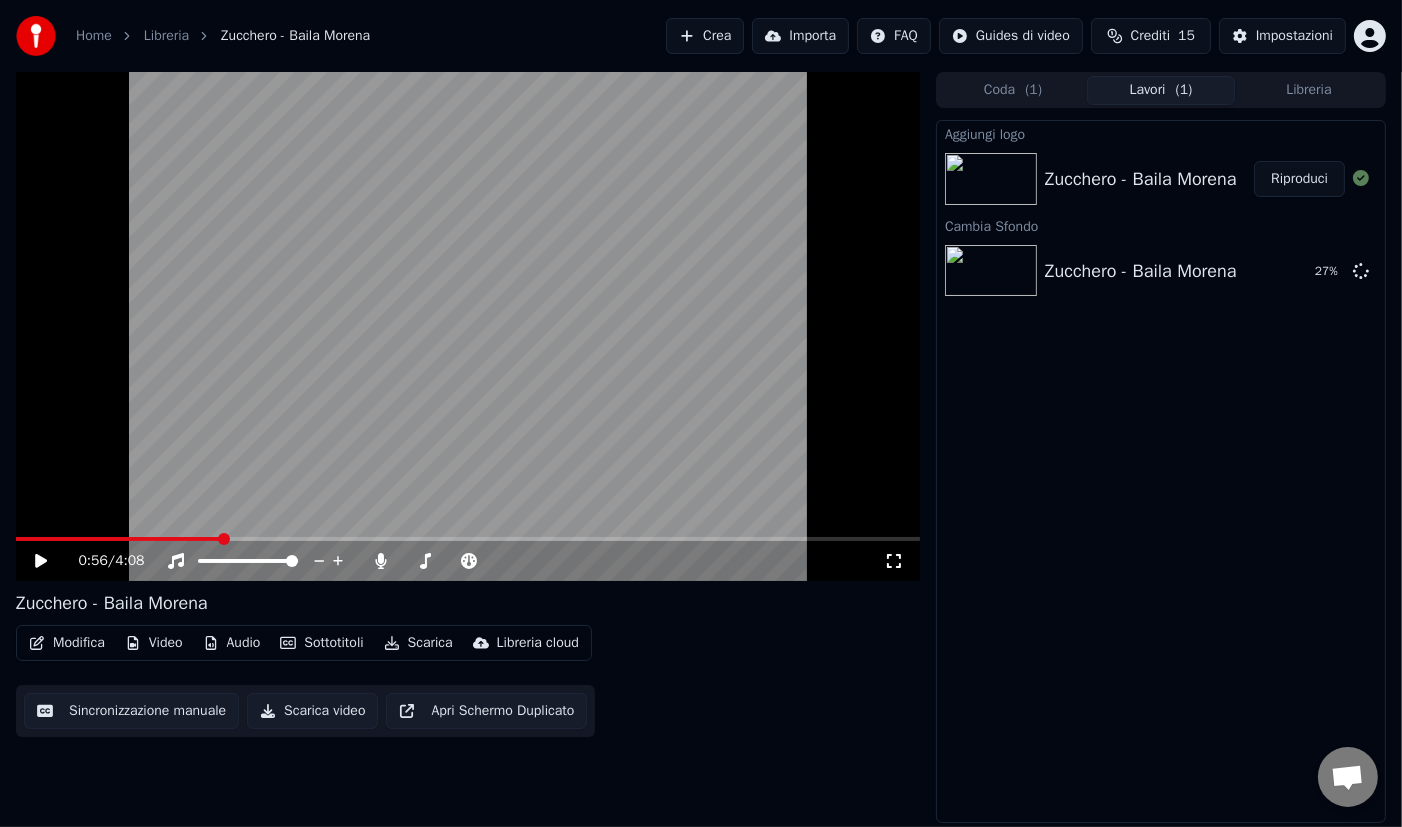 click on "Riproduci" at bounding box center [1299, 179] 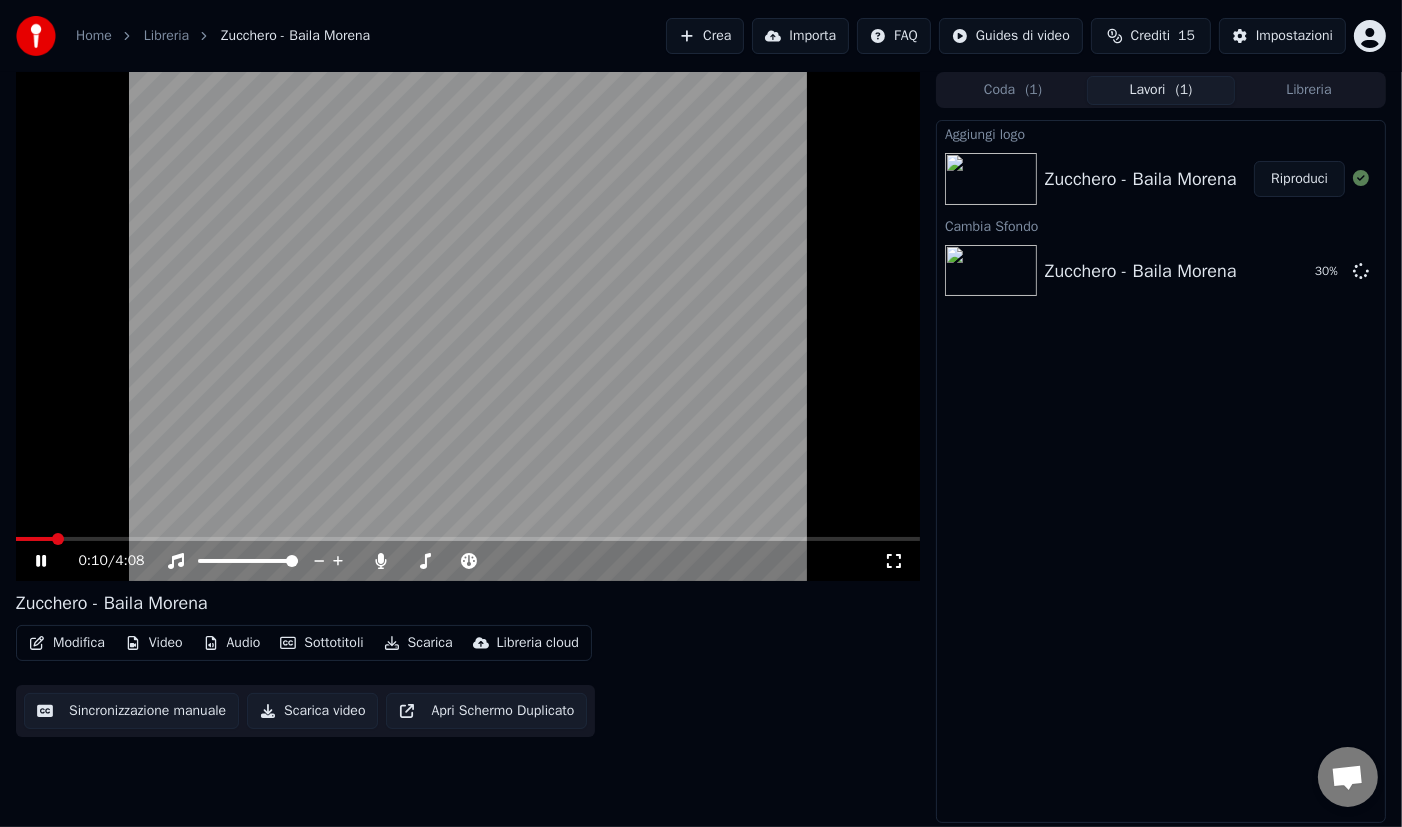 click 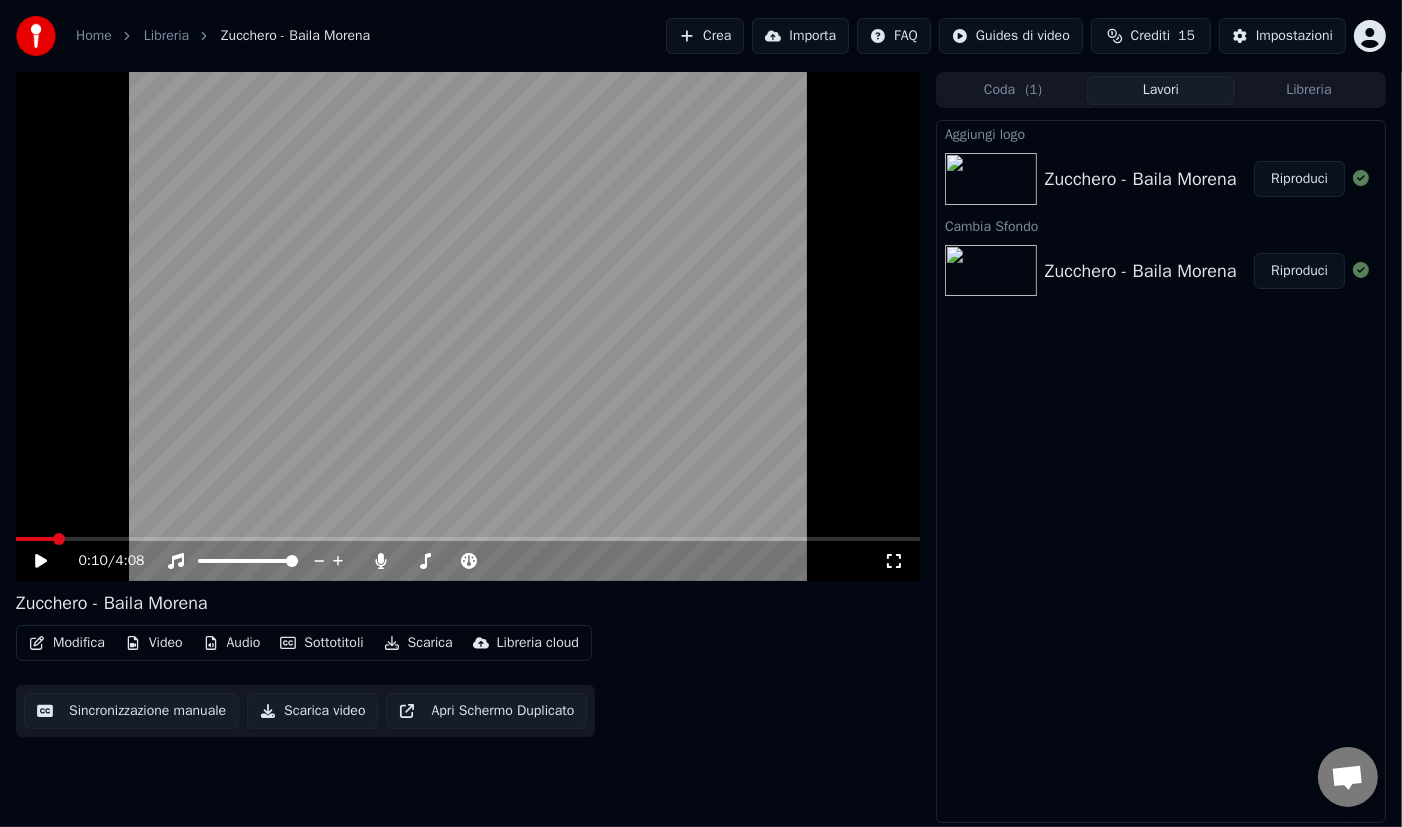 click on "Zucchero - Baila Morena" at bounding box center (1141, 271) 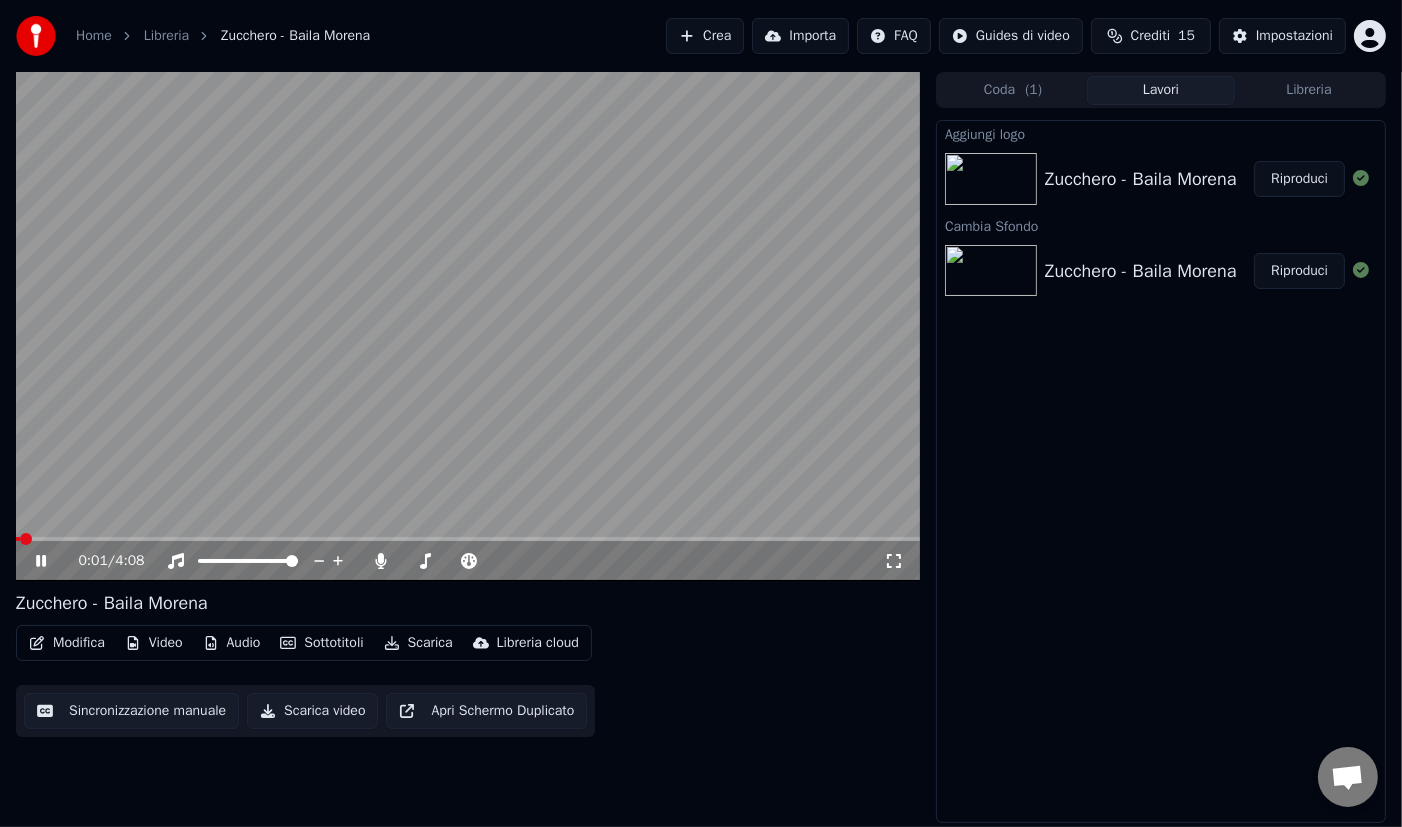 click 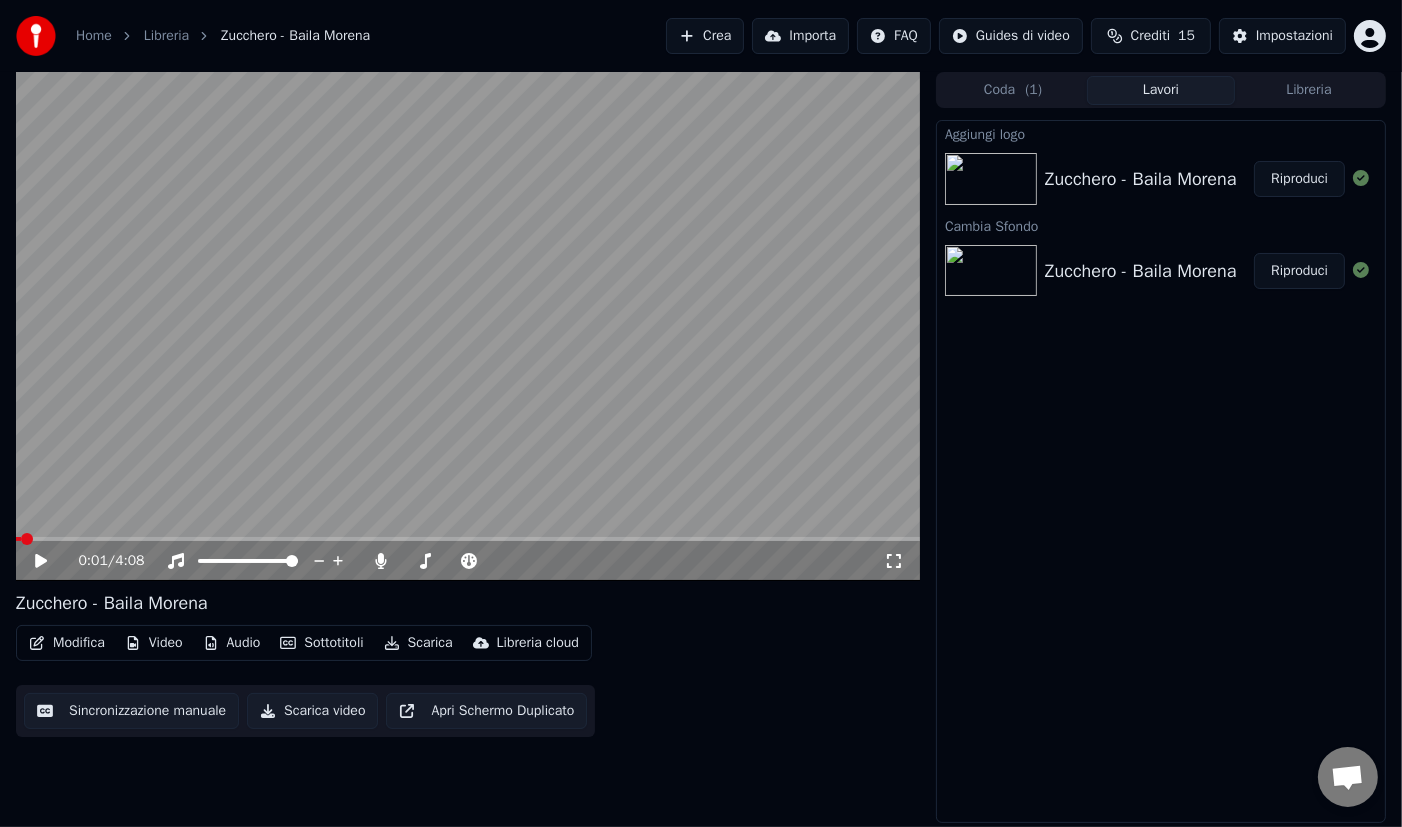 click on "Video" at bounding box center (154, 643) 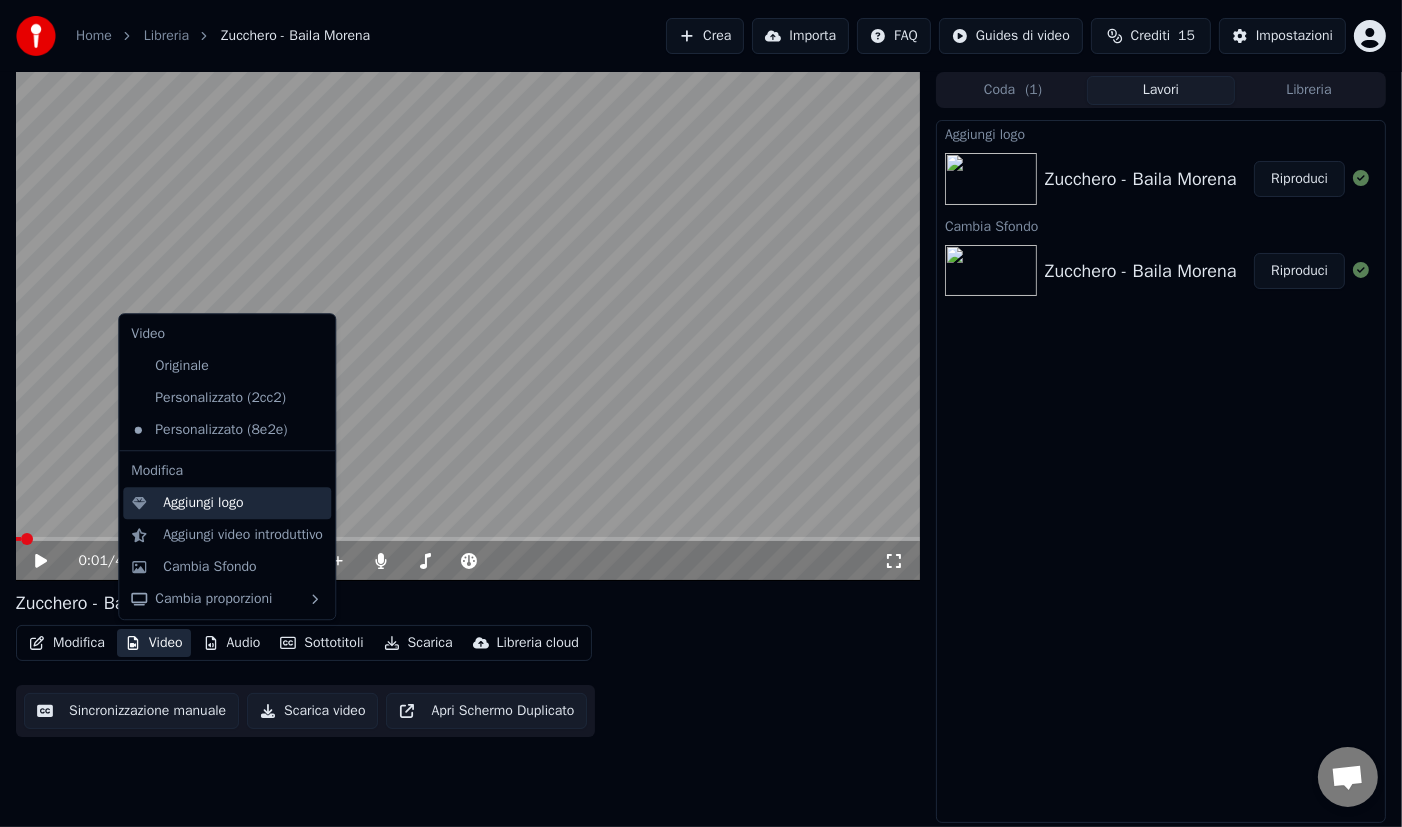 click on "Aggiungi logo" at bounding box center [203, 503] 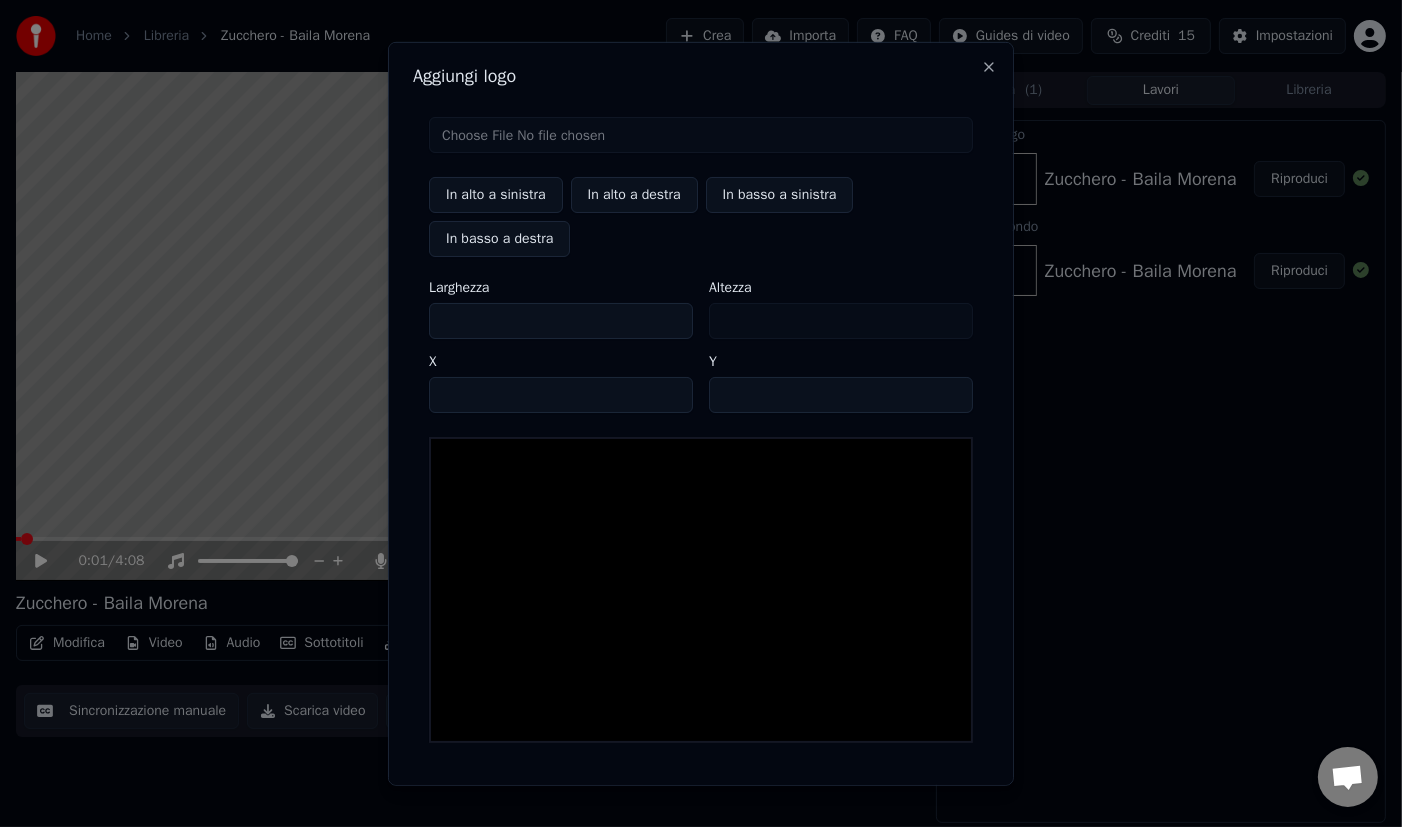click at bounding box center [701, 134] 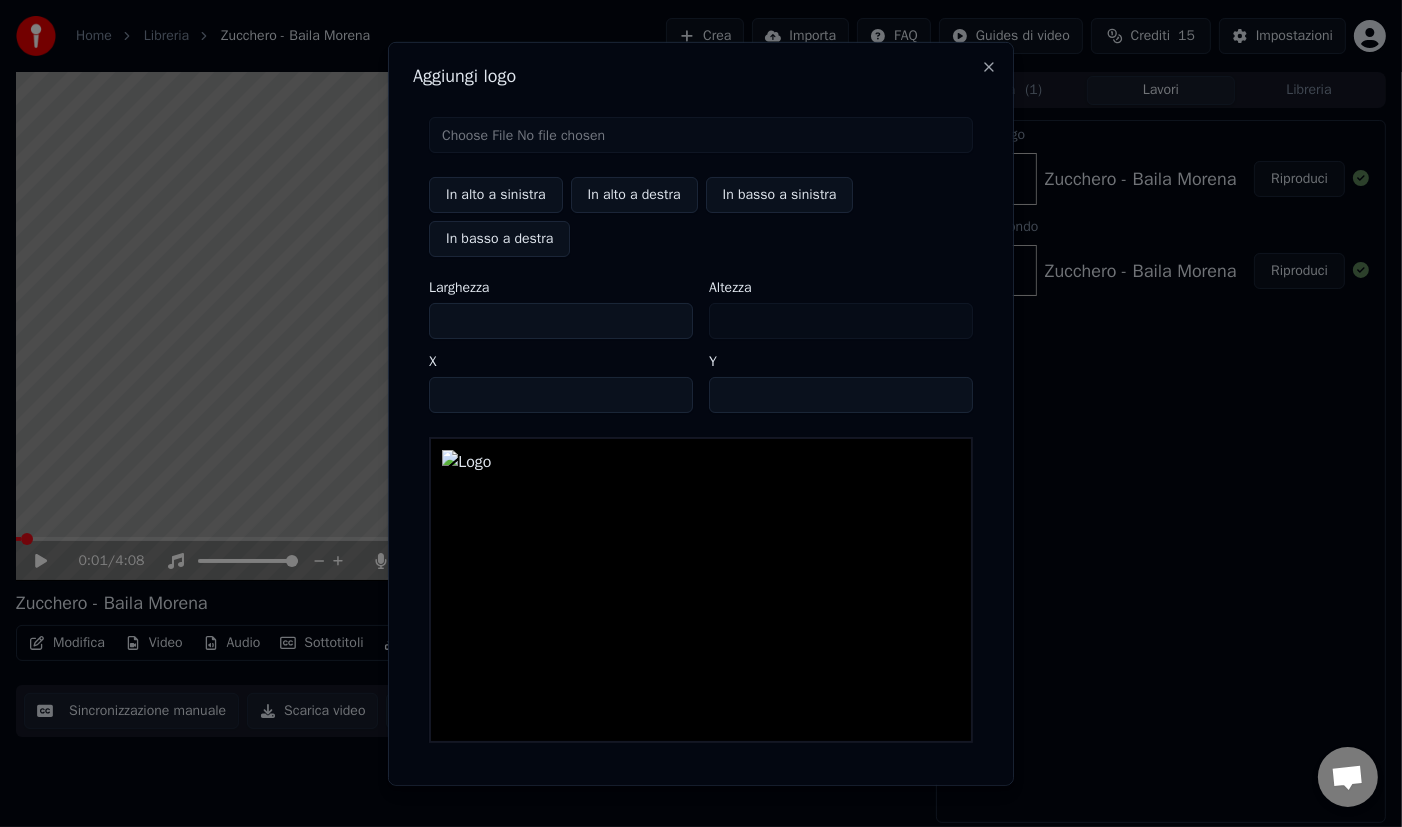 click on "In alto a sinistra" at bounding box center (496, 194) 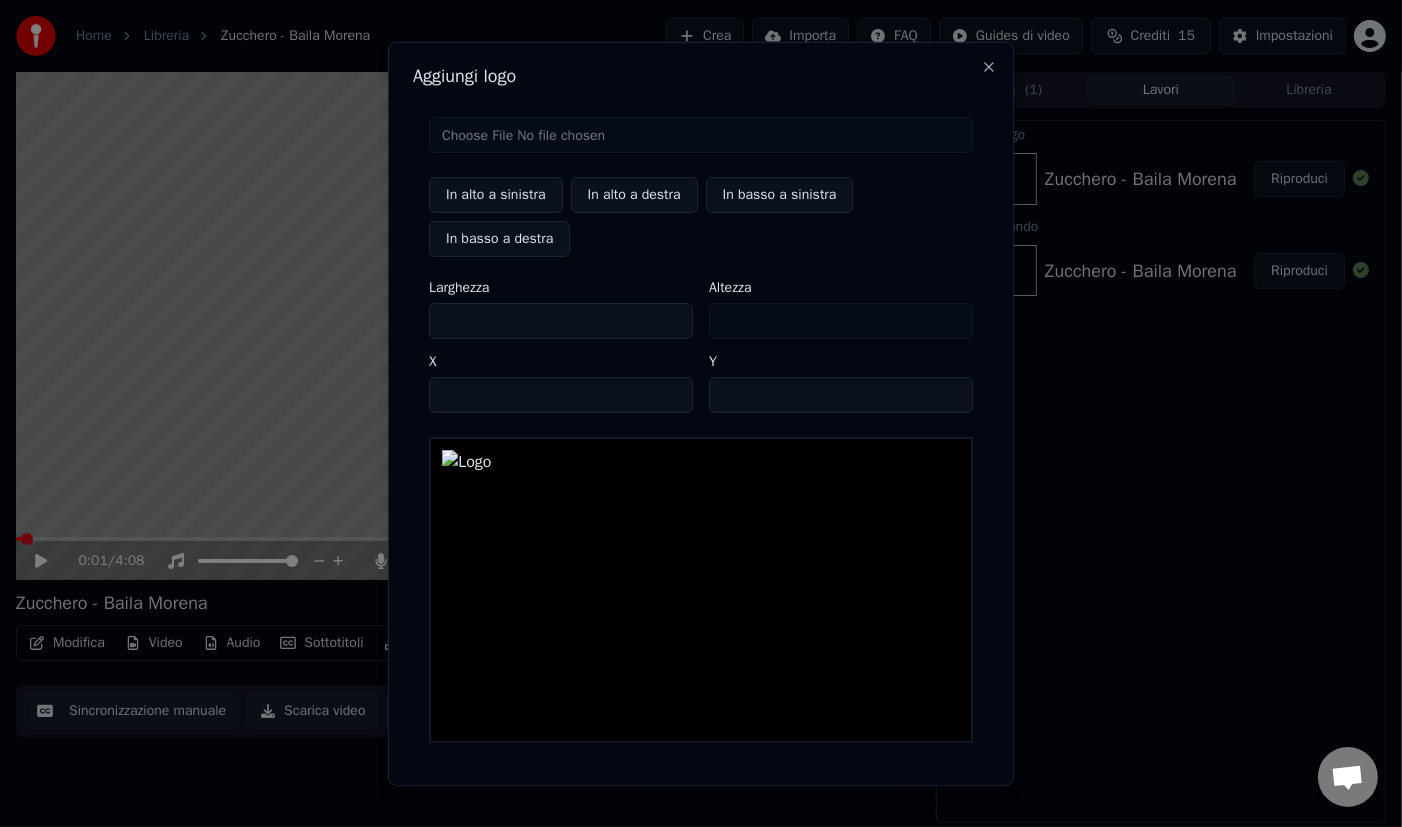 scroll, scrollTop: 64, scrollLeft: 0, axis: vertical 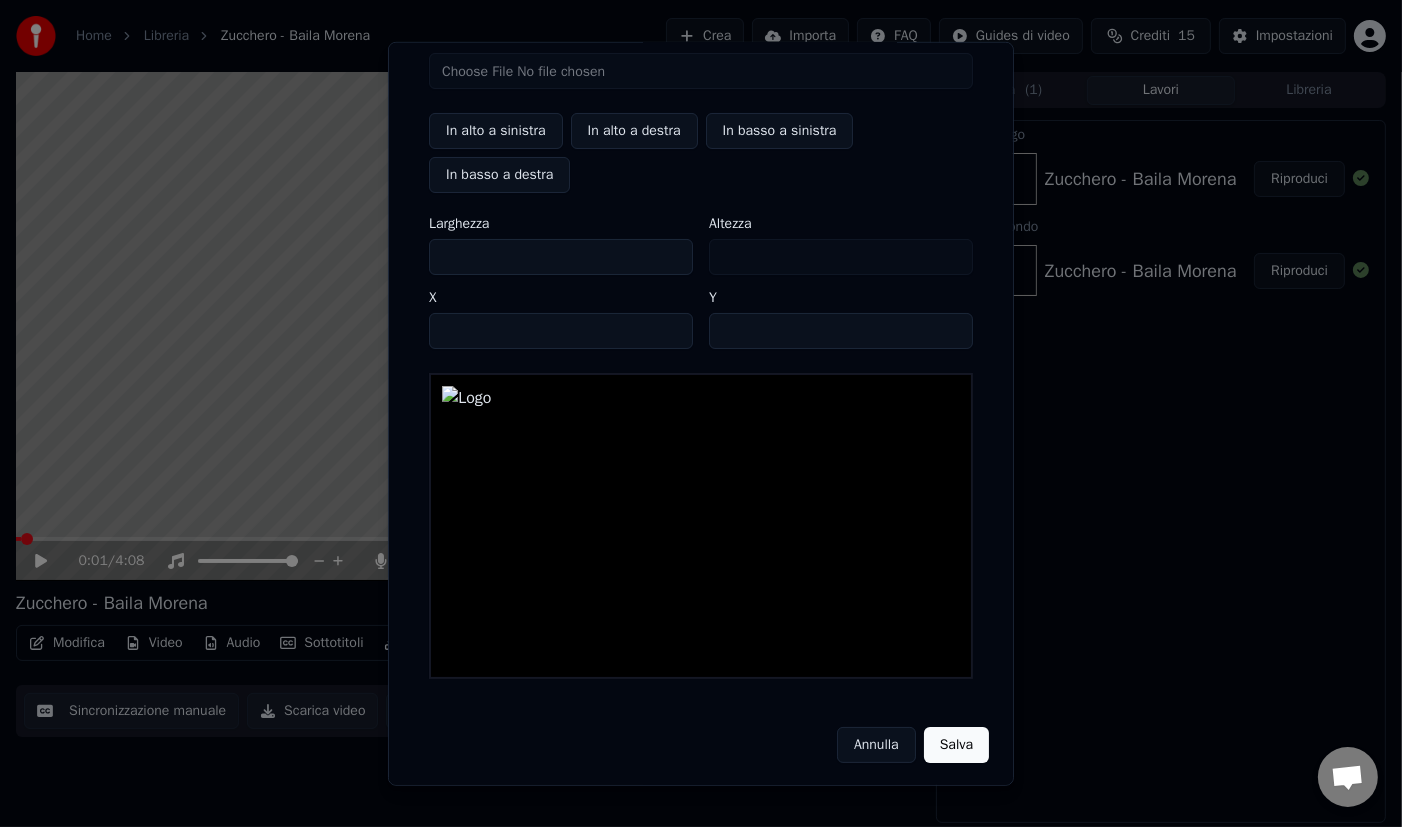 click on "Salva" at bounding box center [956, 744] 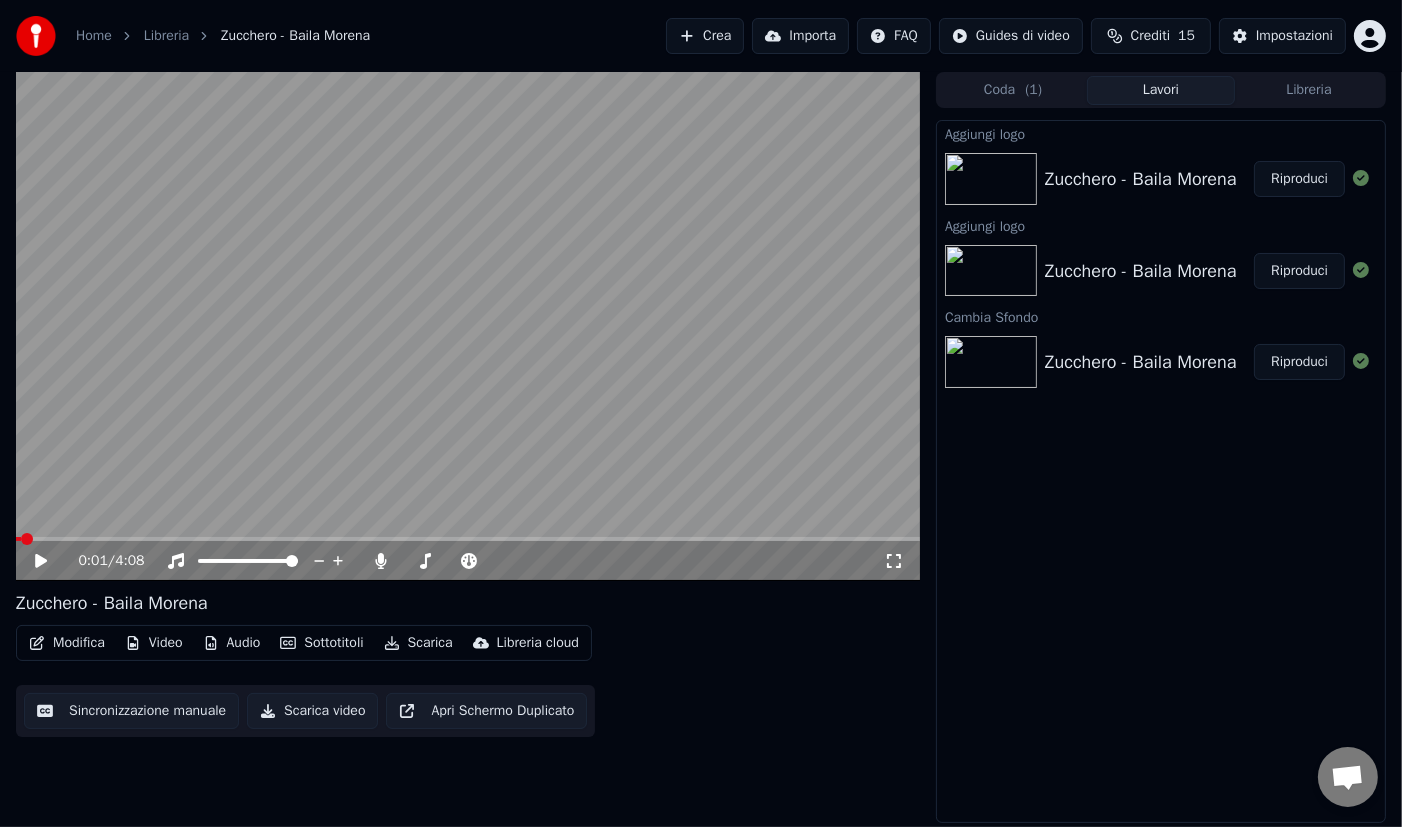 click on "Zucchero - Baila Morena Riproduci" at bounding box center (1161, 179) 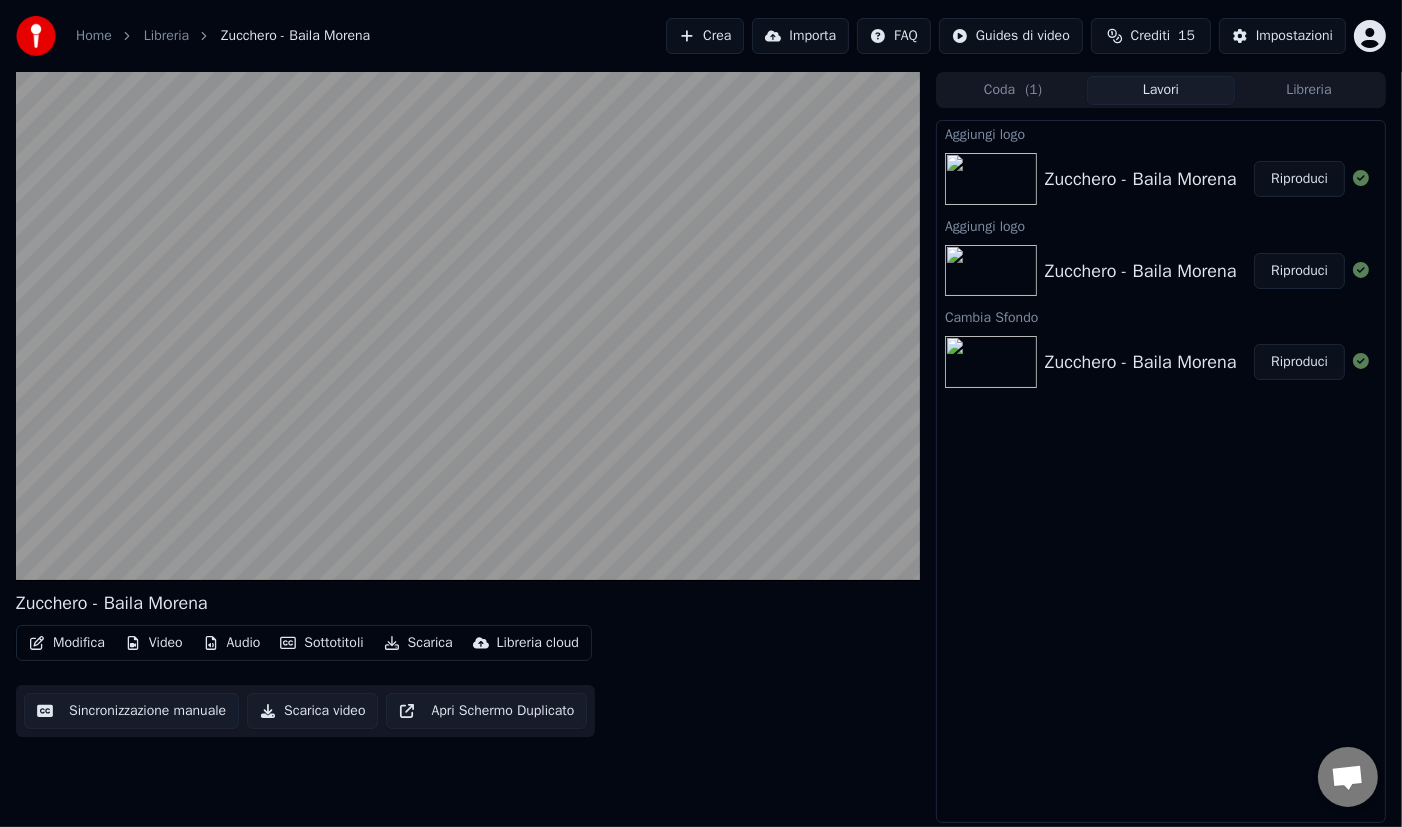 click on "Scarica video" at bounding box center (312, 711) 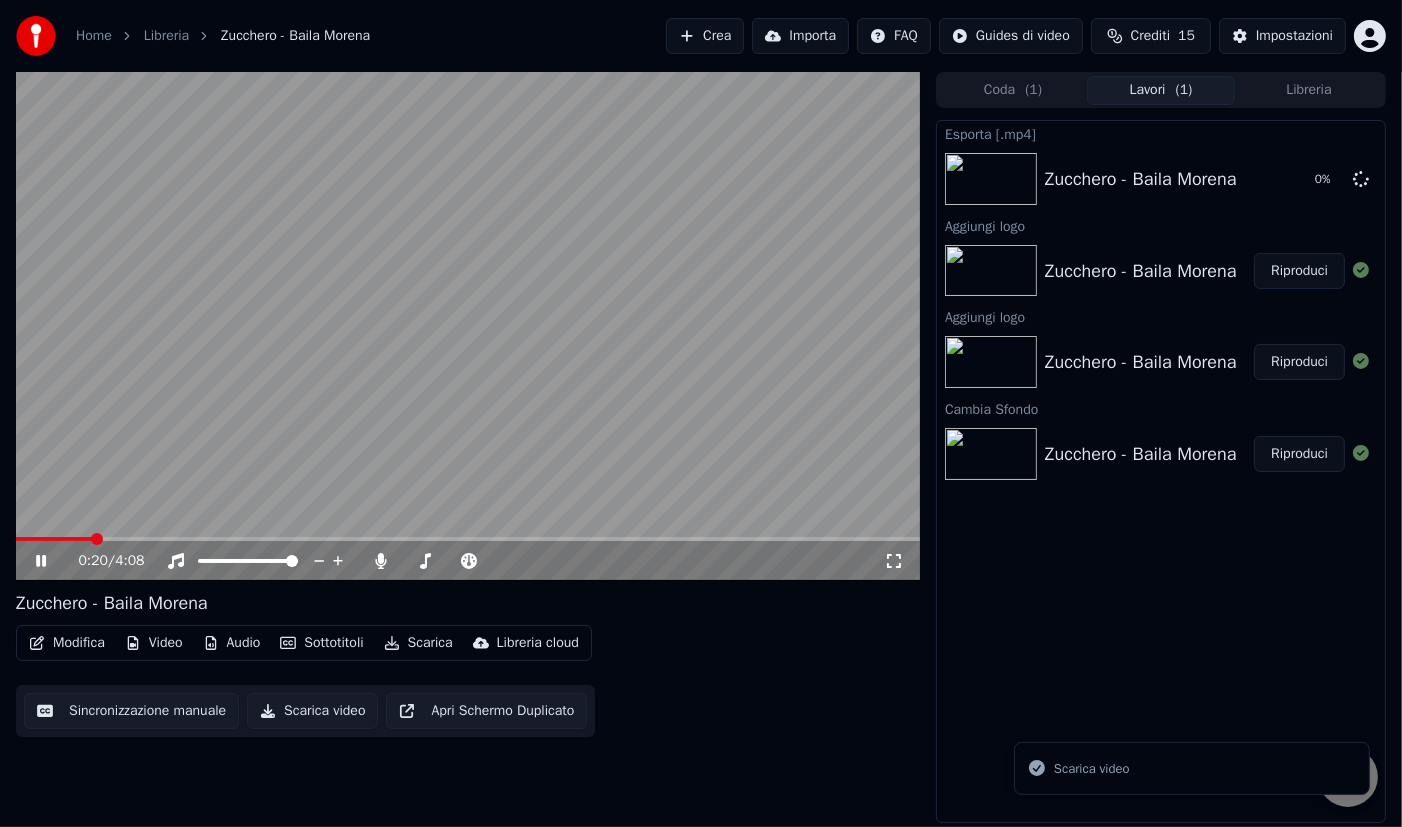 click 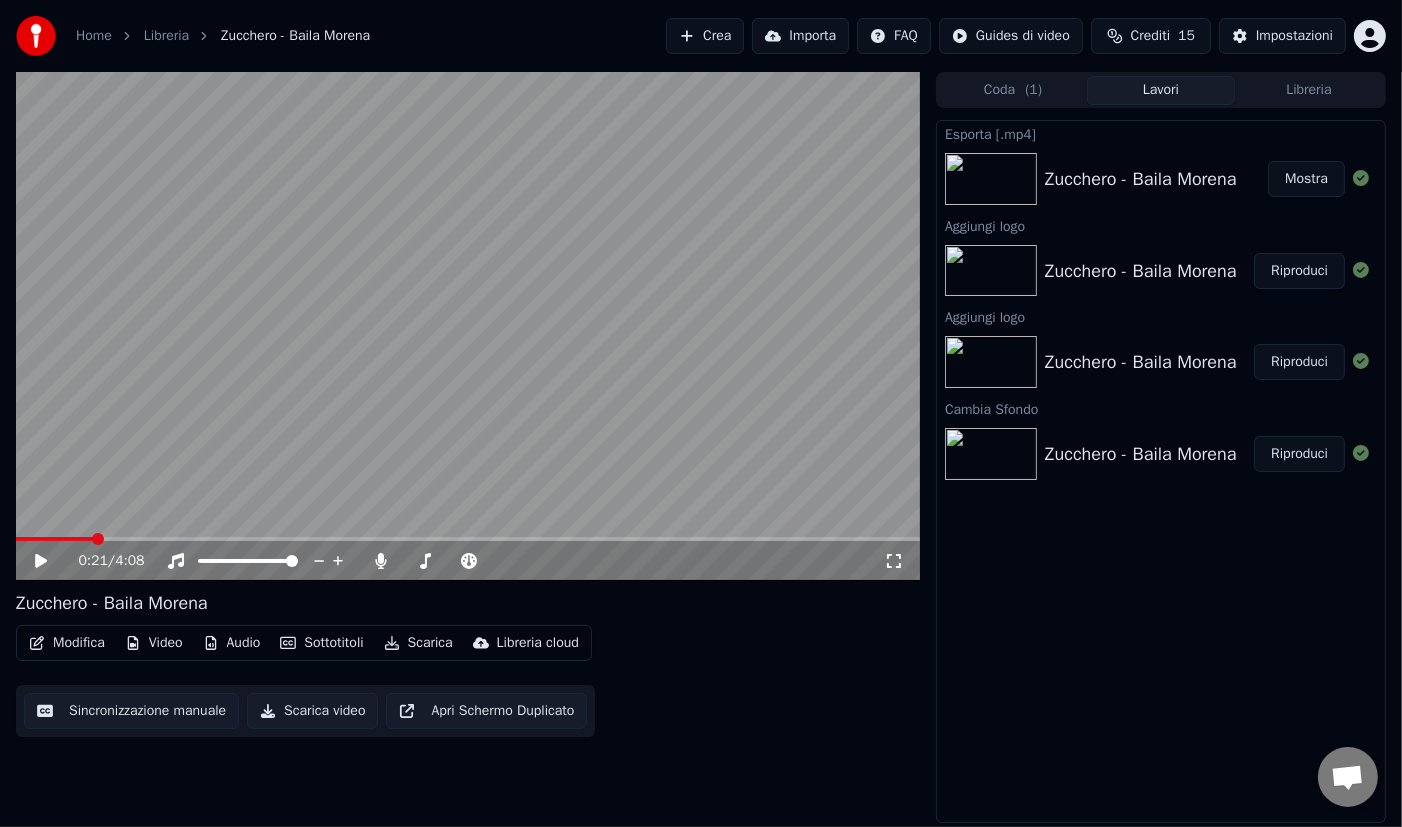 click on "Mostra" at bounding box center [1306, 179] 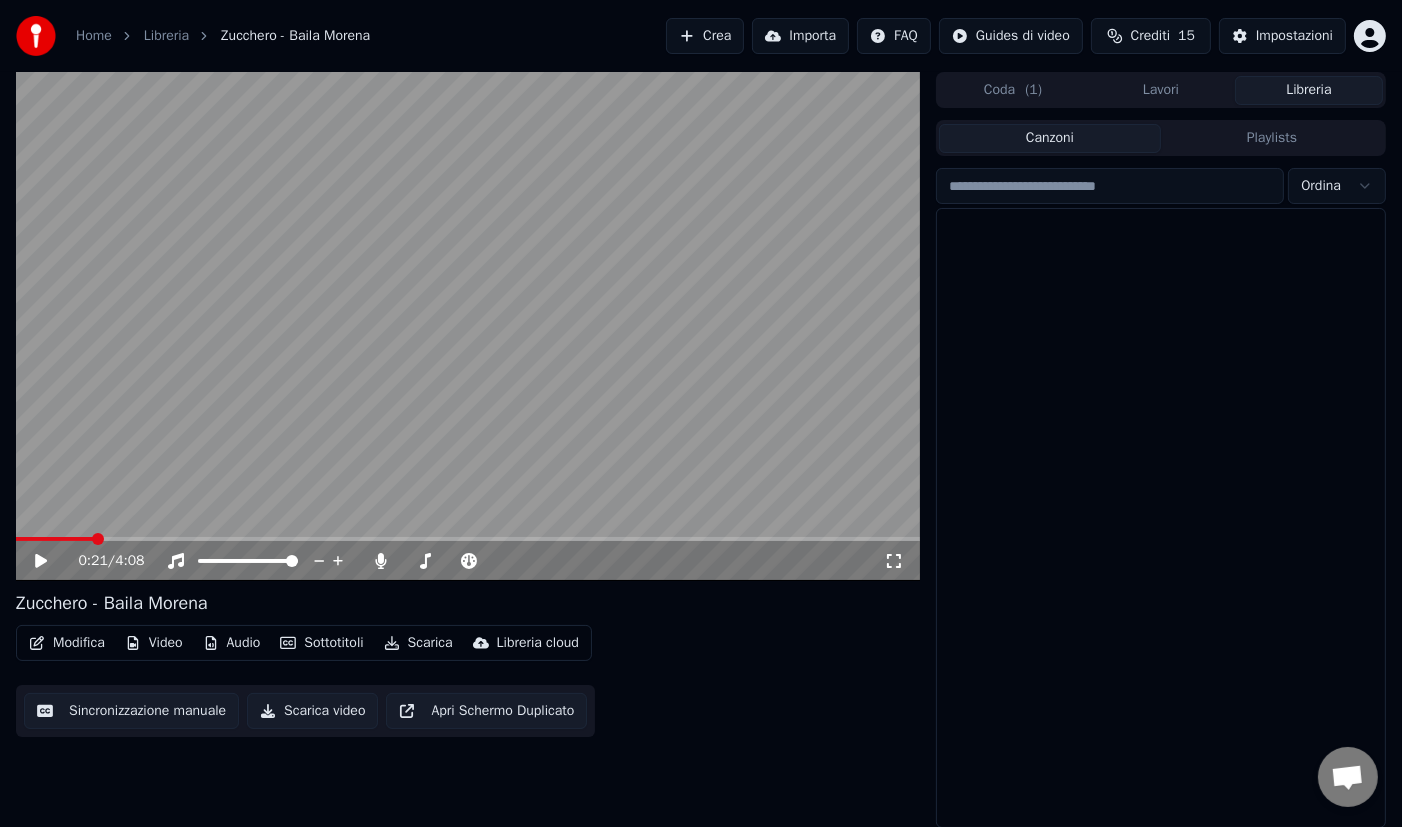 click on "Libreria" at bounding box center [1309, 90] 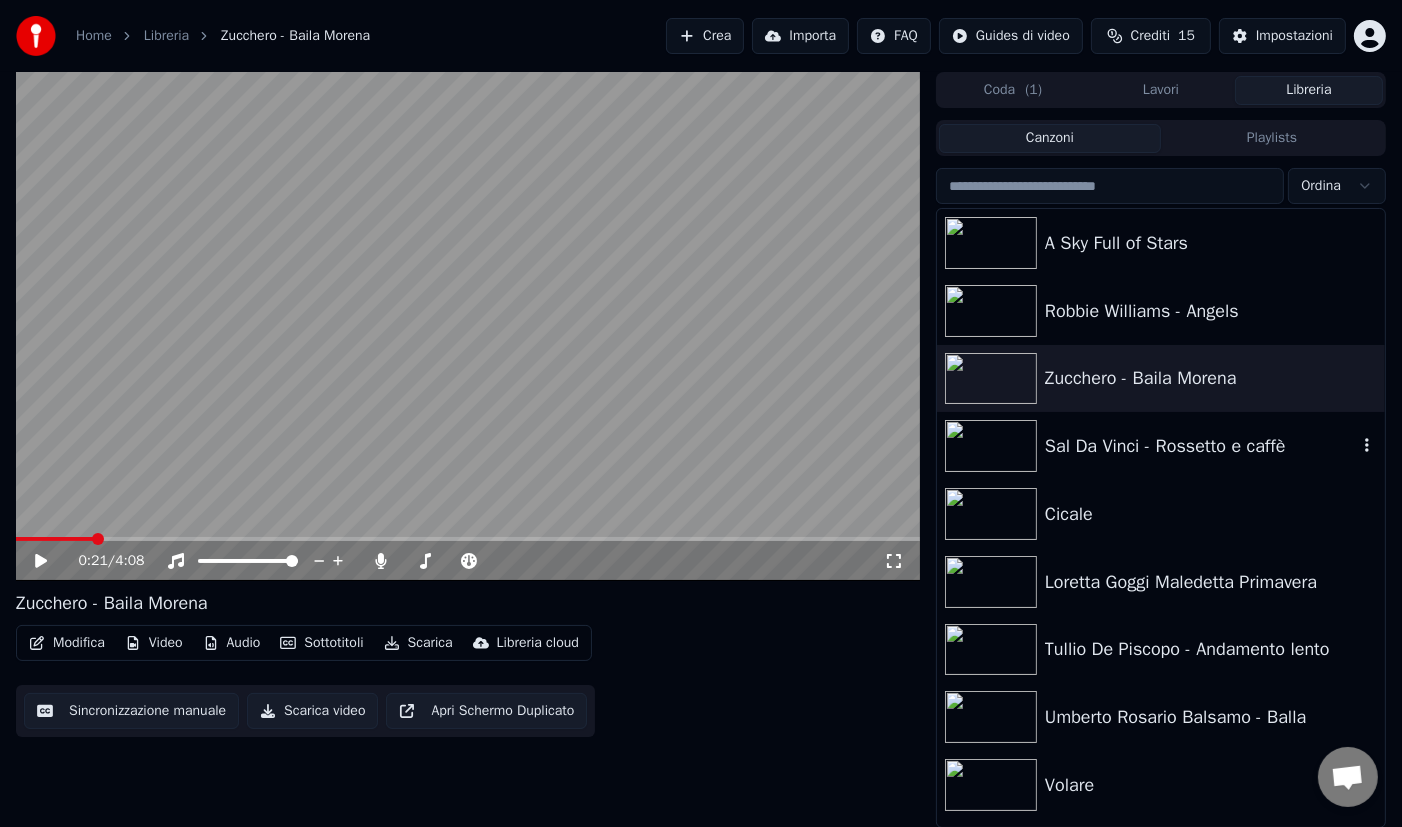 click on "Sal Da Vinci - Rossetto e caffè" at bounding box center [1201, 446] 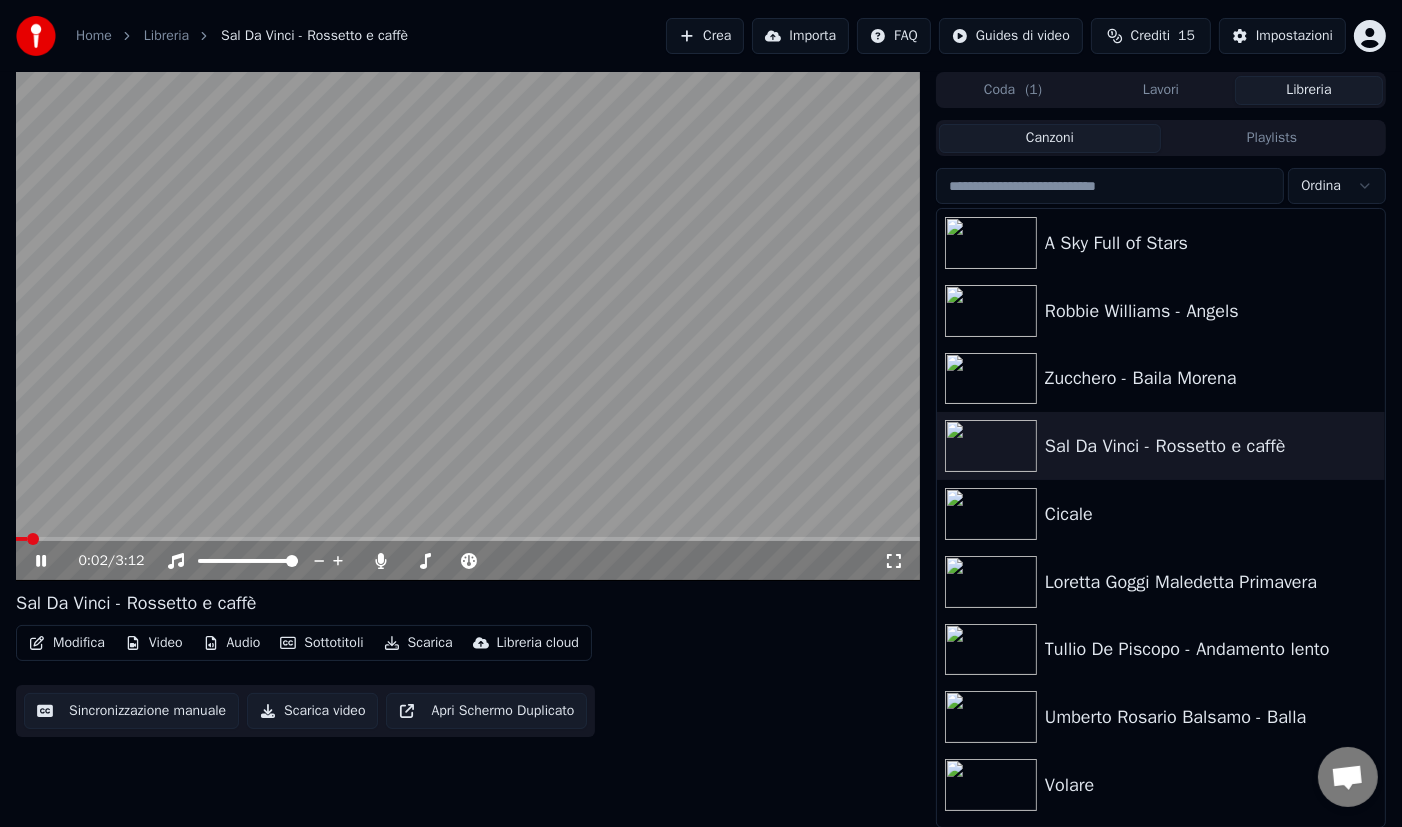 click 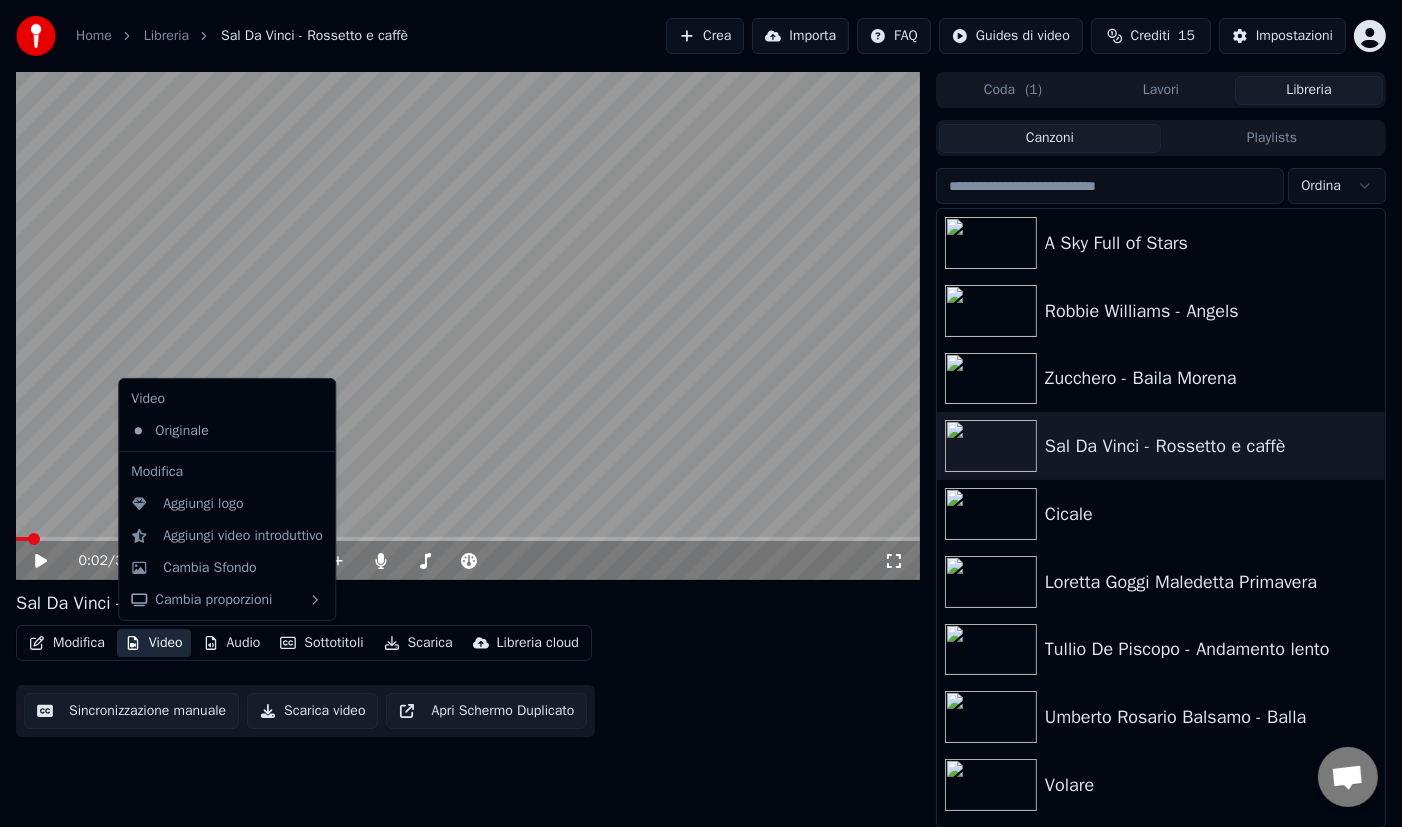 click on "Video" at bounding box center (154, 643) 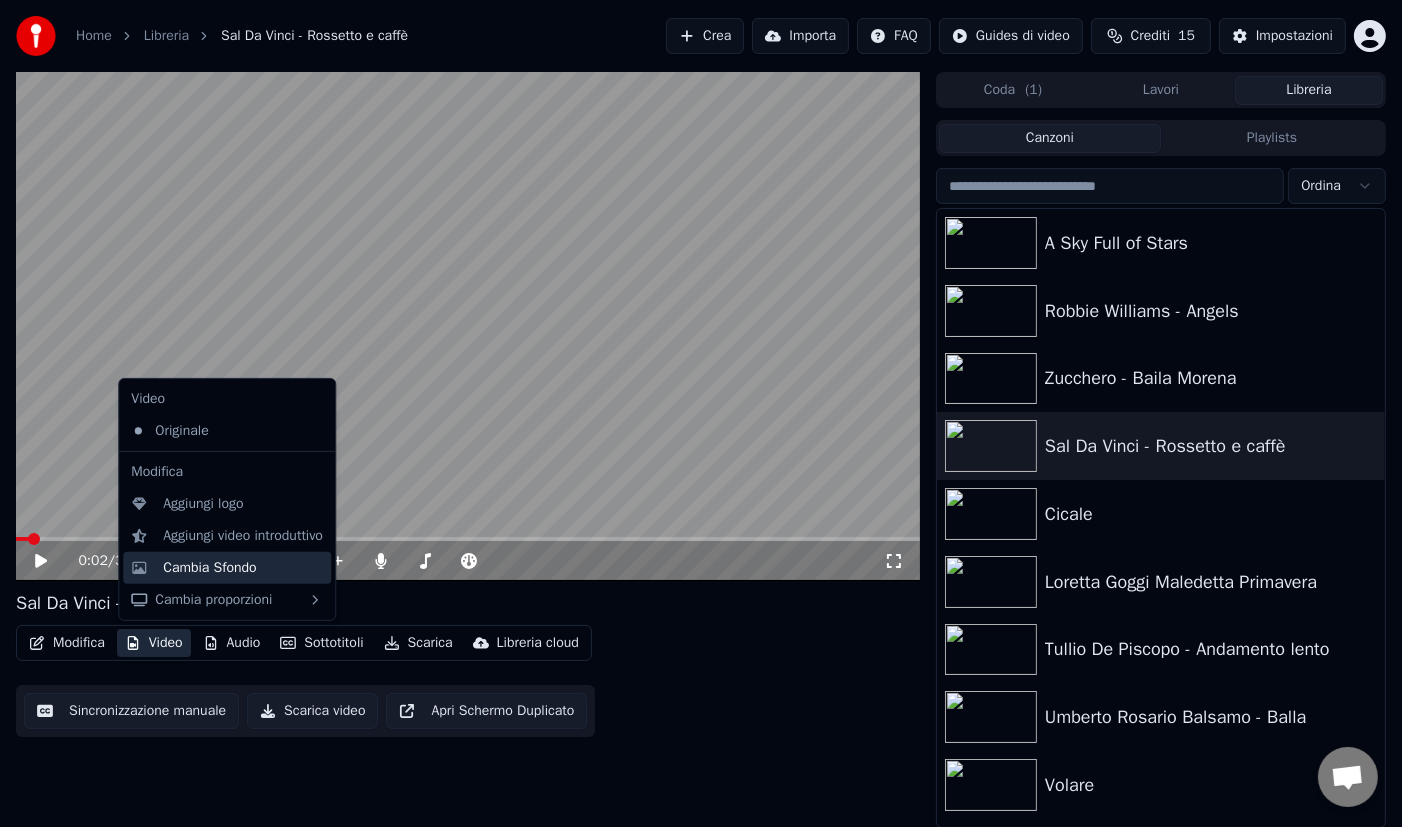 click on "Cambia Sfondo" at bounding box center [209, 568] 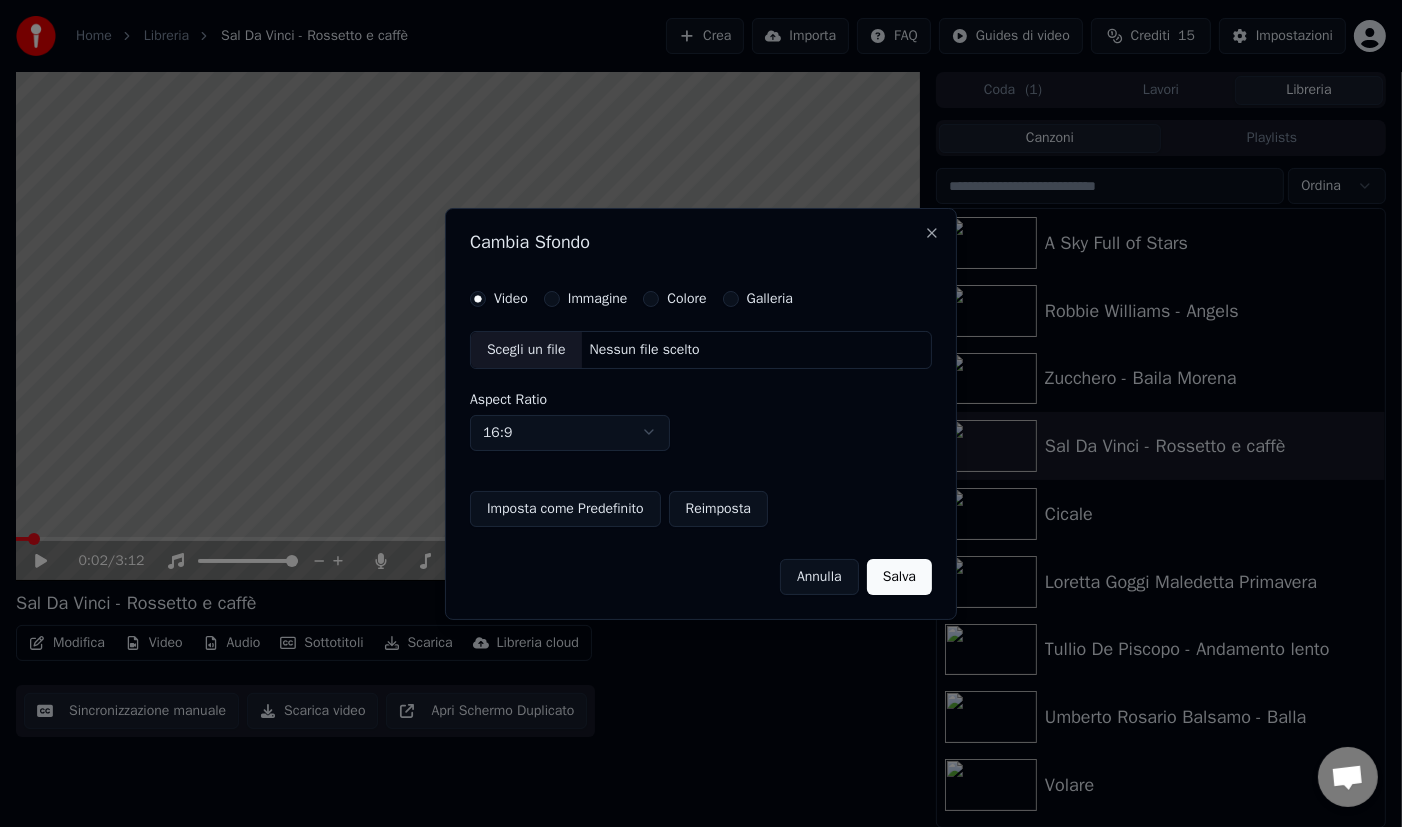 click on "Galleria" at bounding box center (758, 299) 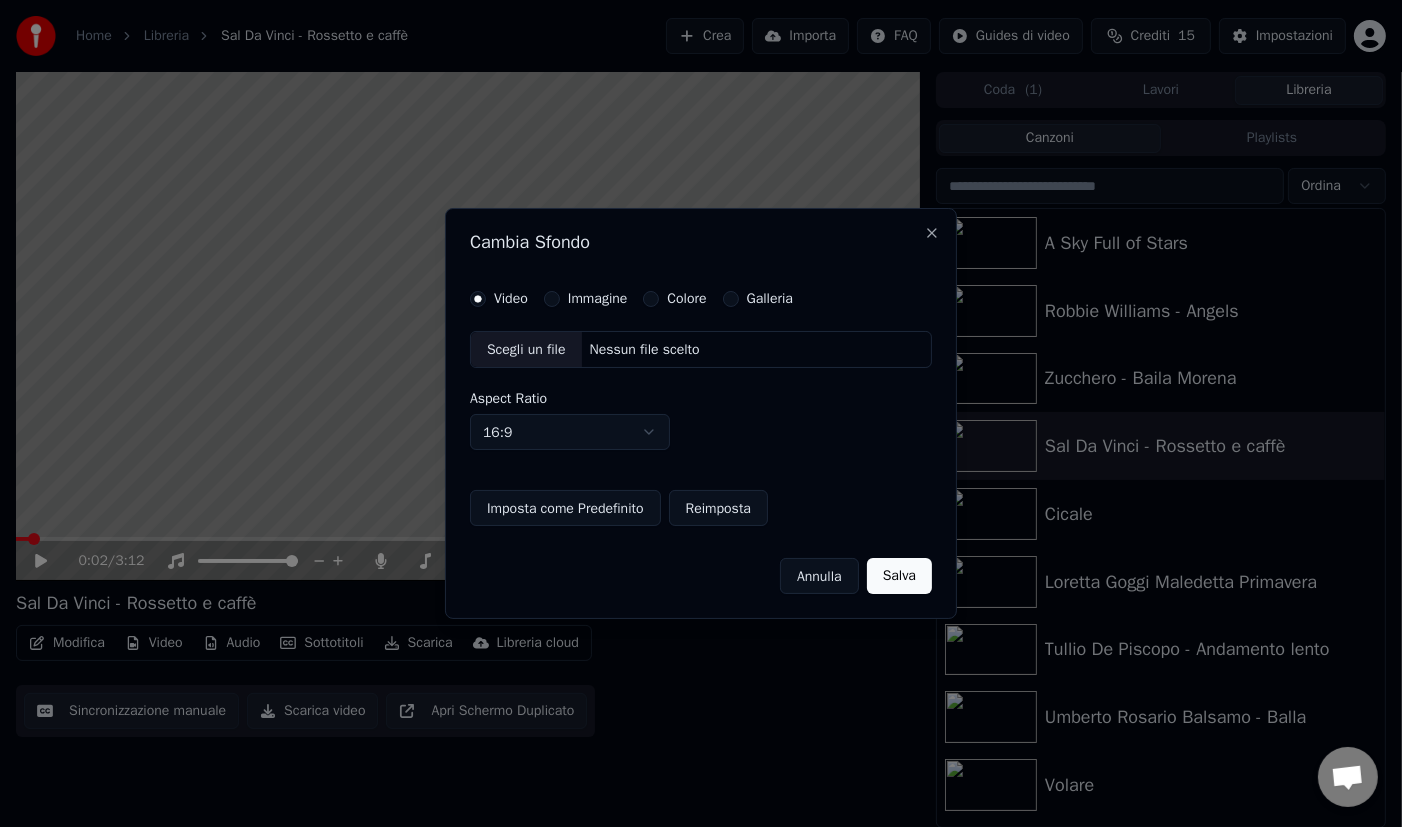 click on "Galleria" at bounding box center (731, 299) 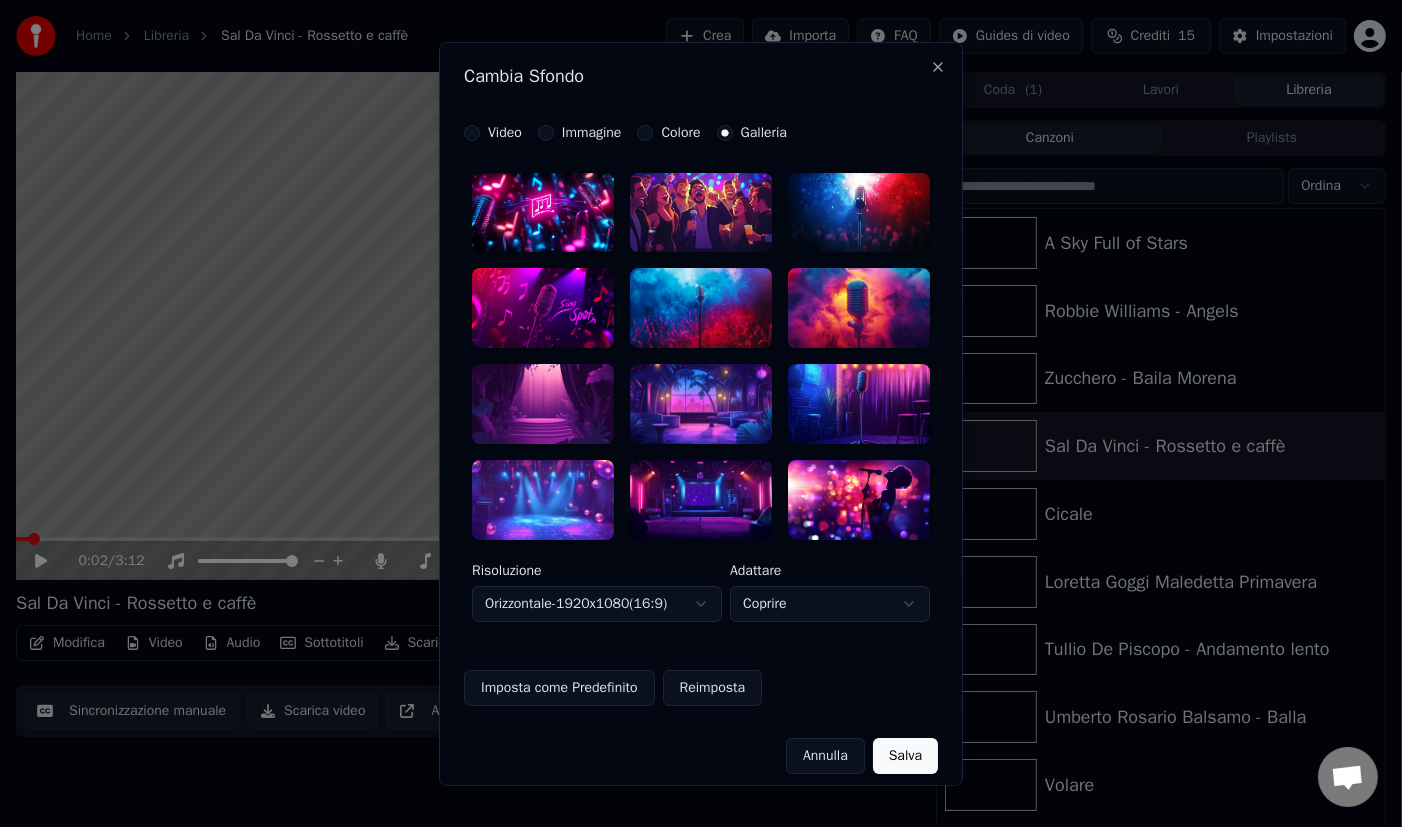 click at bounding box center (701, 212) 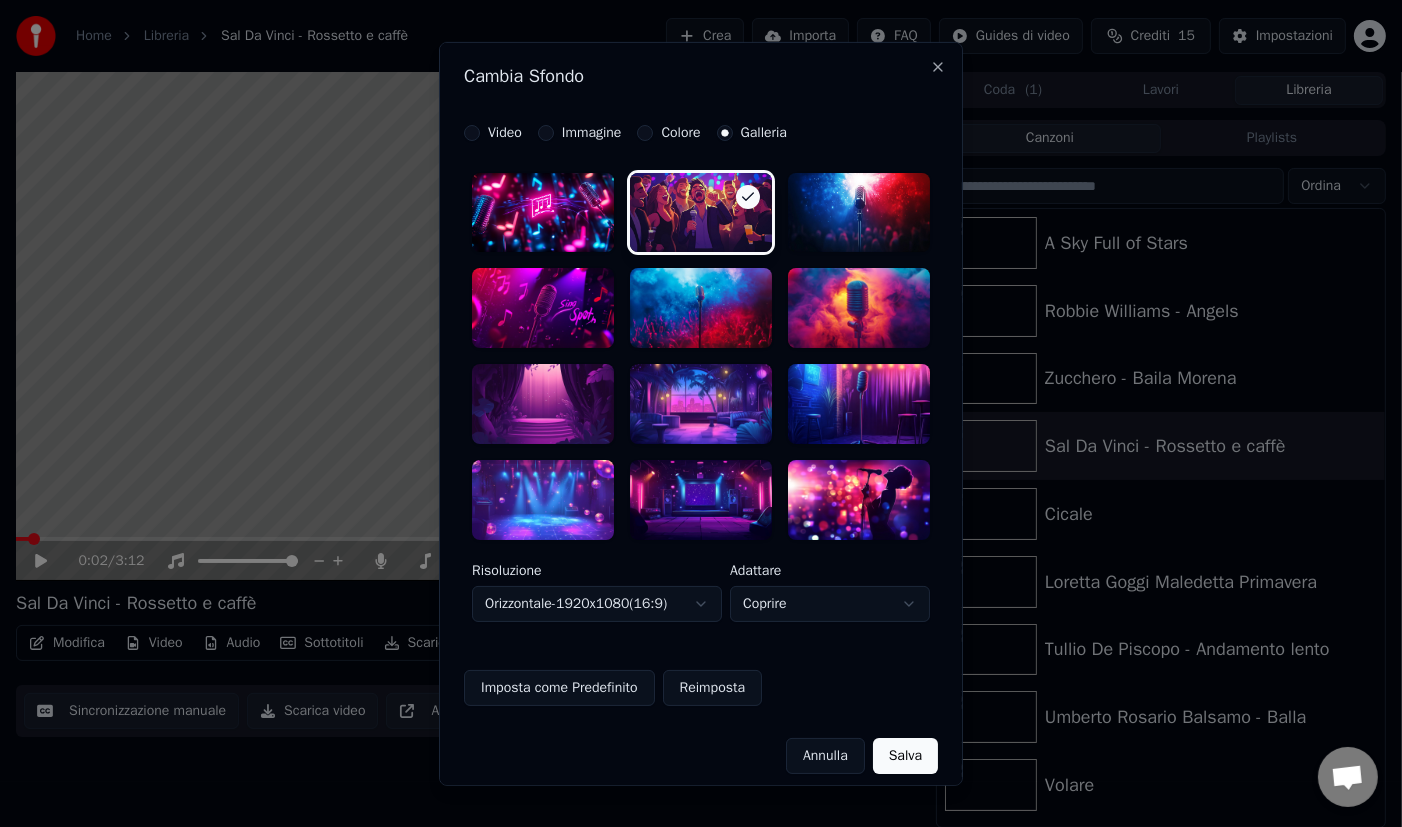 click on "Salva" at bounding box center [905, 756] 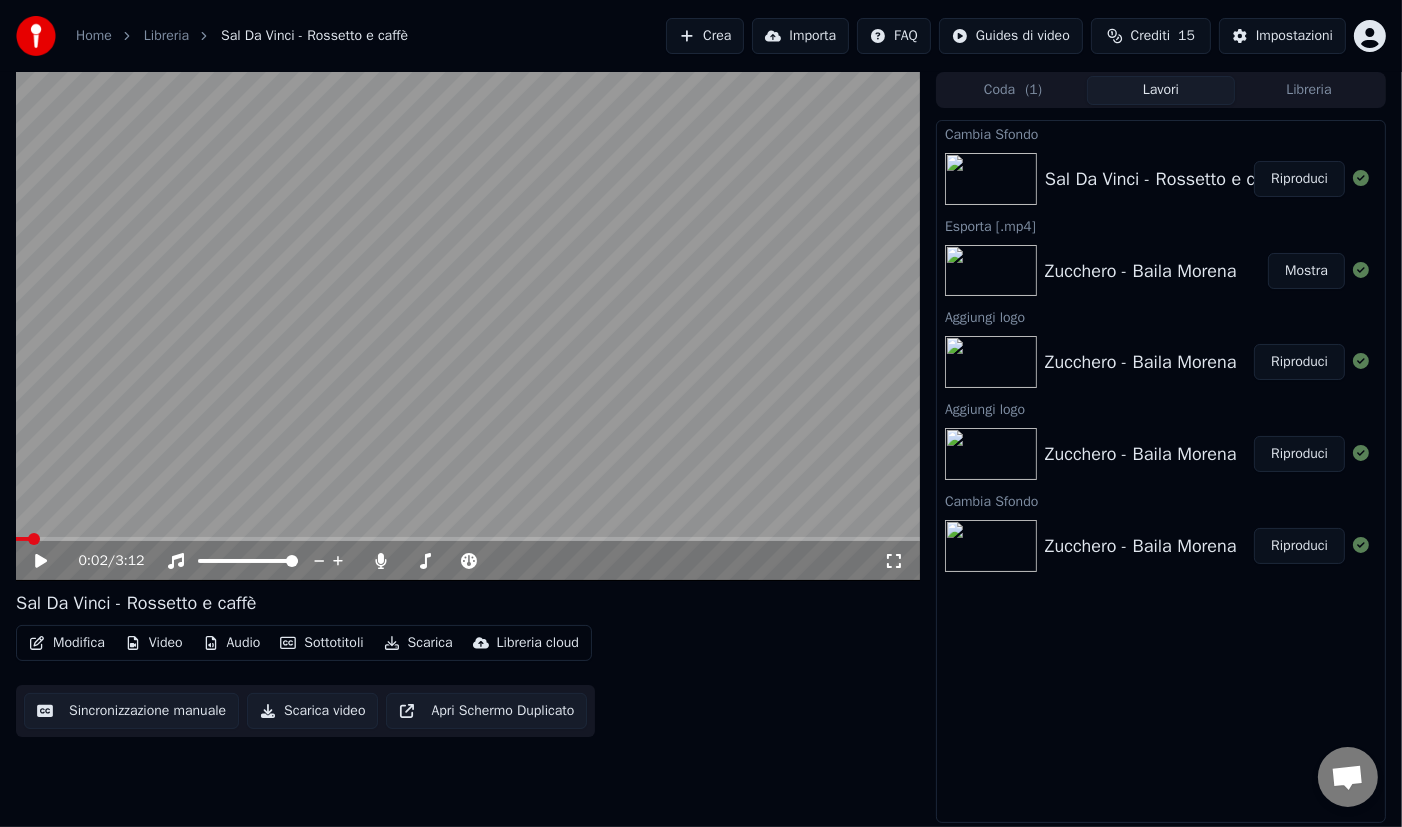 click on "Riproduci" at bounding box center (1299, 179) 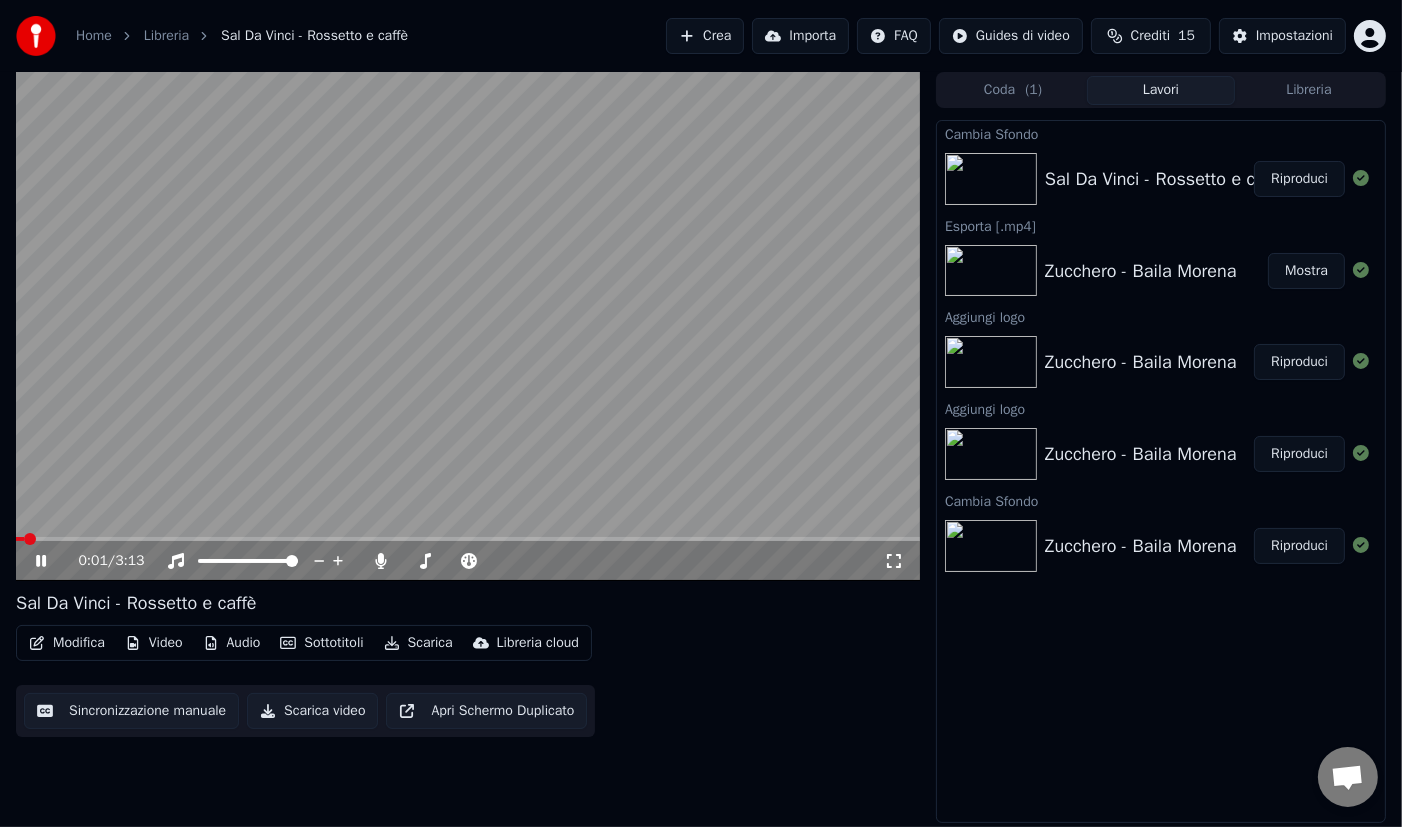 click on "Video" at bounding box center (154, 643) 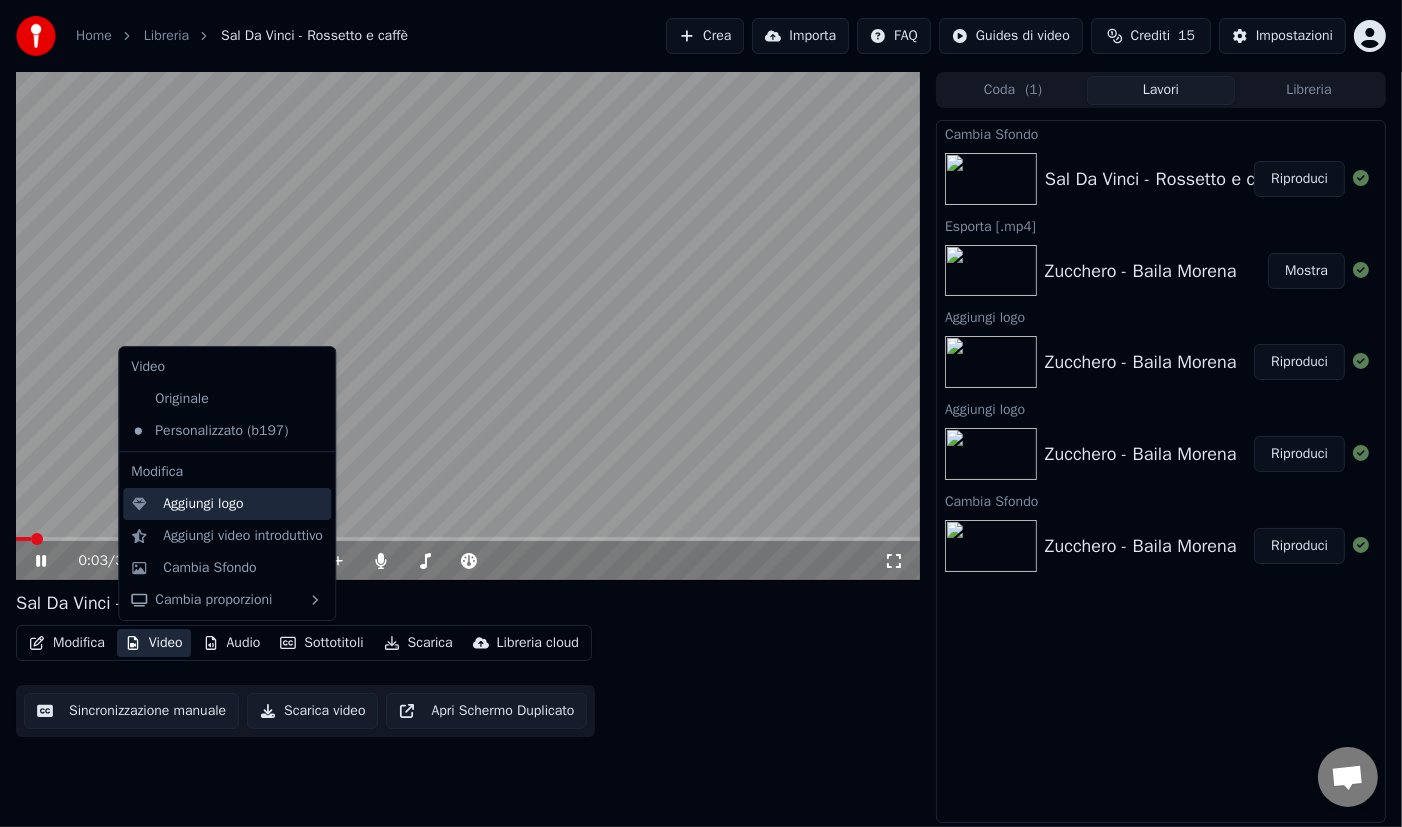 click on "Aggiungi logo" at bounding box center (243, 504) 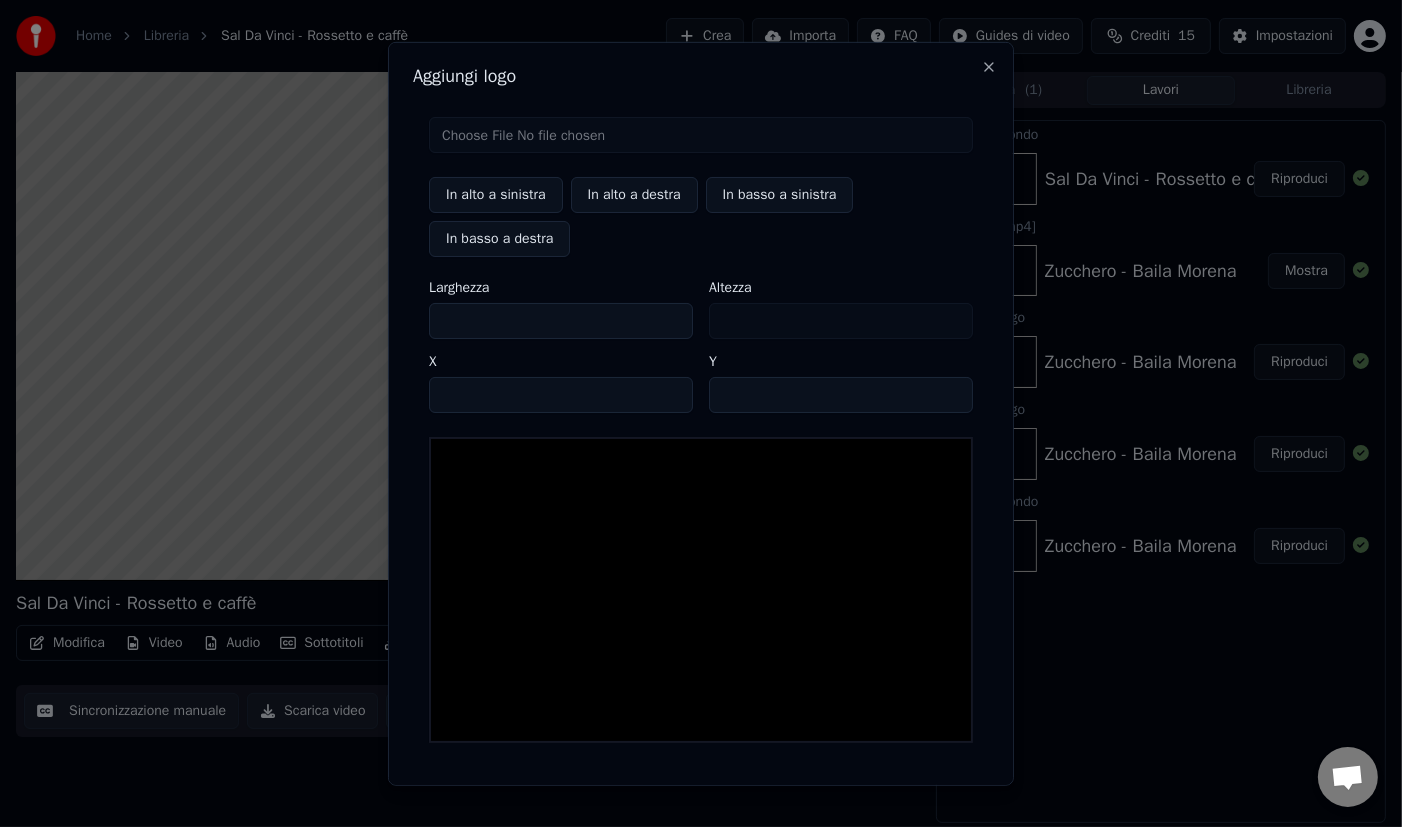 click at bounding box center (701, 134) 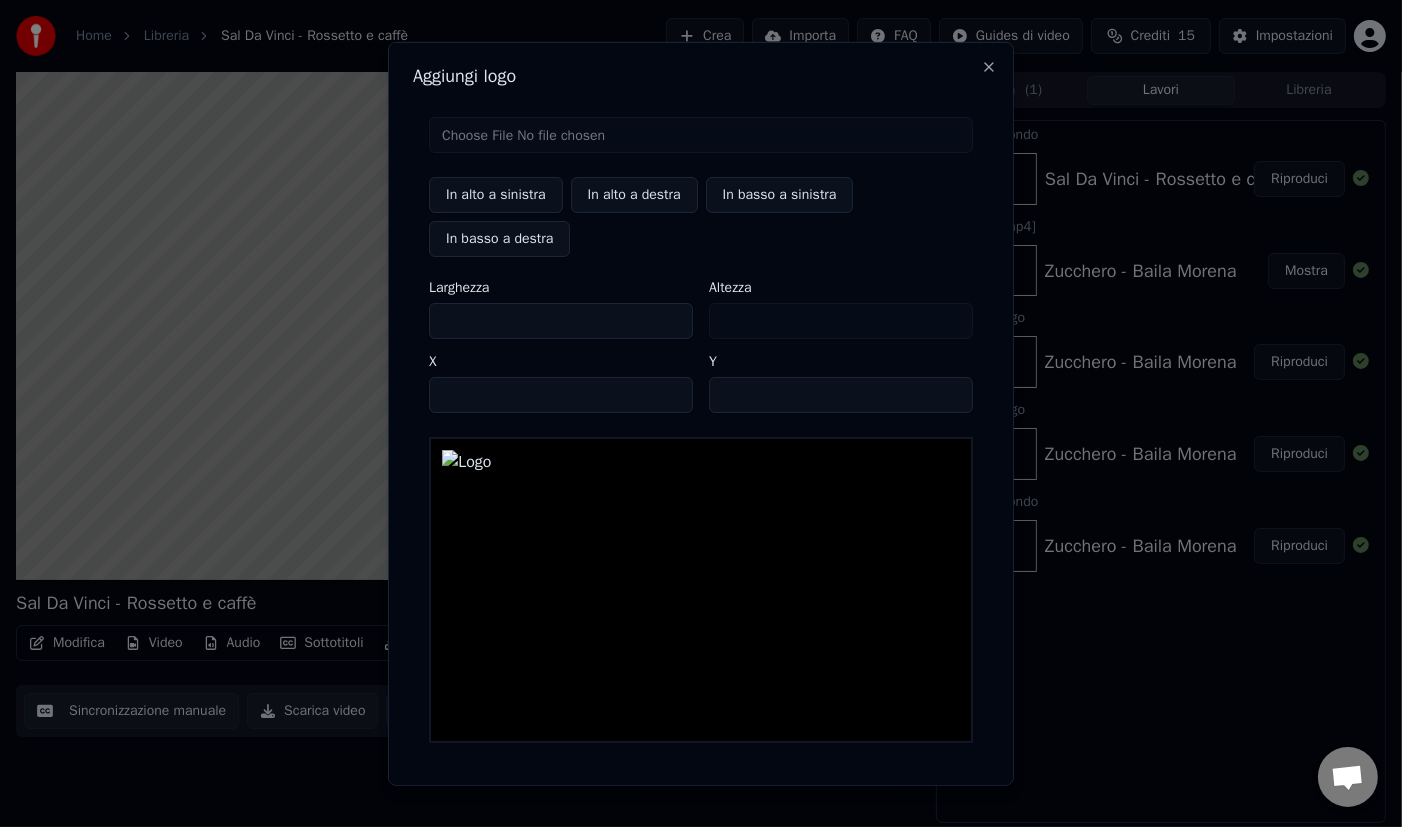 scroll, scrollTop: 64, scrollLeft: 0, axis: vertical 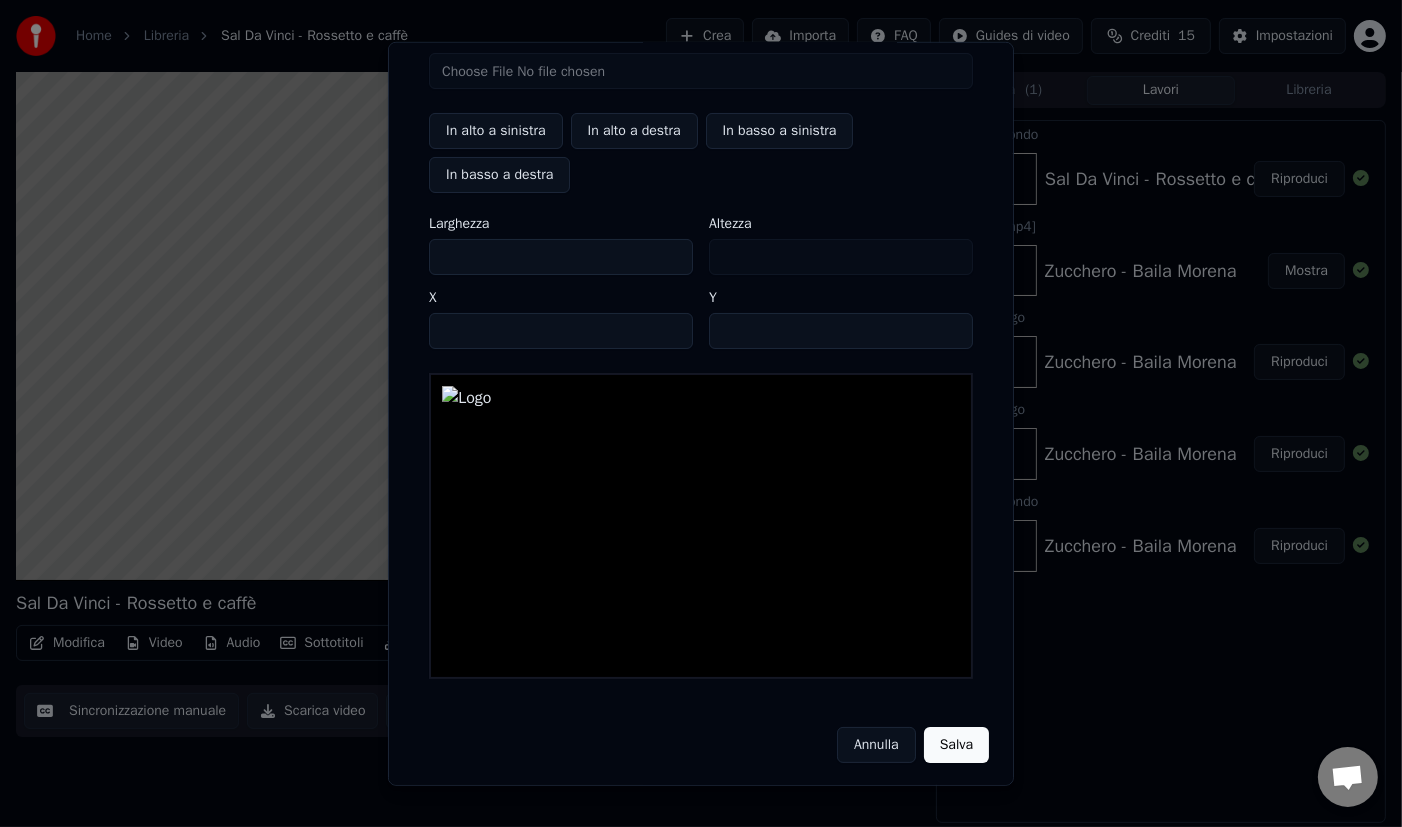 click on "Salva" at bounding box center [956, 744] 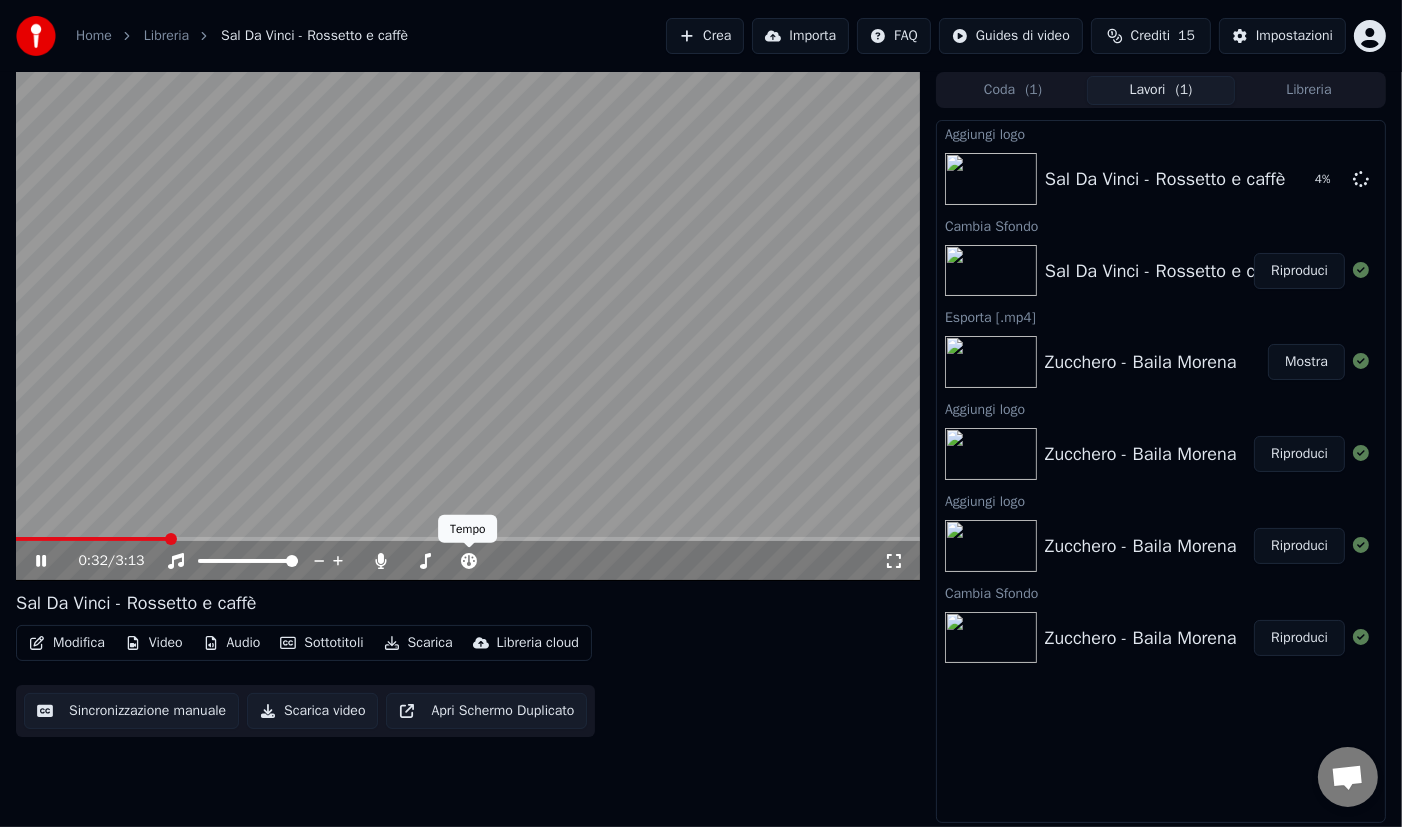 click 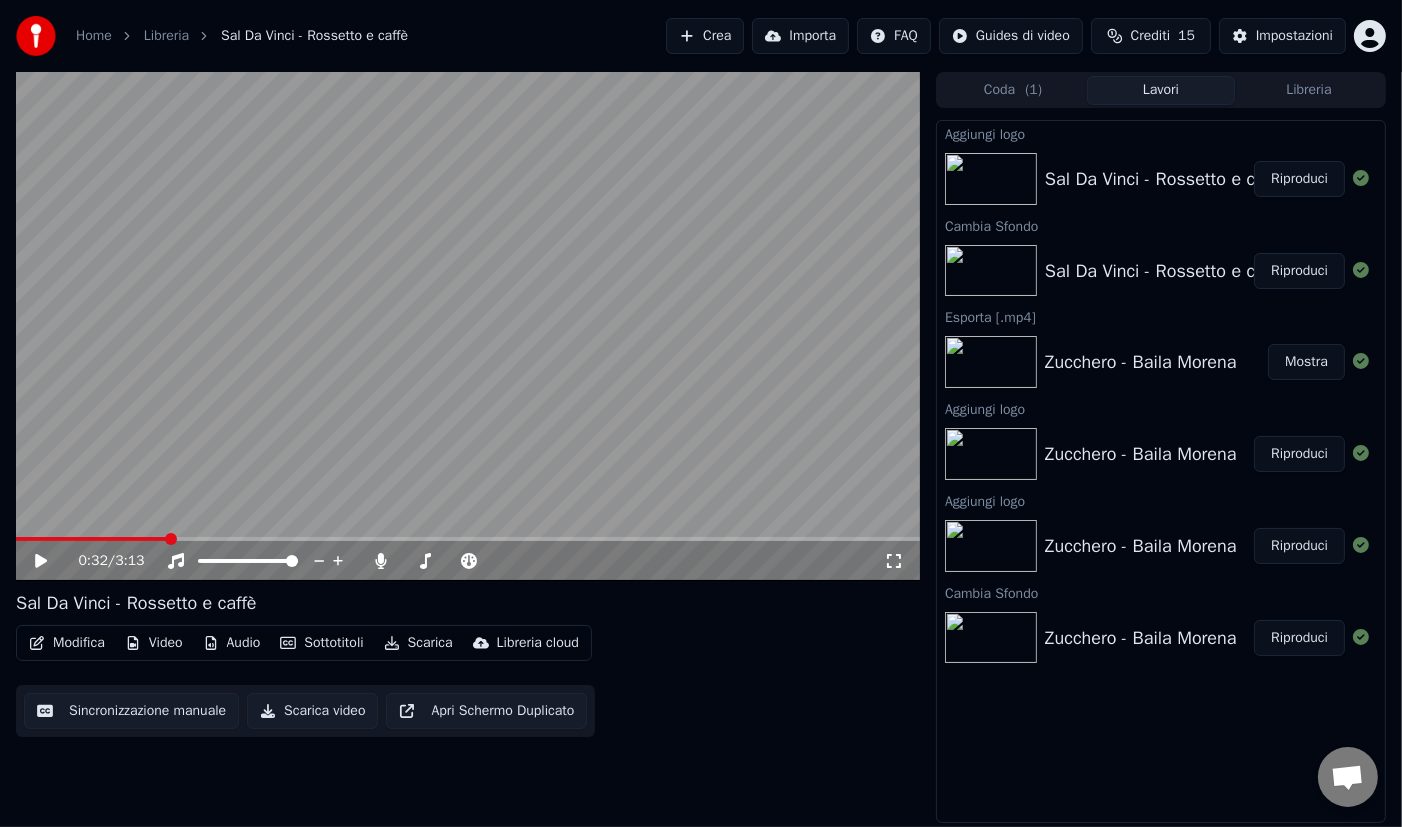 click on "Riproduci" at bounding box center [1299, 179] 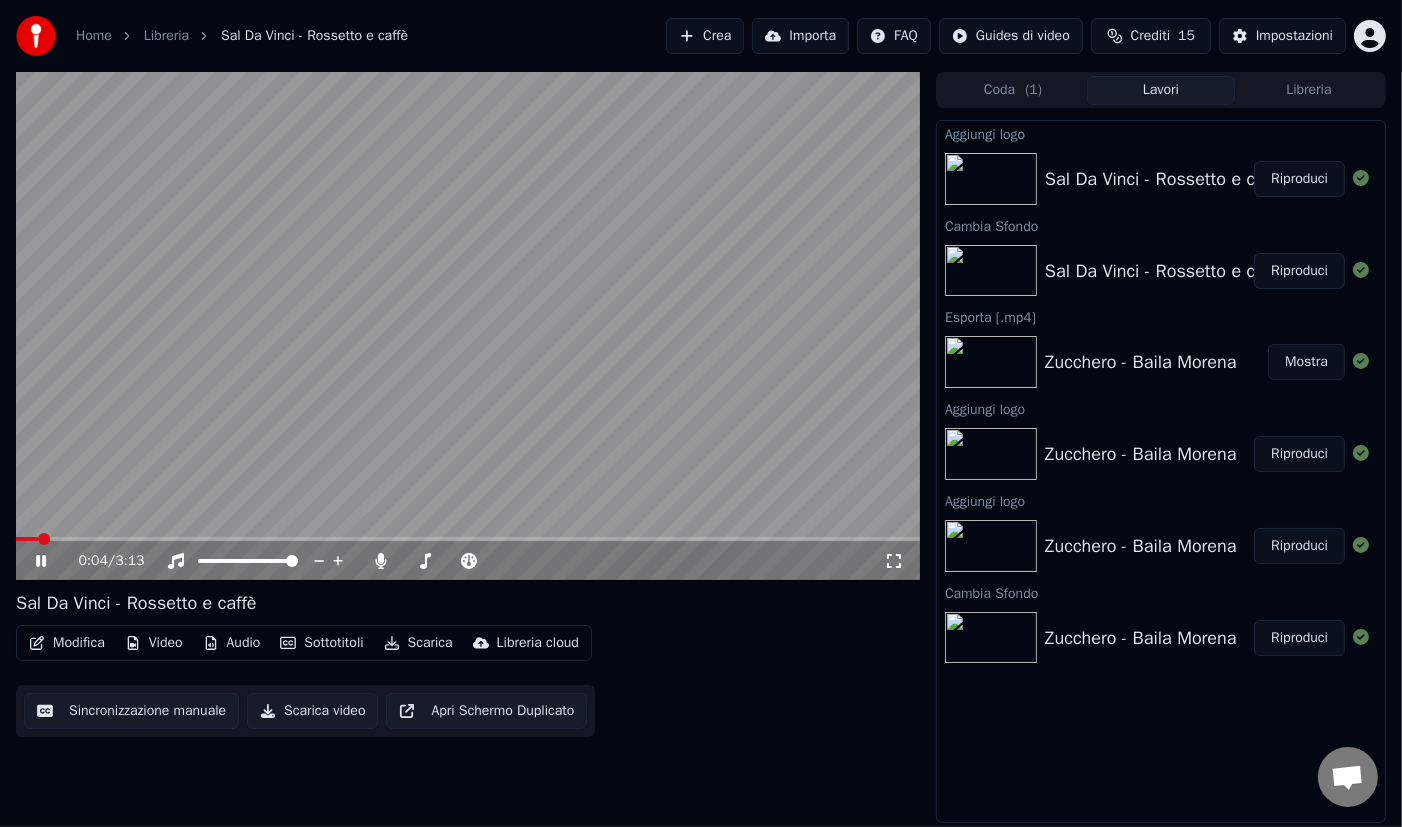 click on "Scarica video" at bounding box center [312, 711] 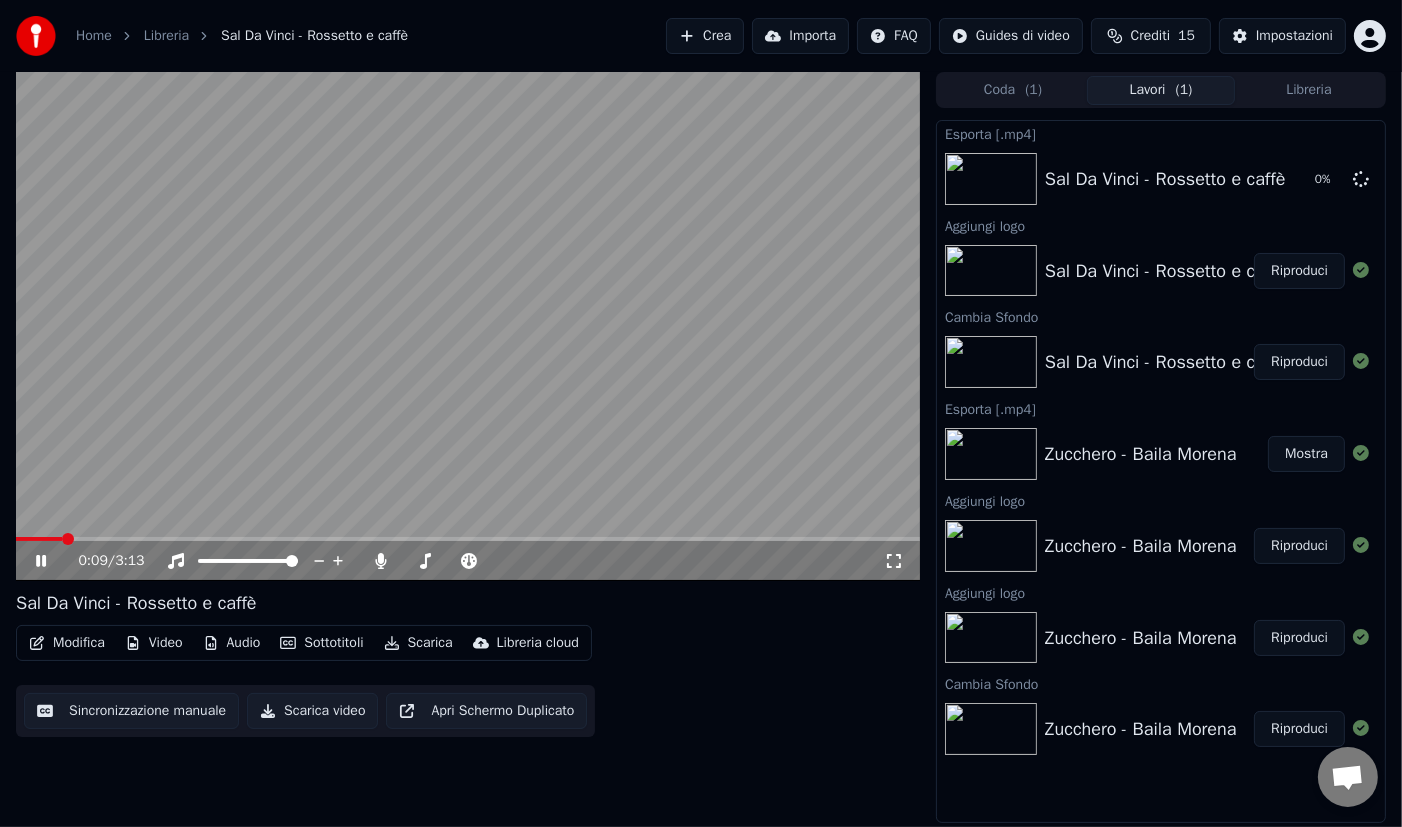 click 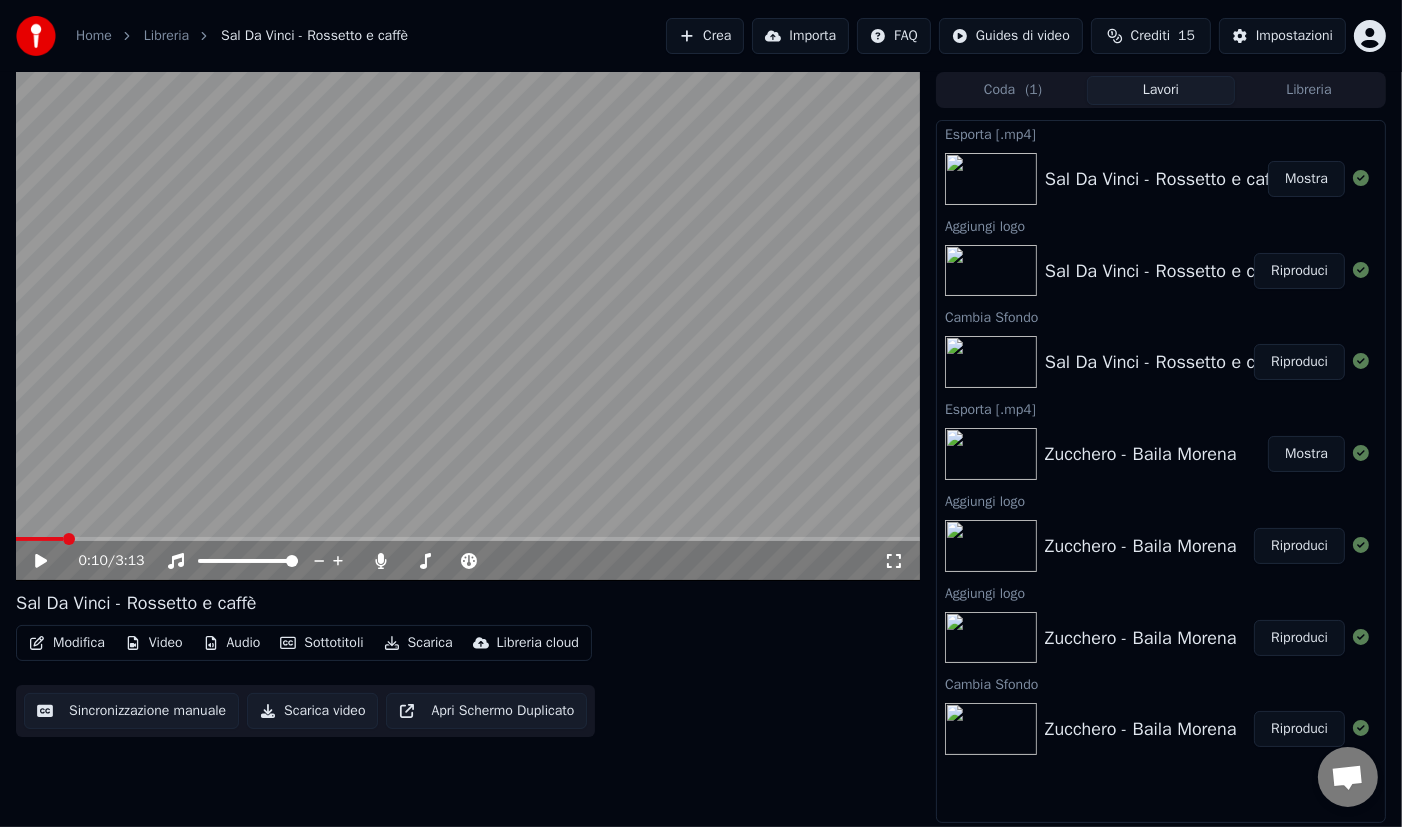 click on "Mostra" at bounding box center [1306, 179] 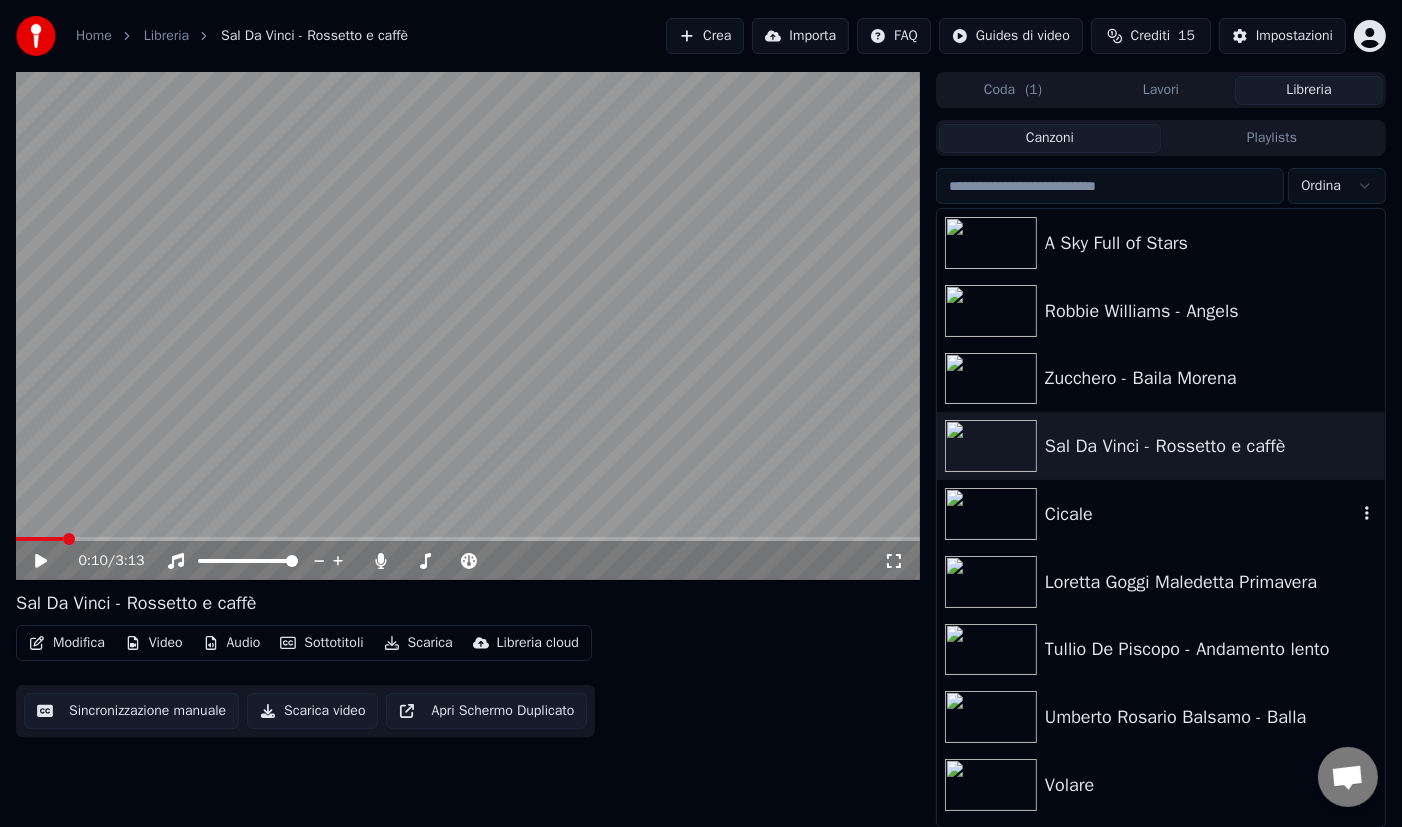 click on "Cicale" at bounding box center (1201, 514) 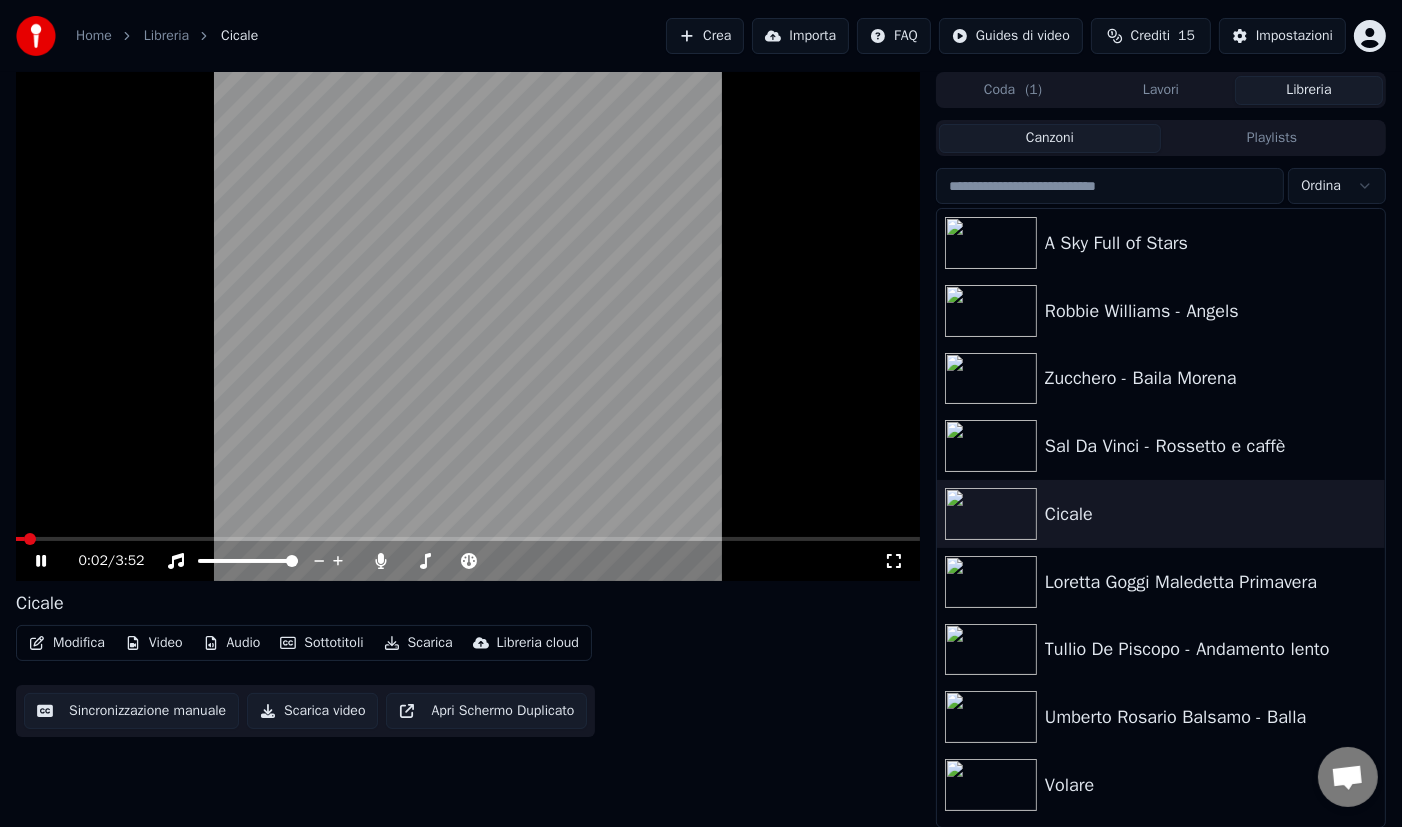 click on "Video" at bounding box center (154, 643) 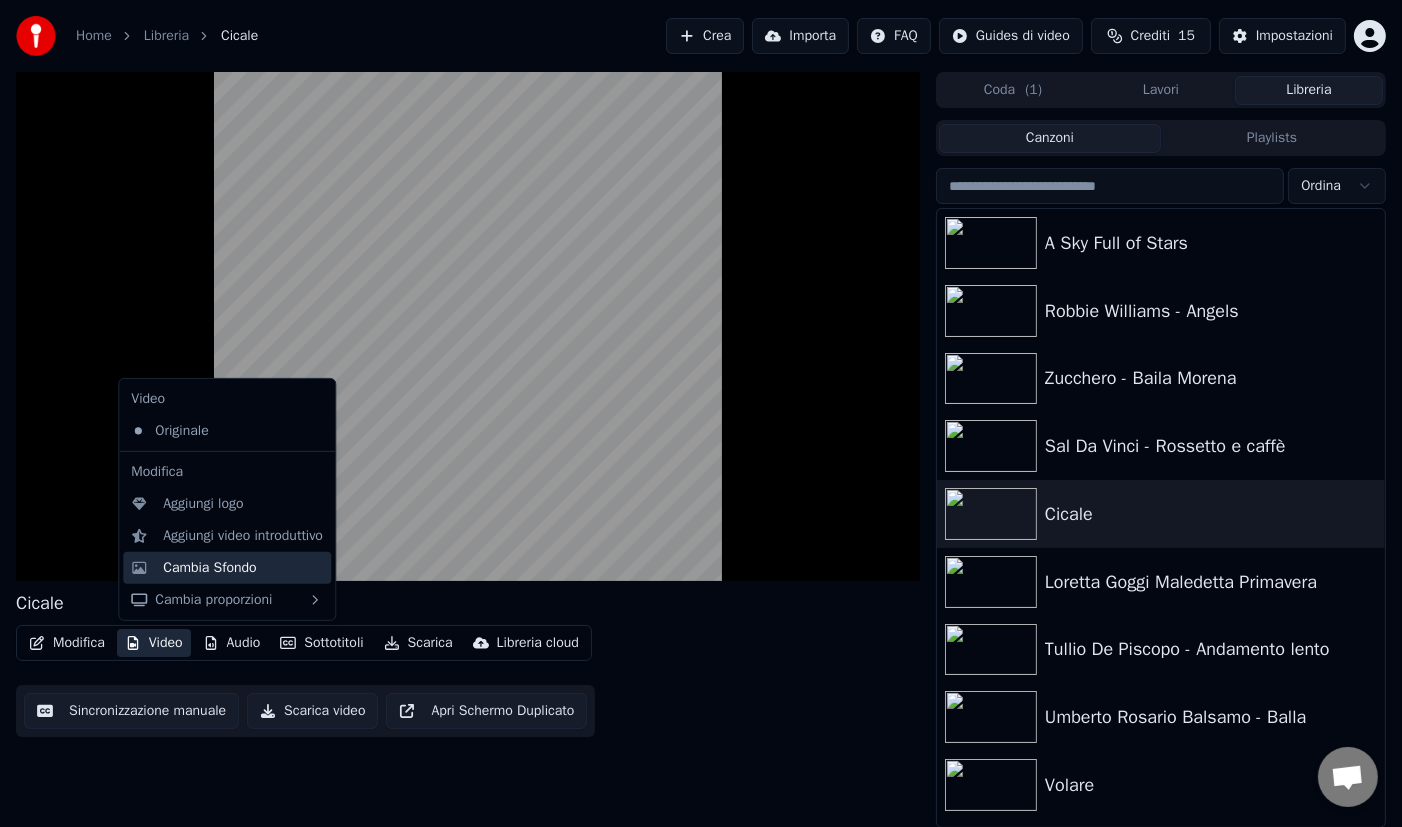 click on "Cambia Sfondo" at bounding box center [209, 568] 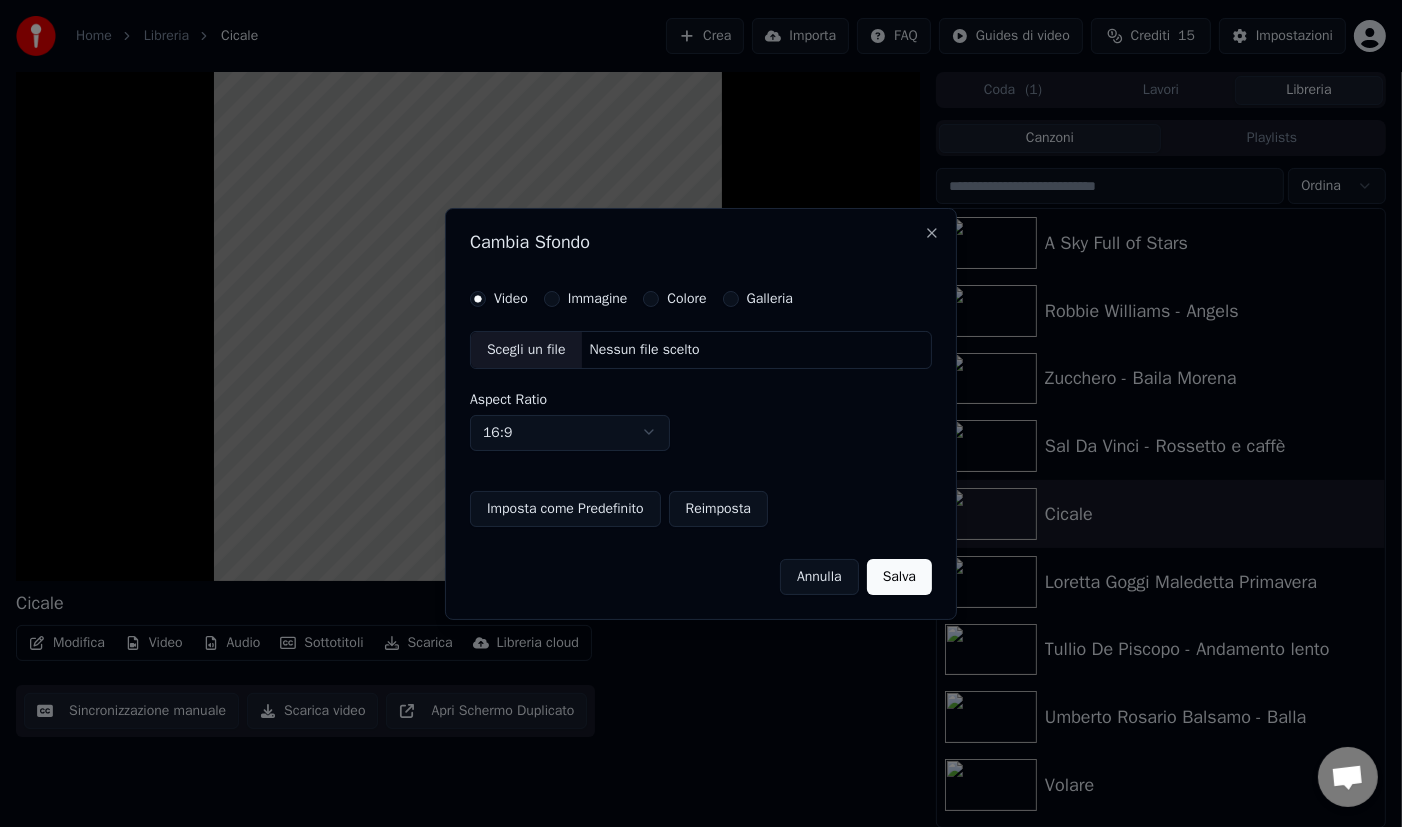 click on "Galleria" at bounding box center [731, 299] 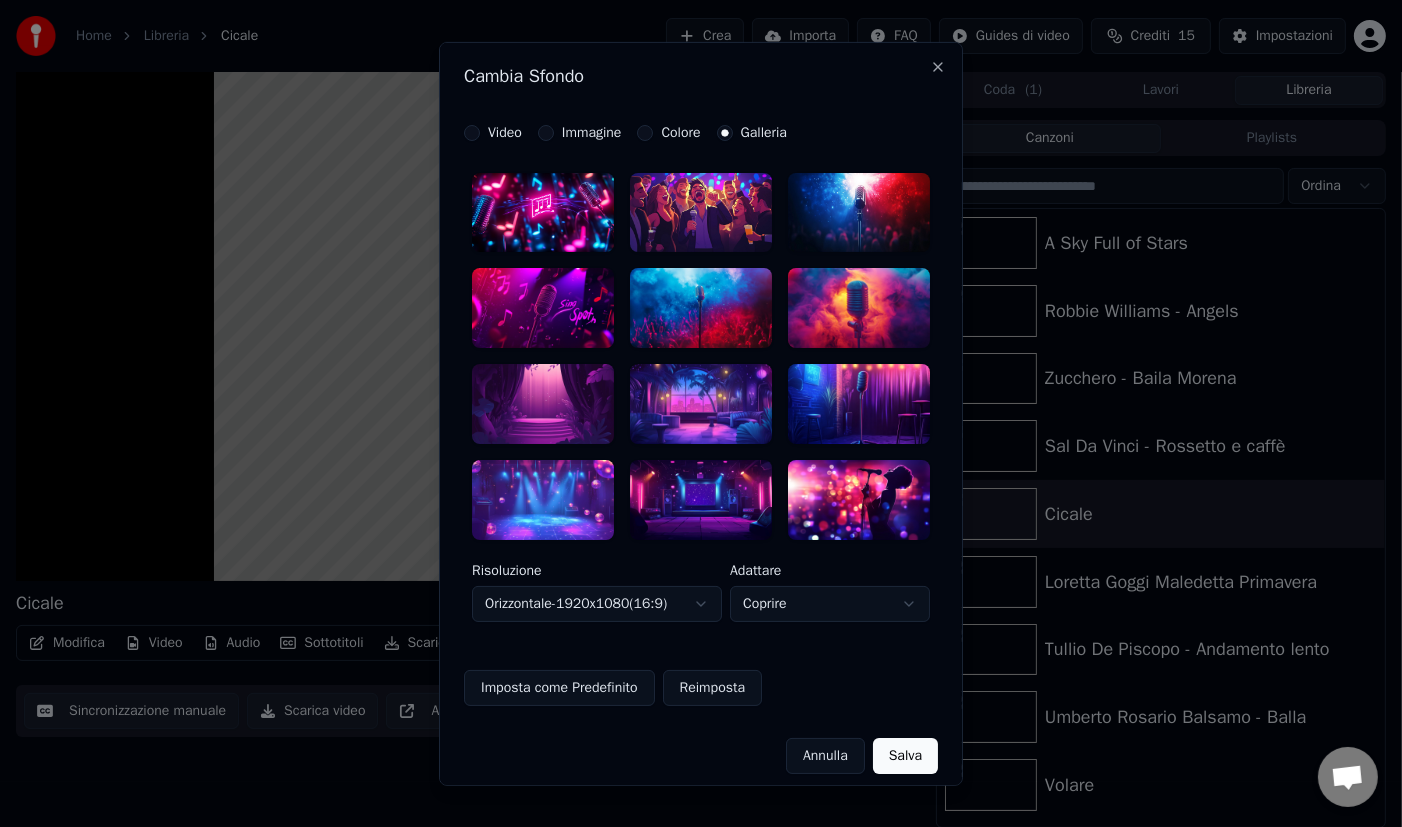 click at bounding box center [701, 212] 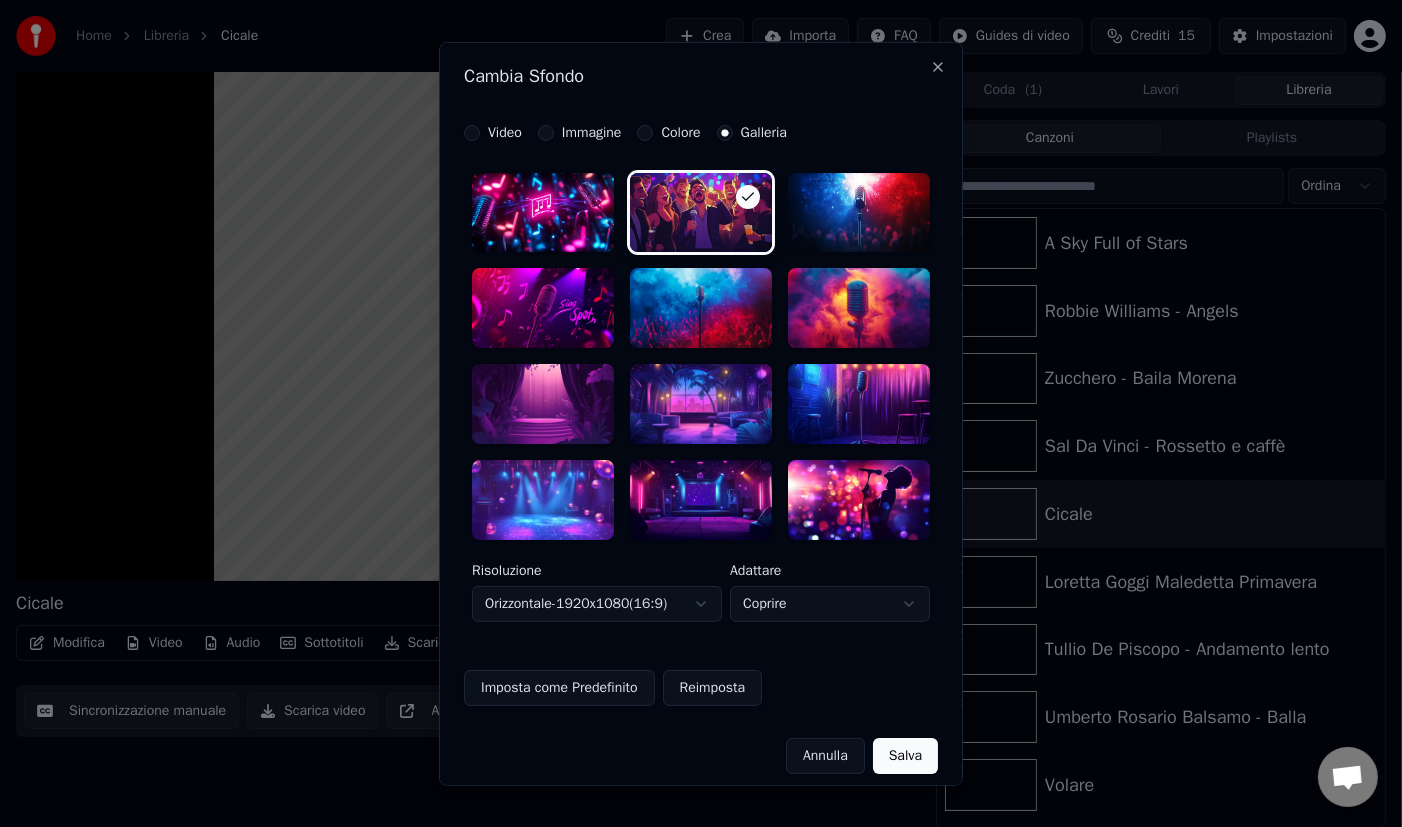 click on "Salva" at bounding box center [905, 756] 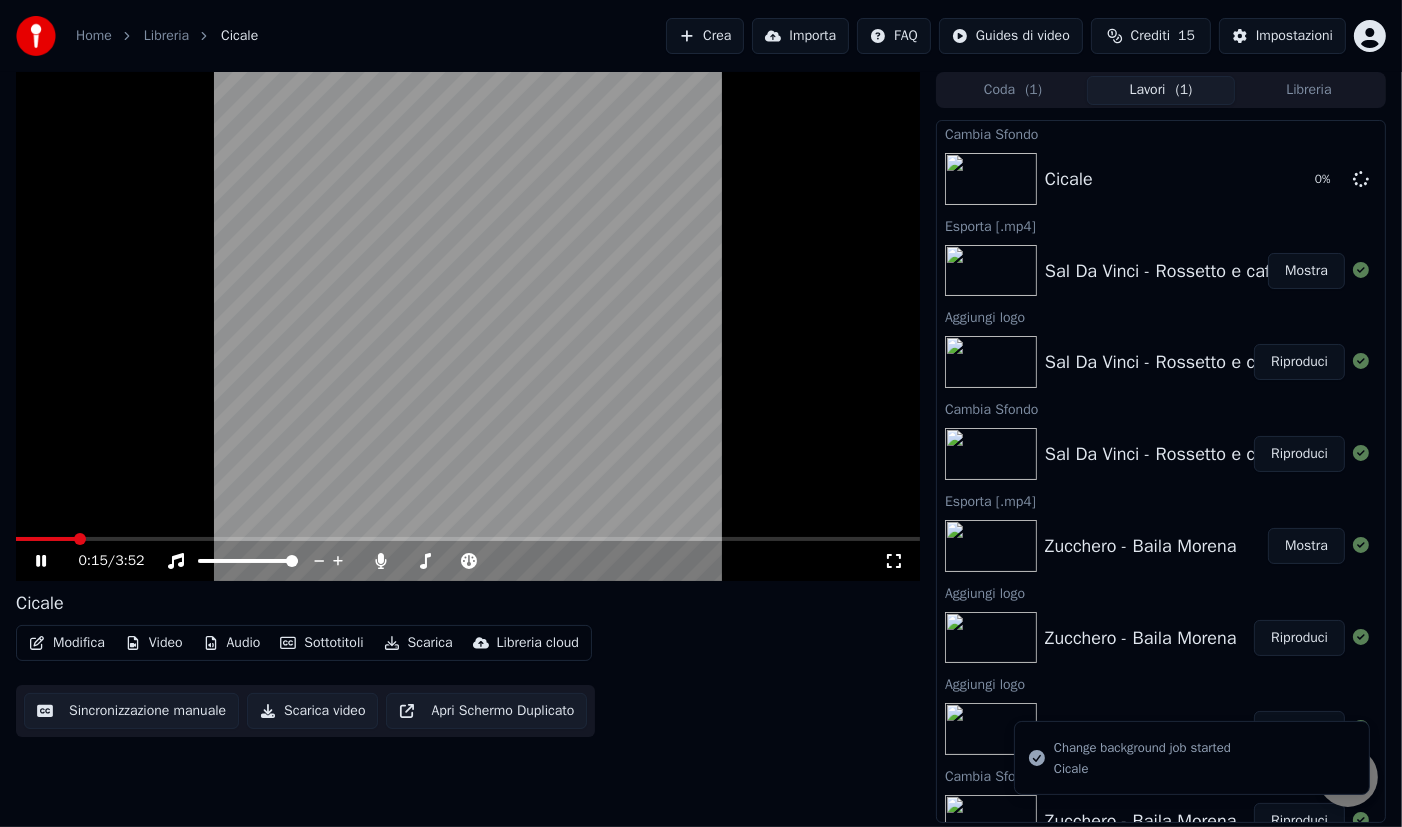 click 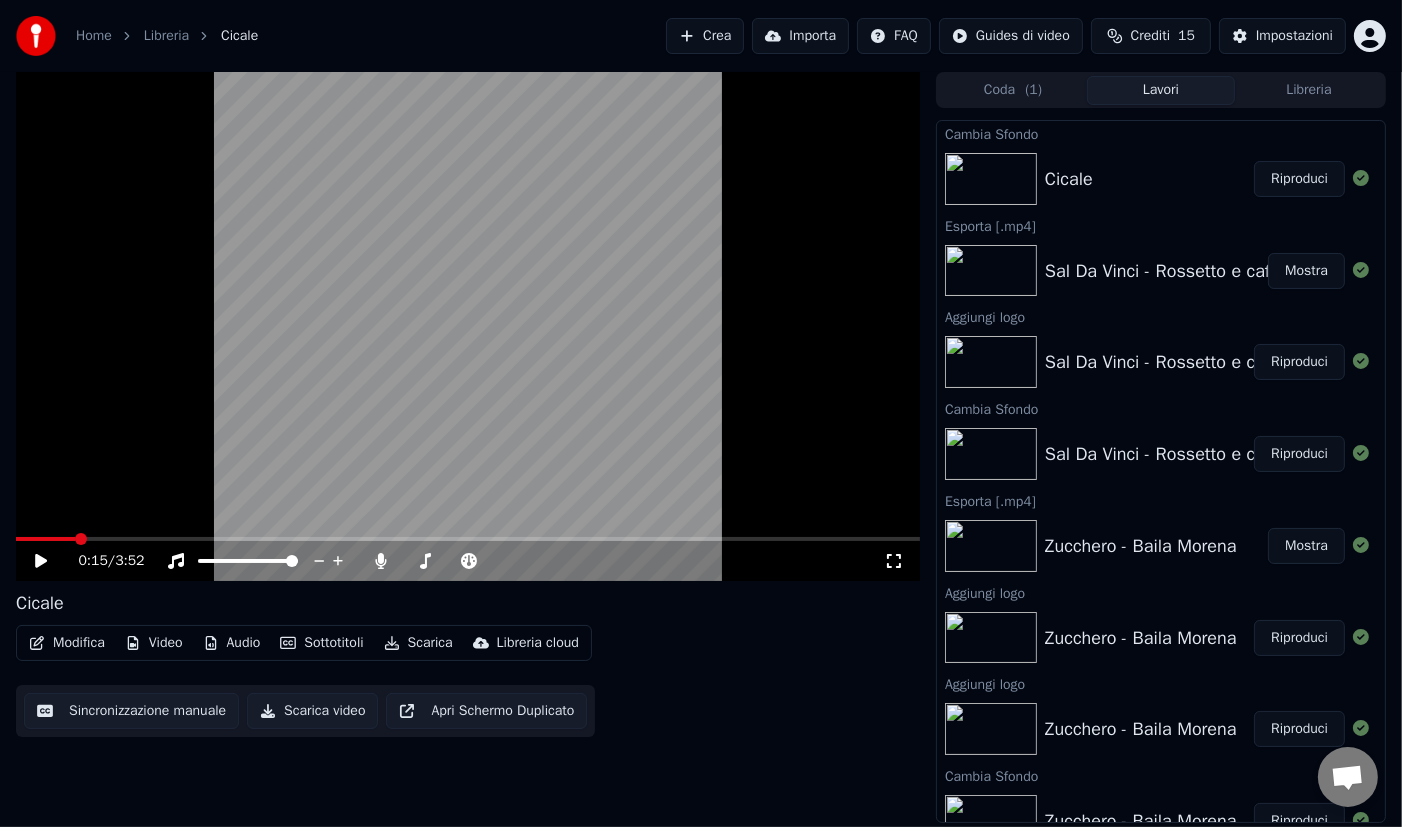 click on "Riproduci" at bounding box center (1299, 179) 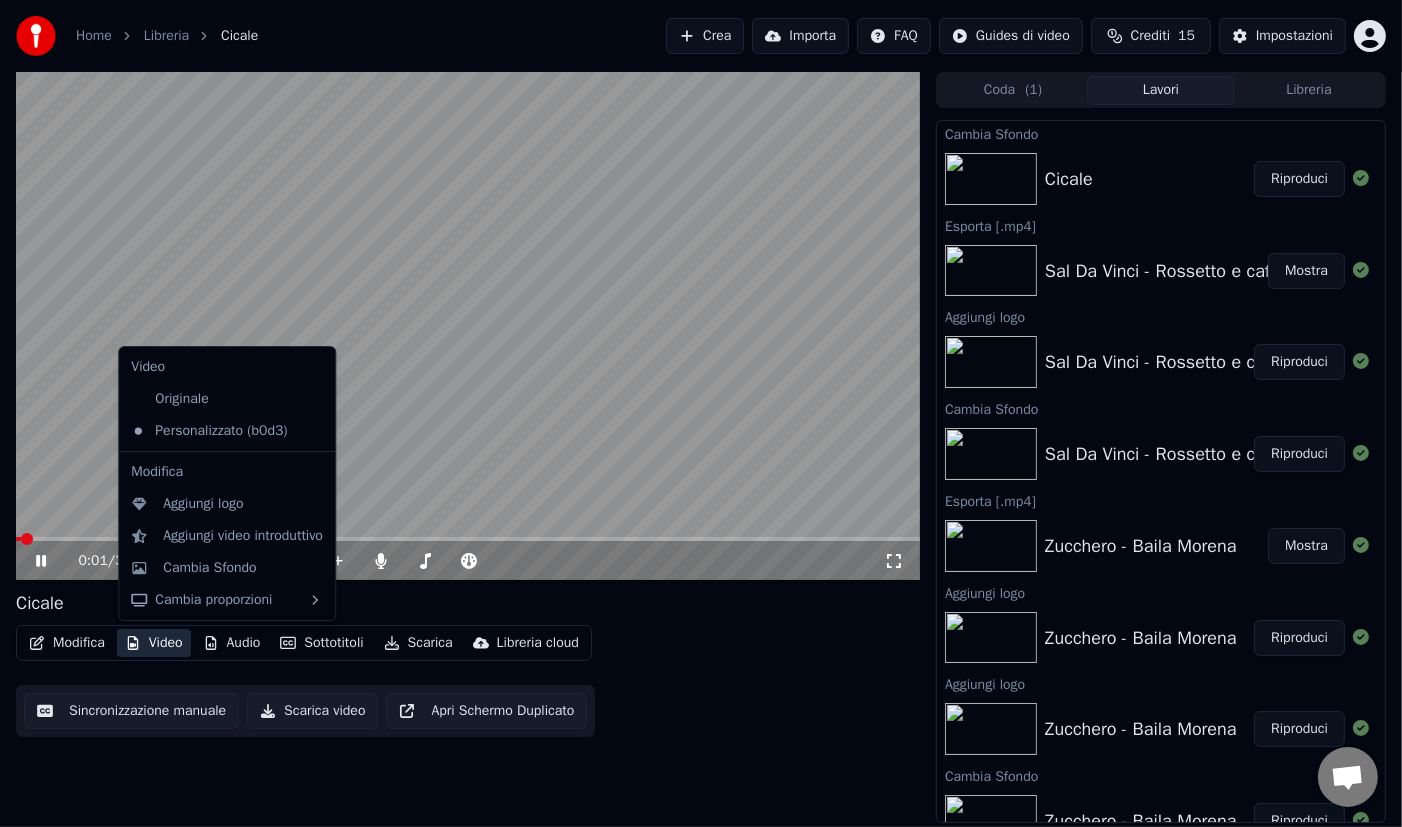 click on "Video" at bounding box center (154, 643) 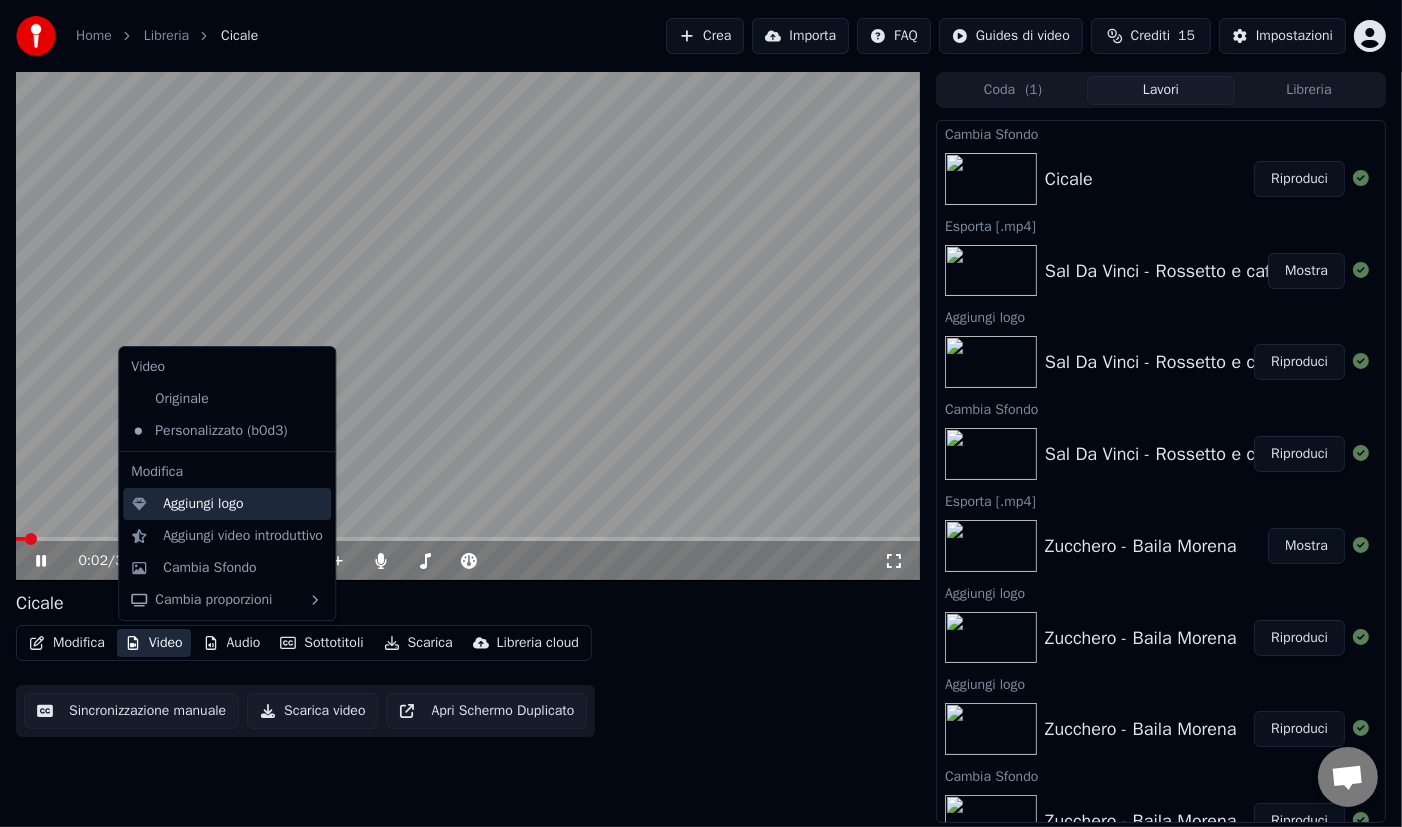 click on "Aggiungi logo" at bounding box center [203, 504] 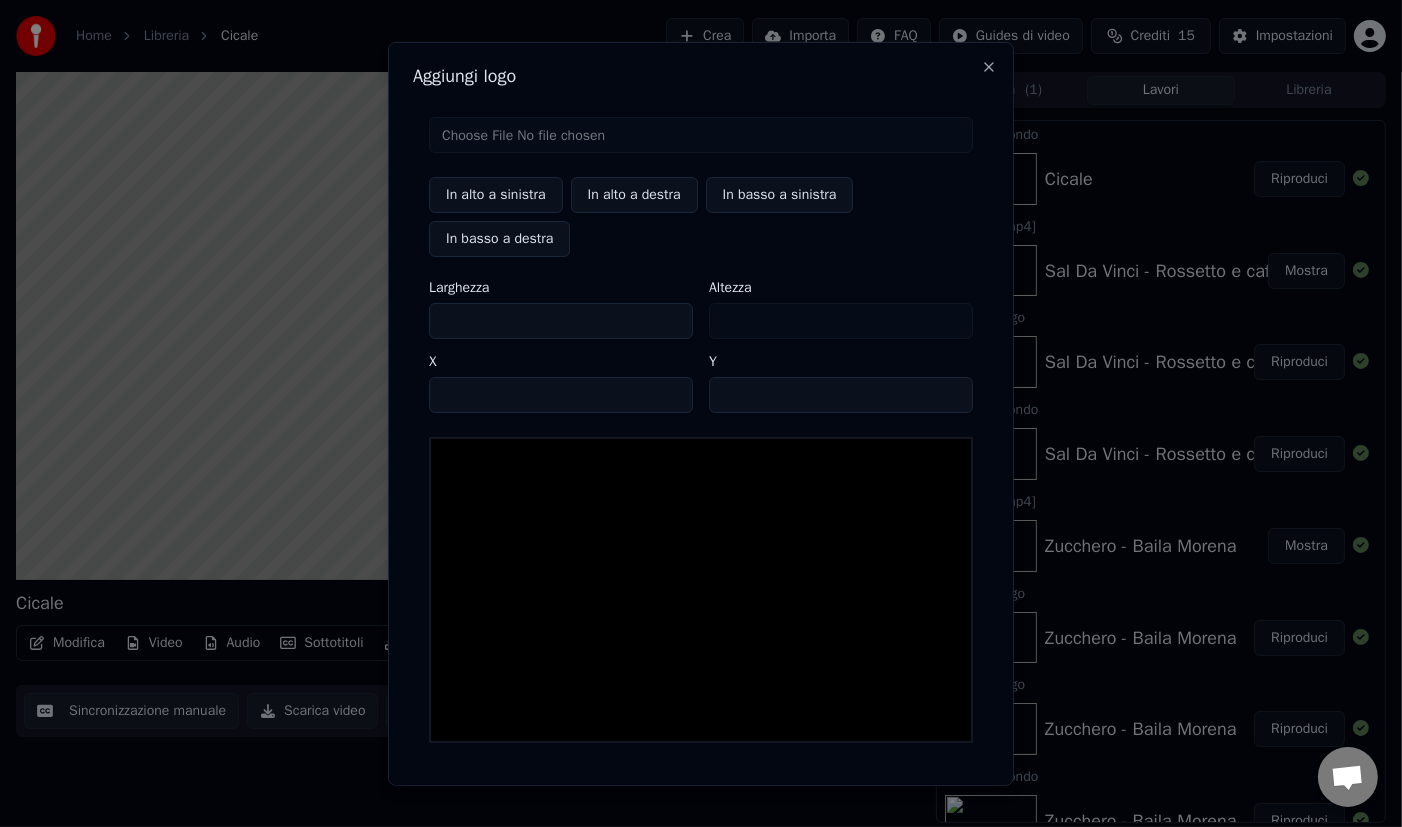 click at bounding box center [701, 134] 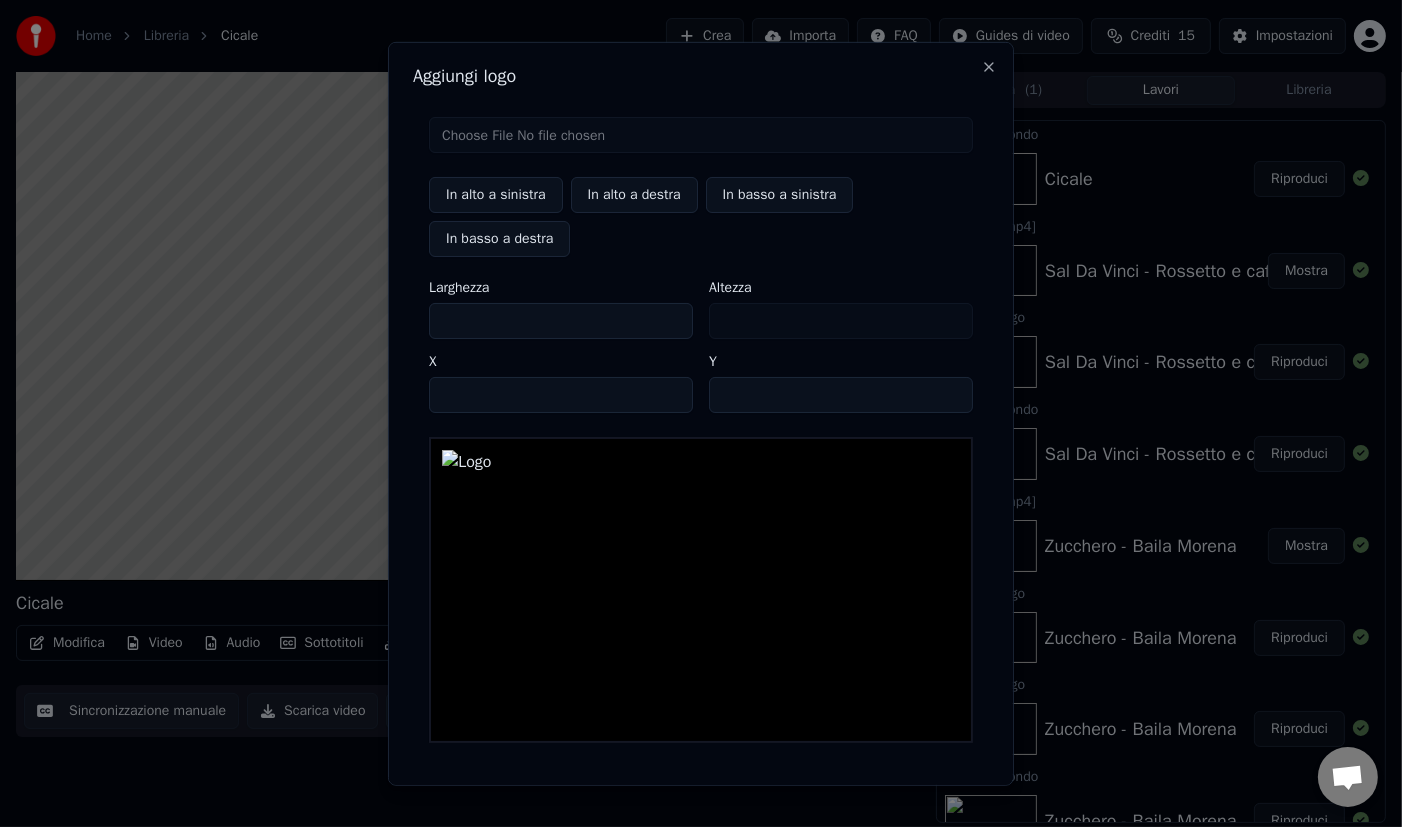 click on "In alto a sinistra" at bounding box center [496, 194] 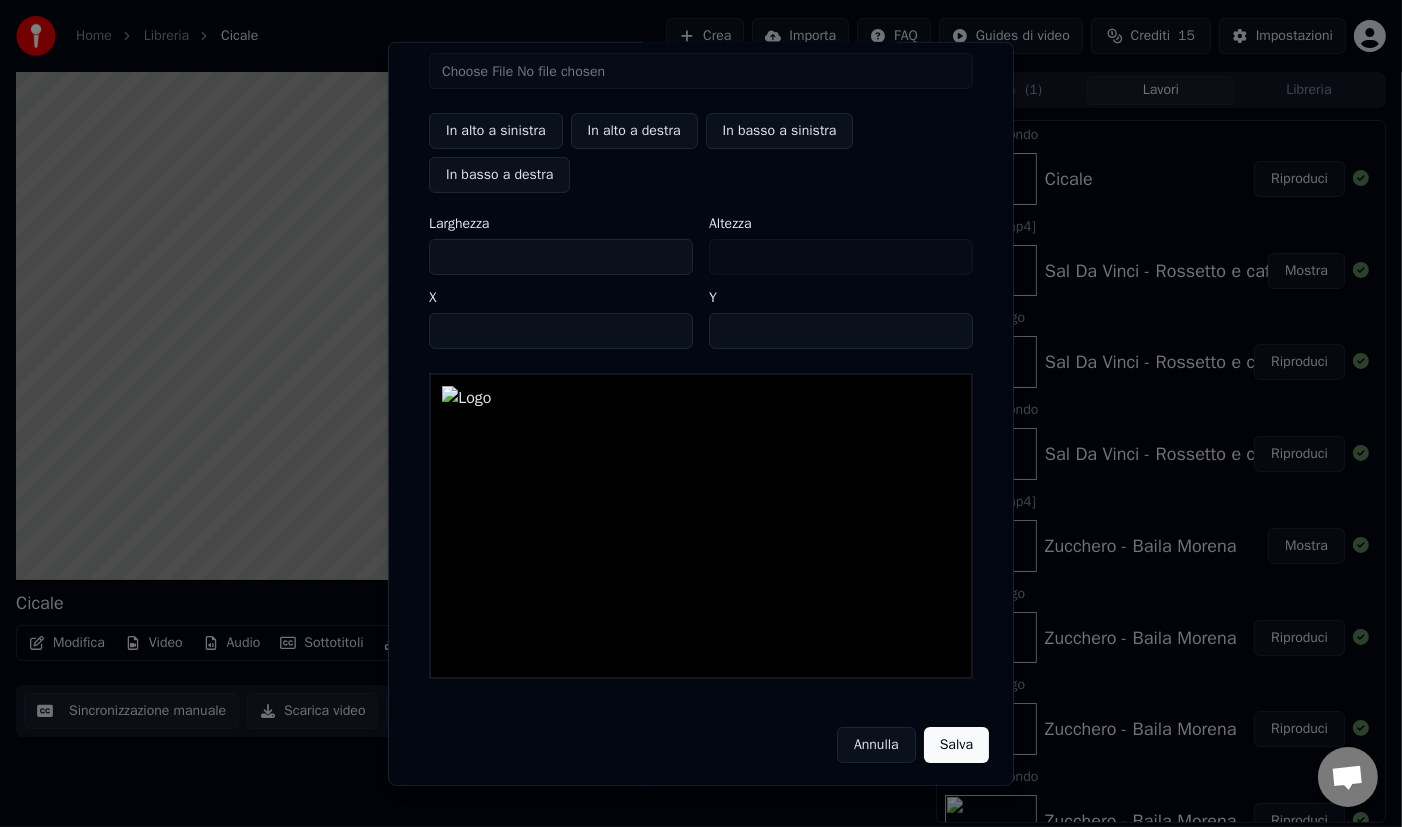 click on "Salva" at bounding box center (956, 744) 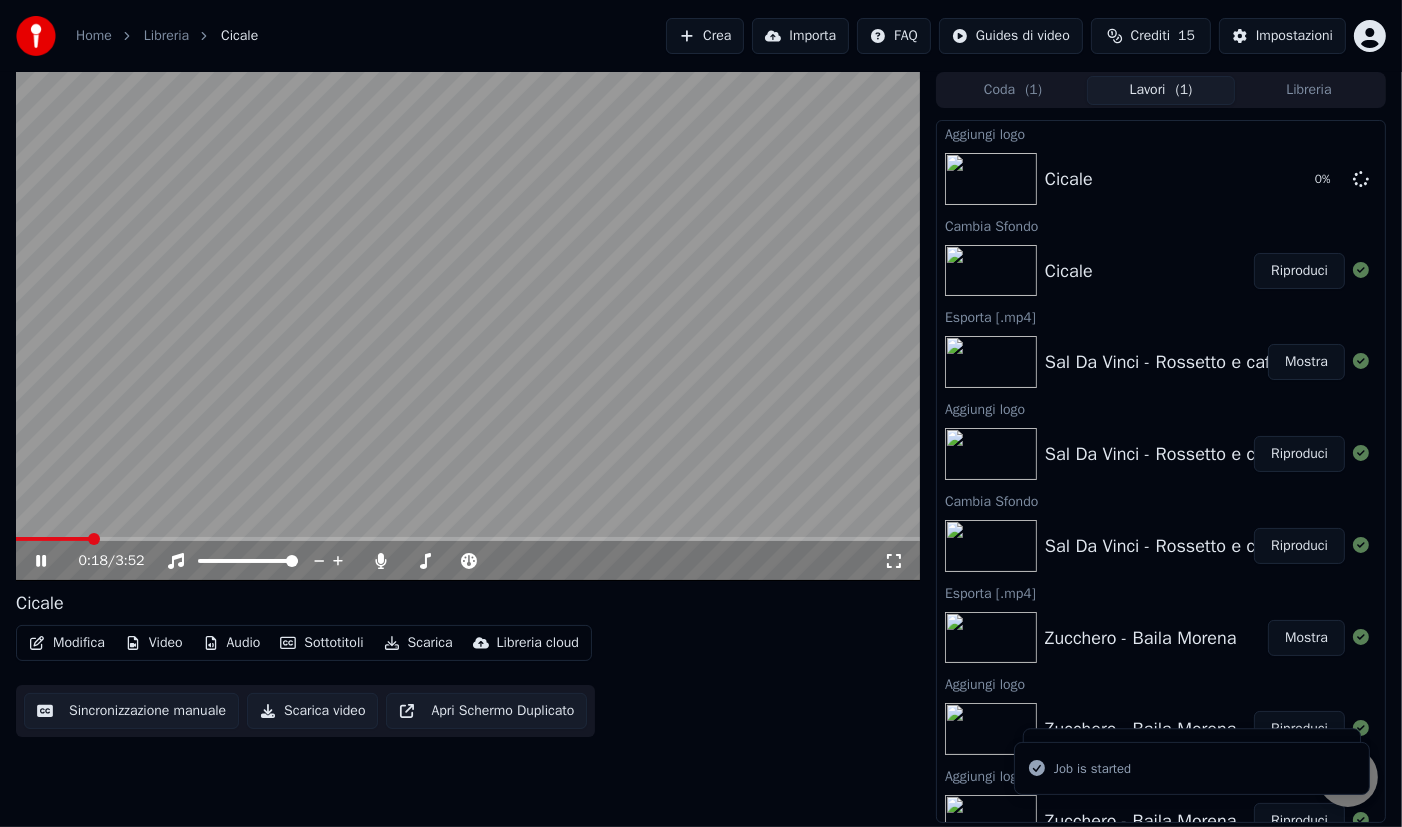 click 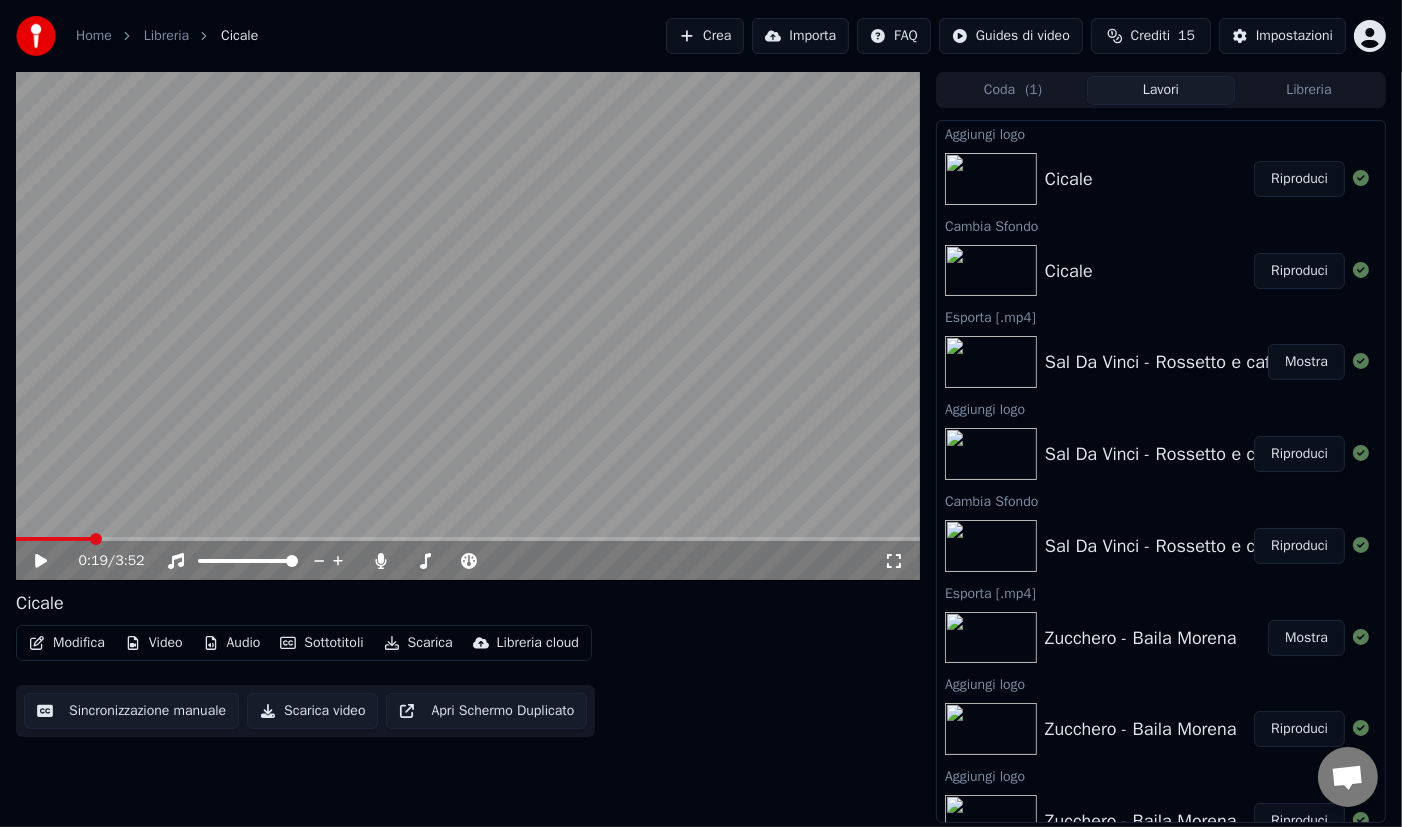 click on "Riproduci" at bounding box center (1299, 179) 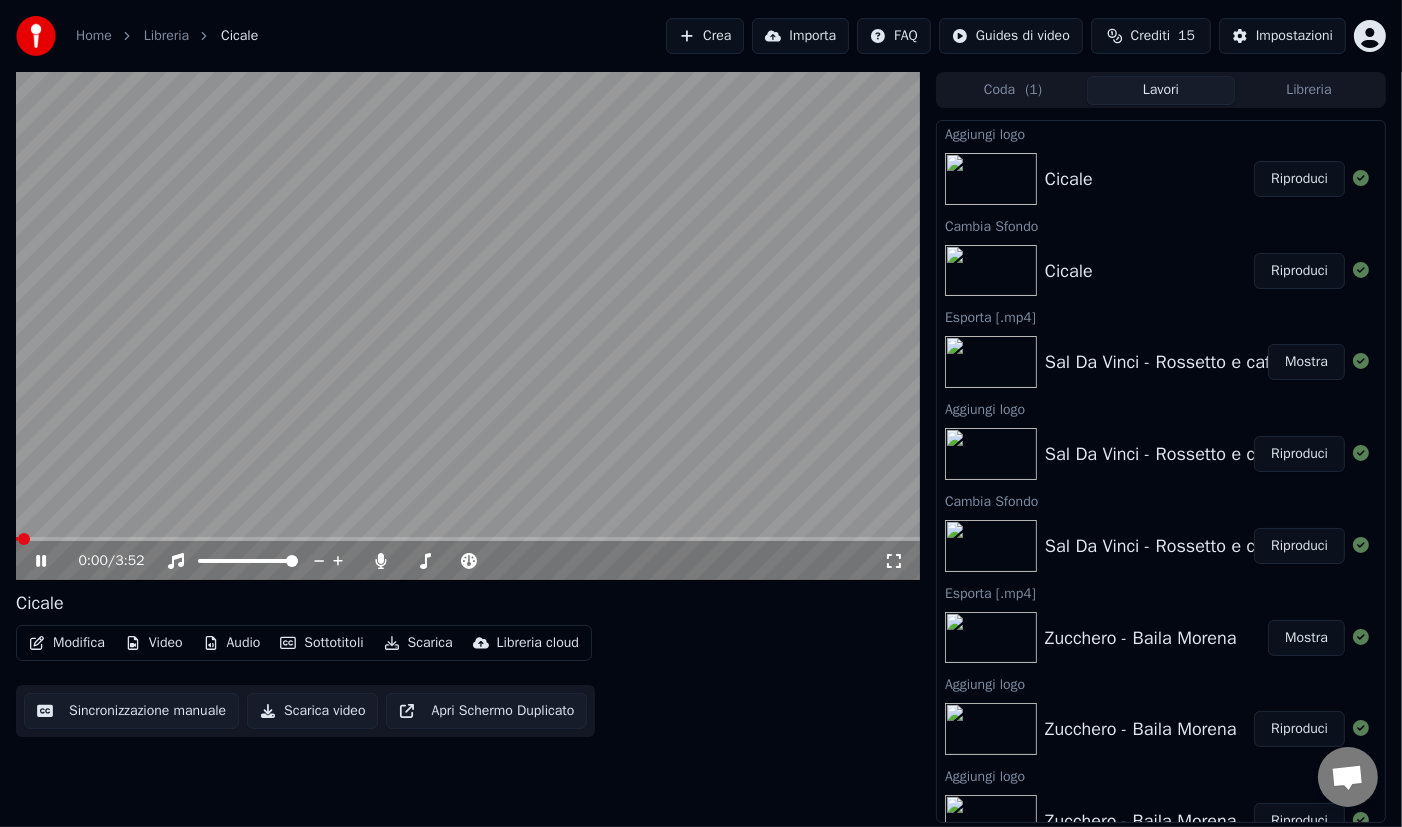 click 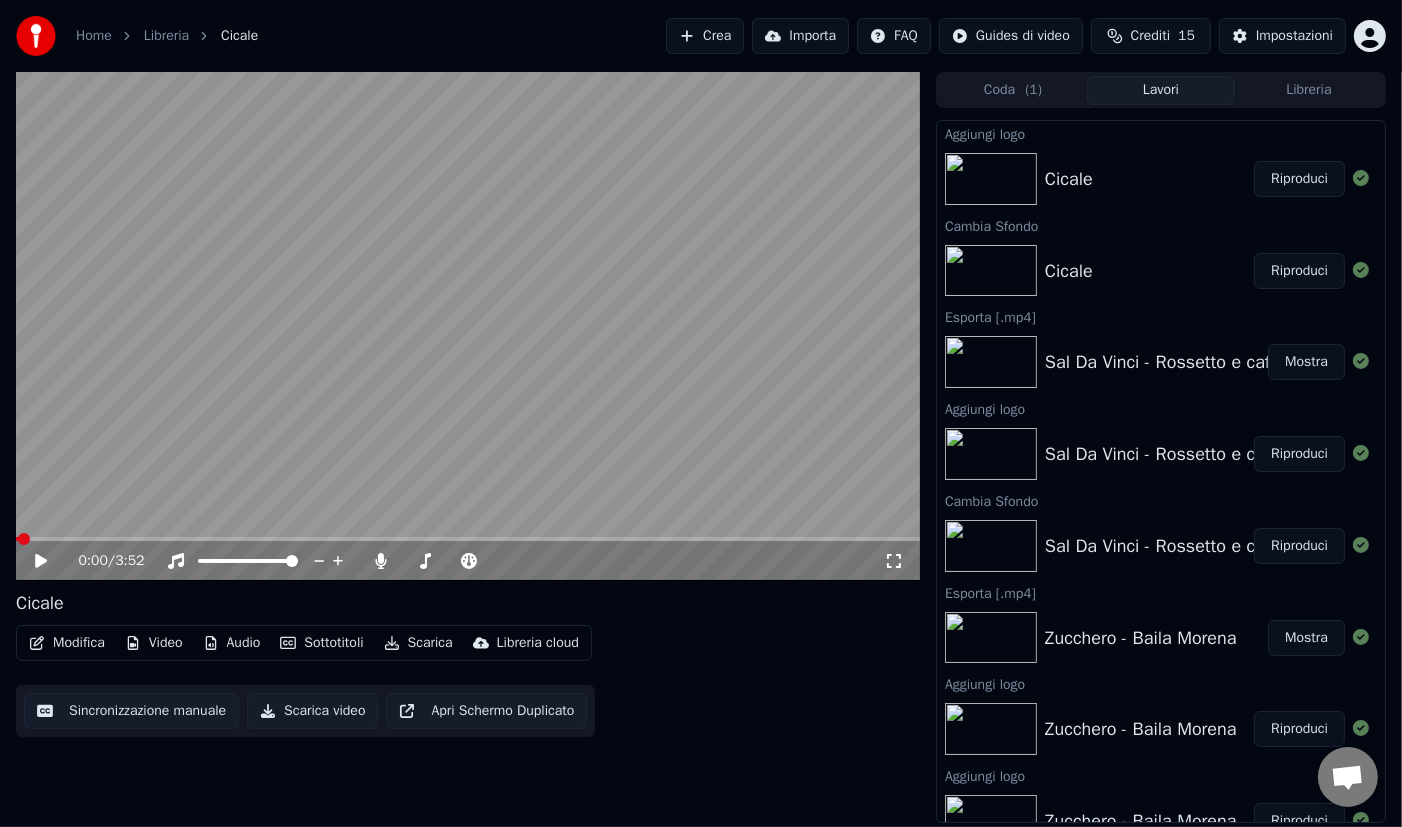 click on "Scarica video" at bounding box center [312, 711] 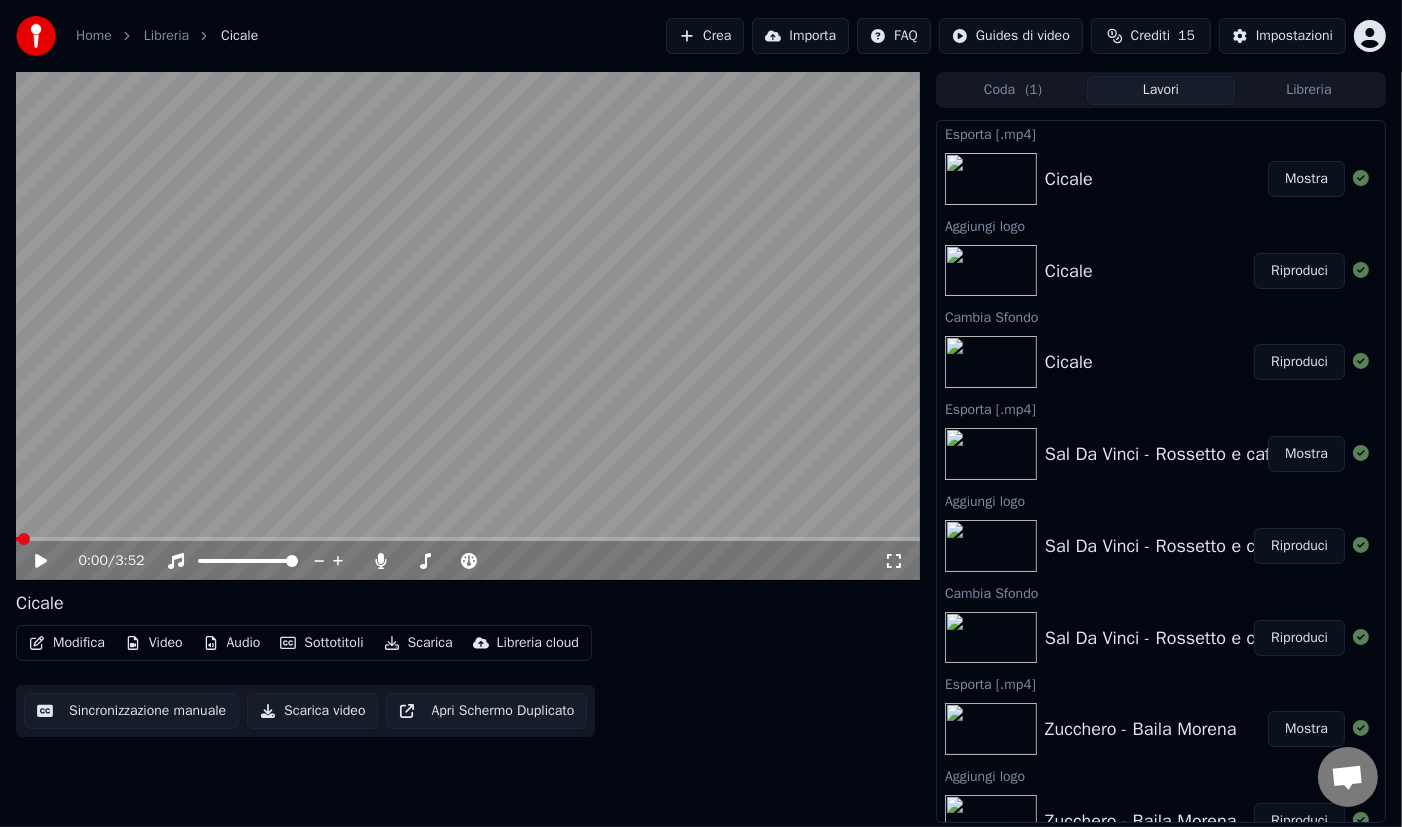 click on "Libreria" at bounding box center [1309, 90] 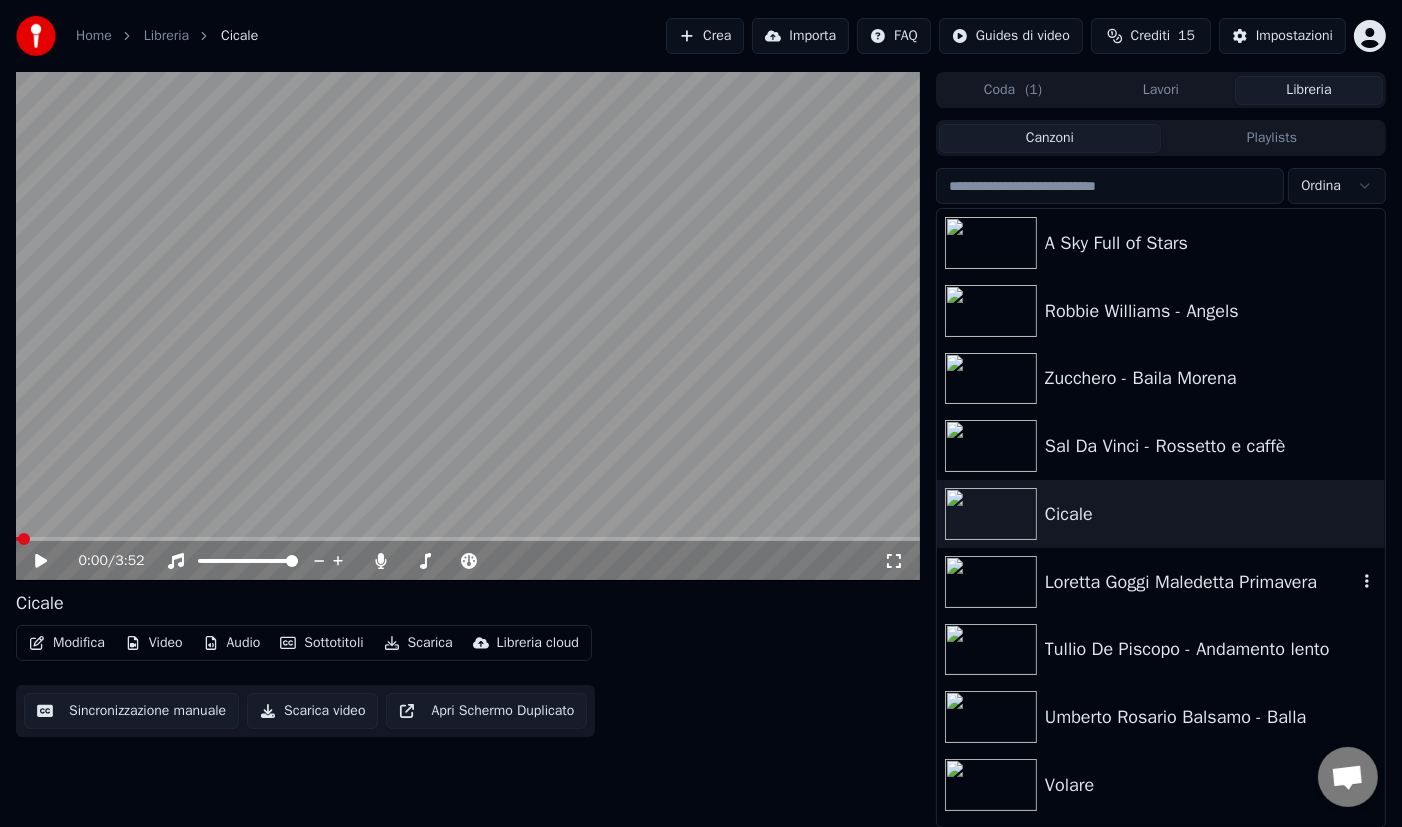 click on "Loretta Goggi Maledetta Primavera" at bounding box center [1201, 582] 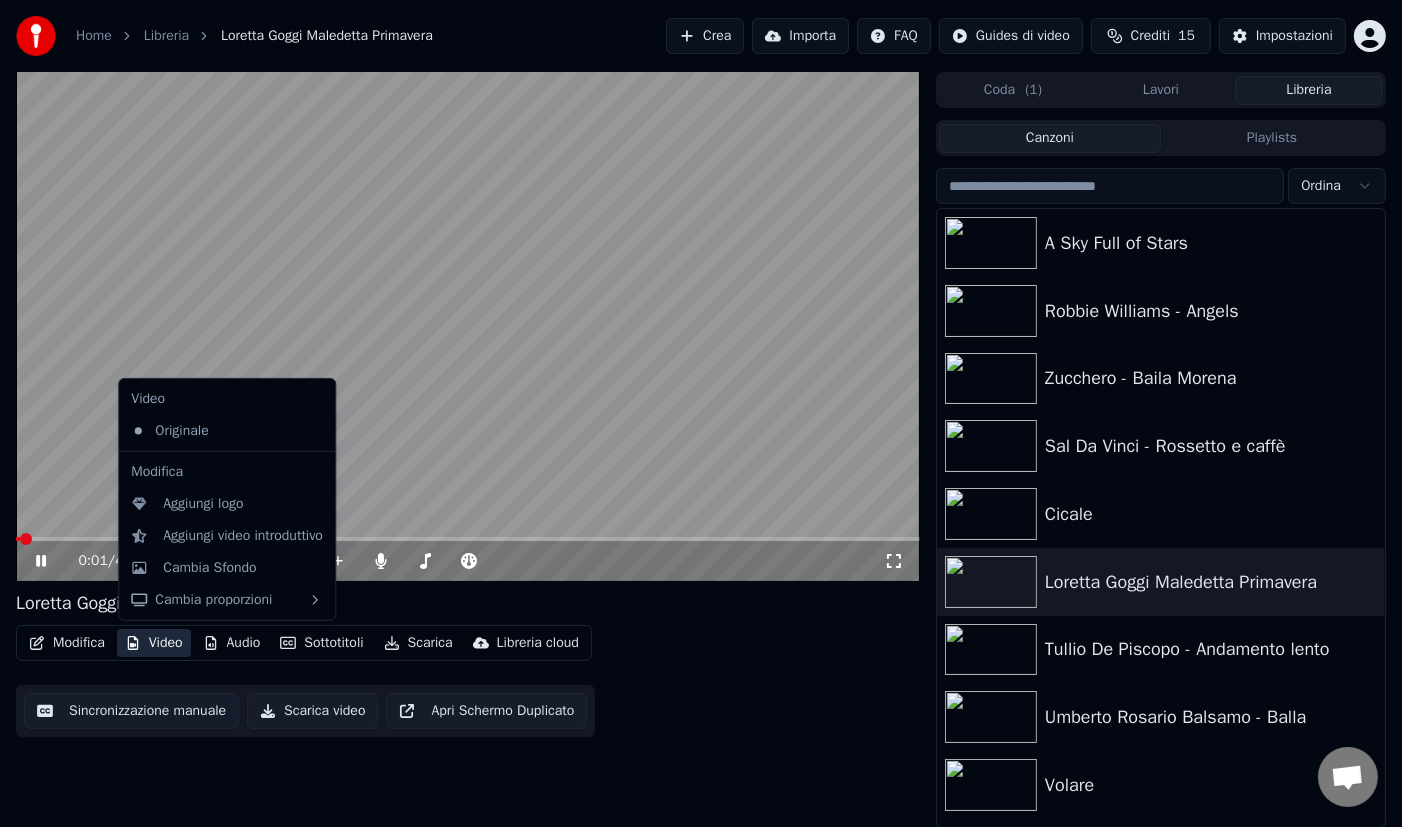 click on "Video" at bounding box center [154, 643] 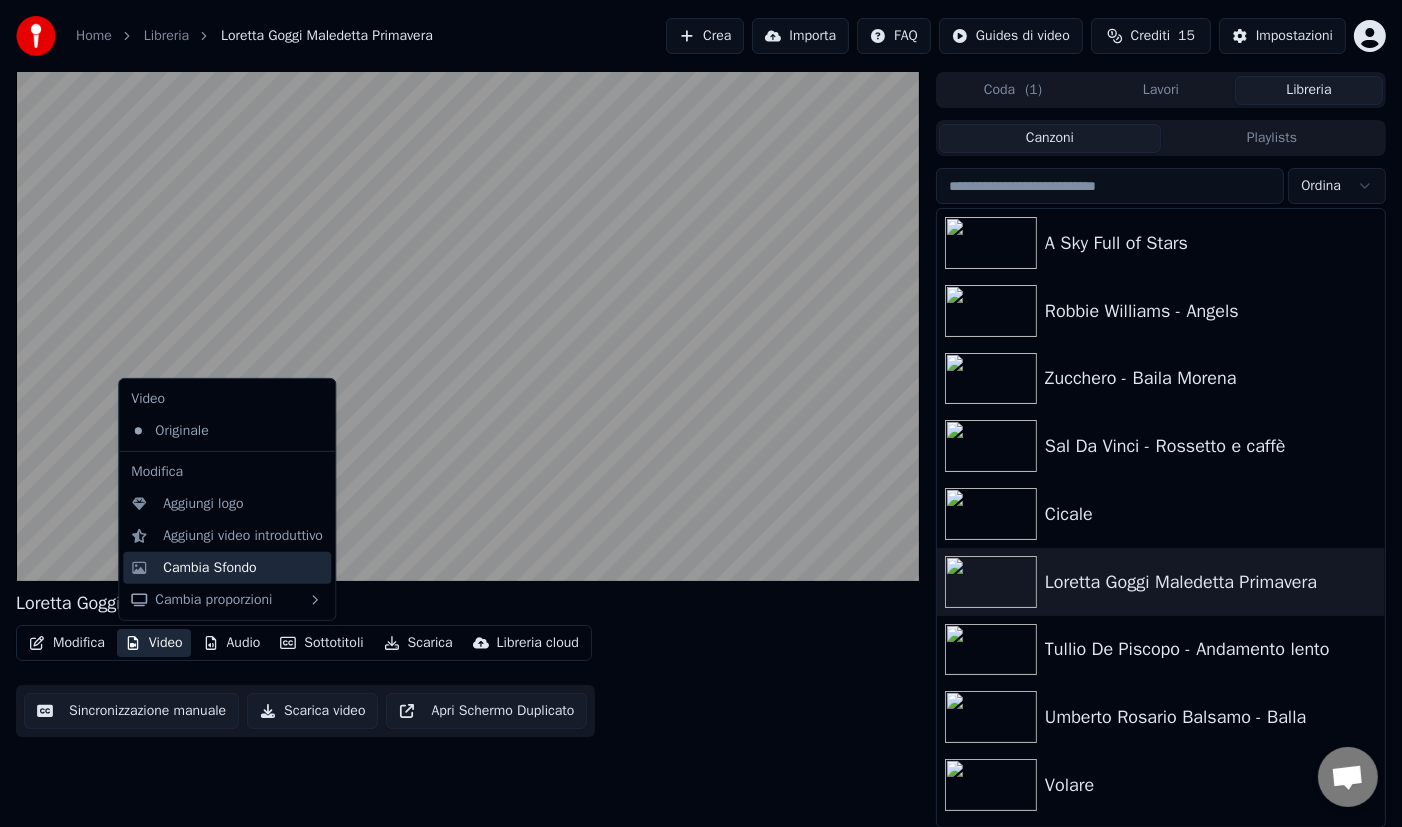 click on "Cambia Sfondo" at bounding box center (209, 568) 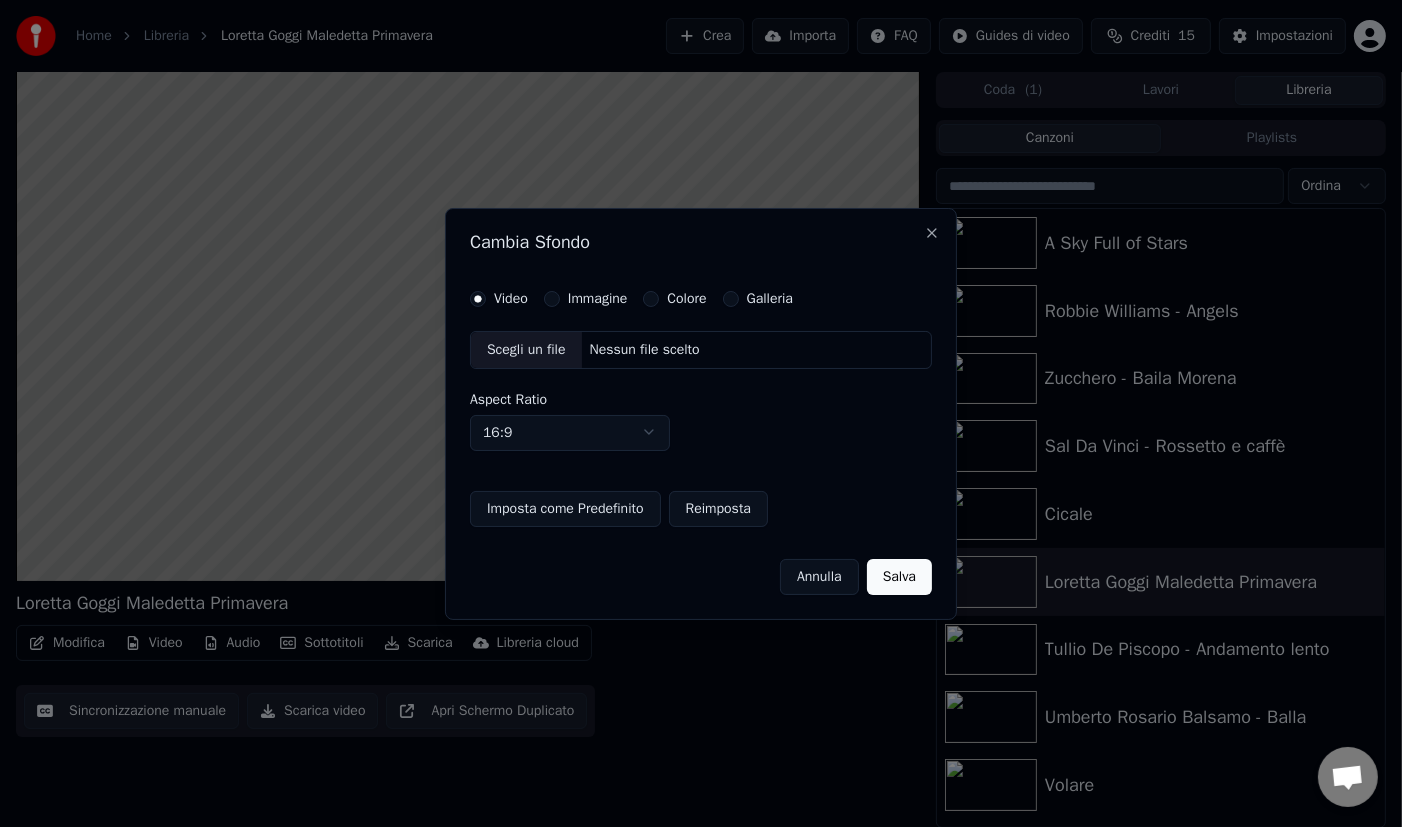 click on "Galleria" at bounding box center (758, 299) 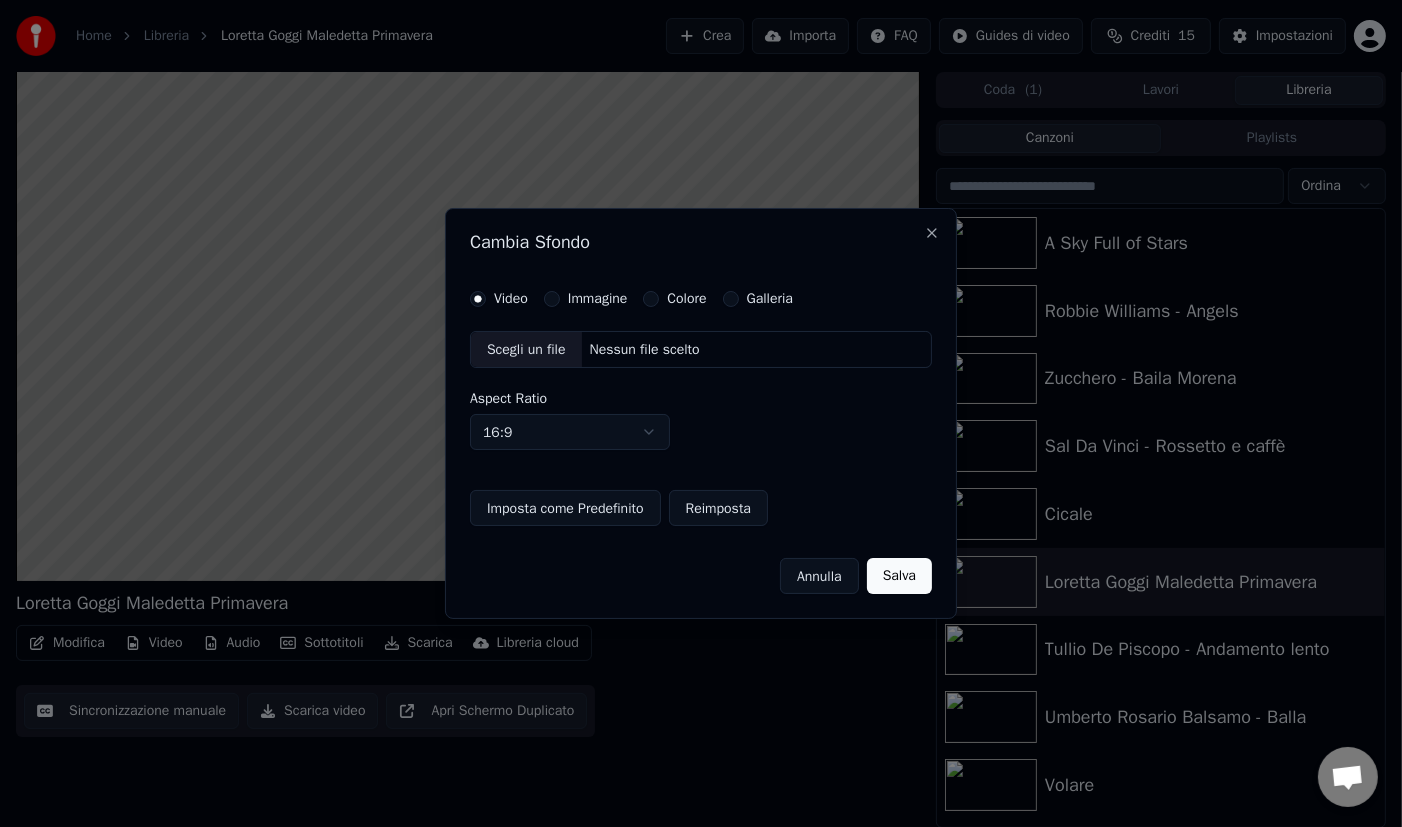 click on "Galleria" at bounding box center [758, 299] 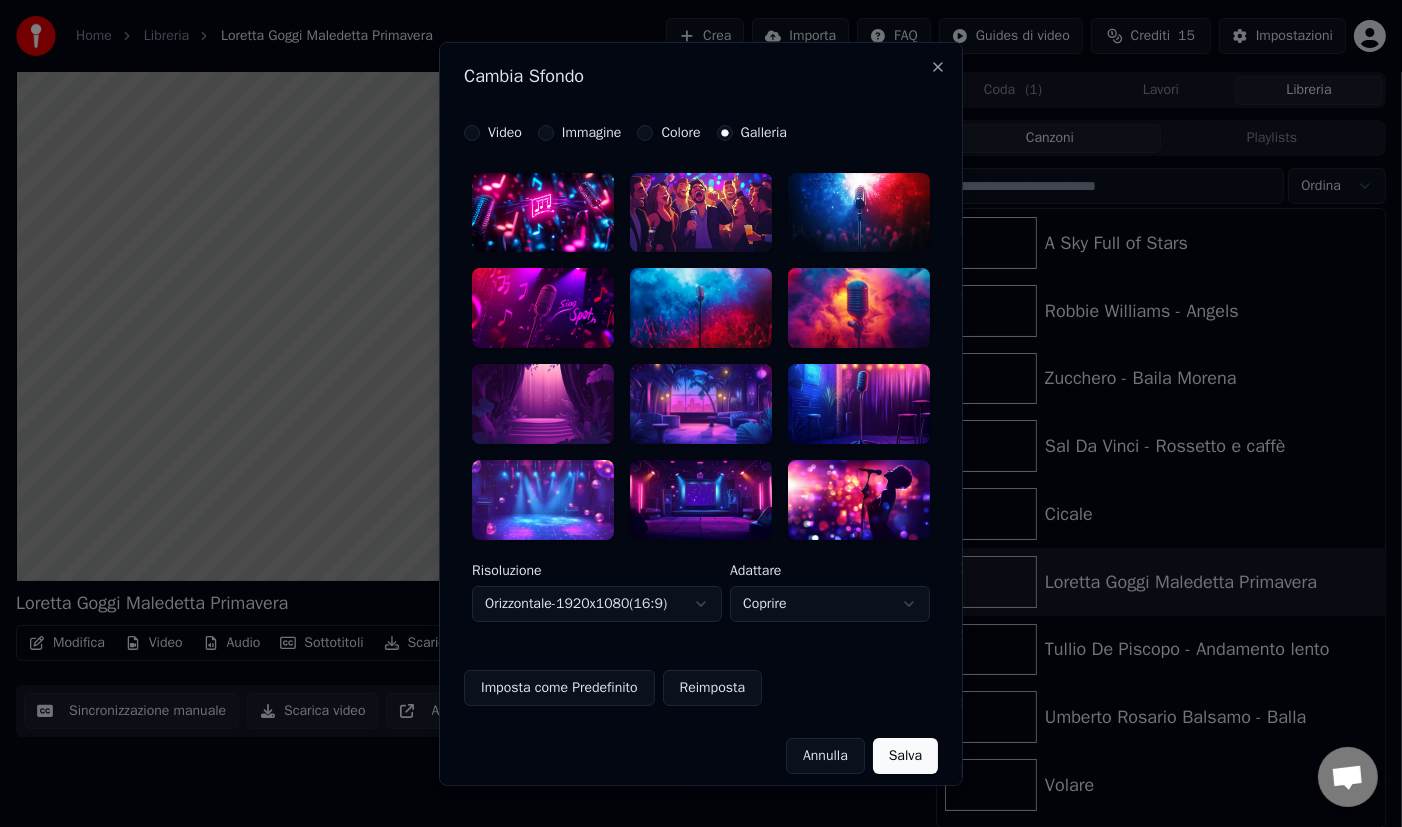 click at bounding box center (701, 212) 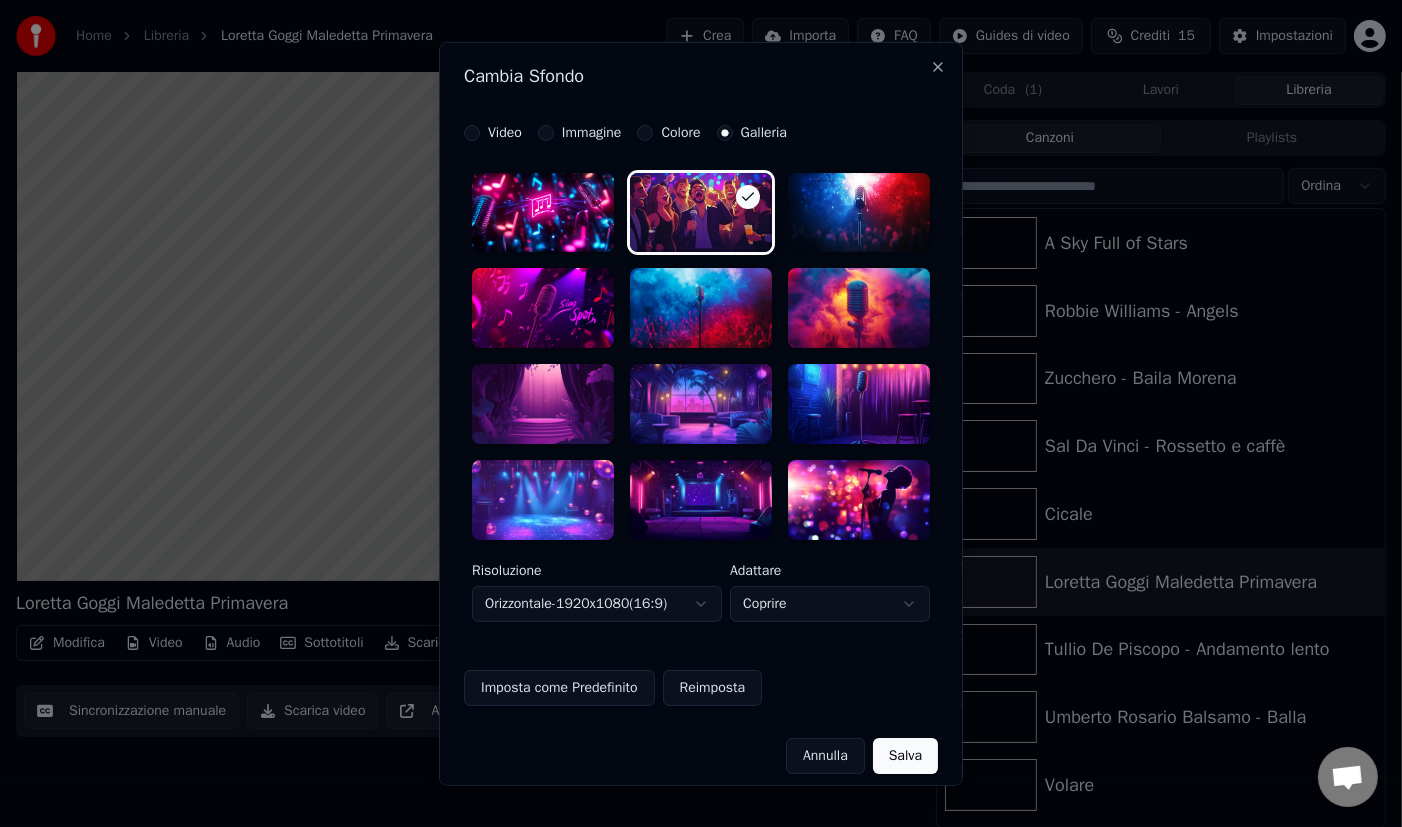 click on "Salva" at bounding box center (905, 756) 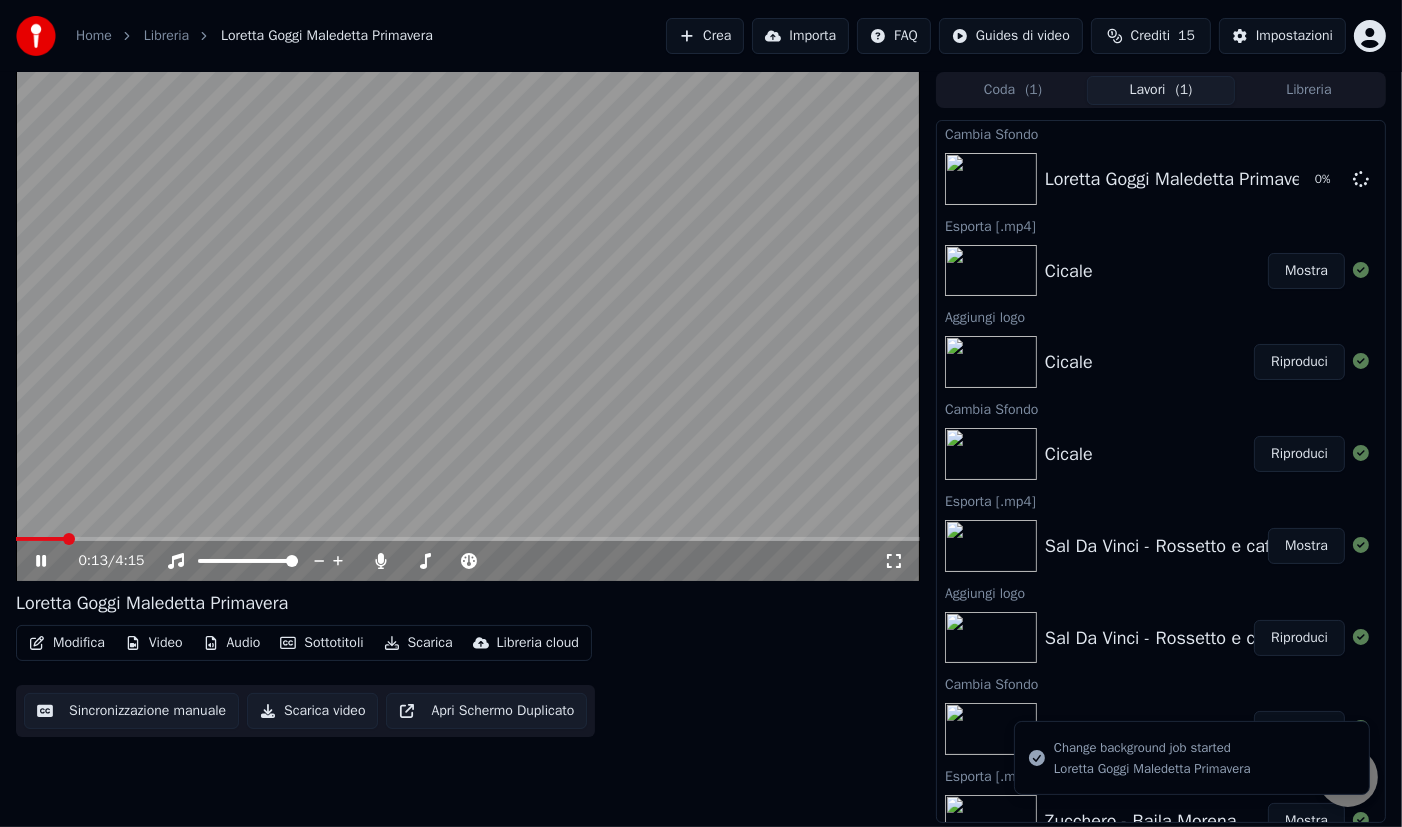 click 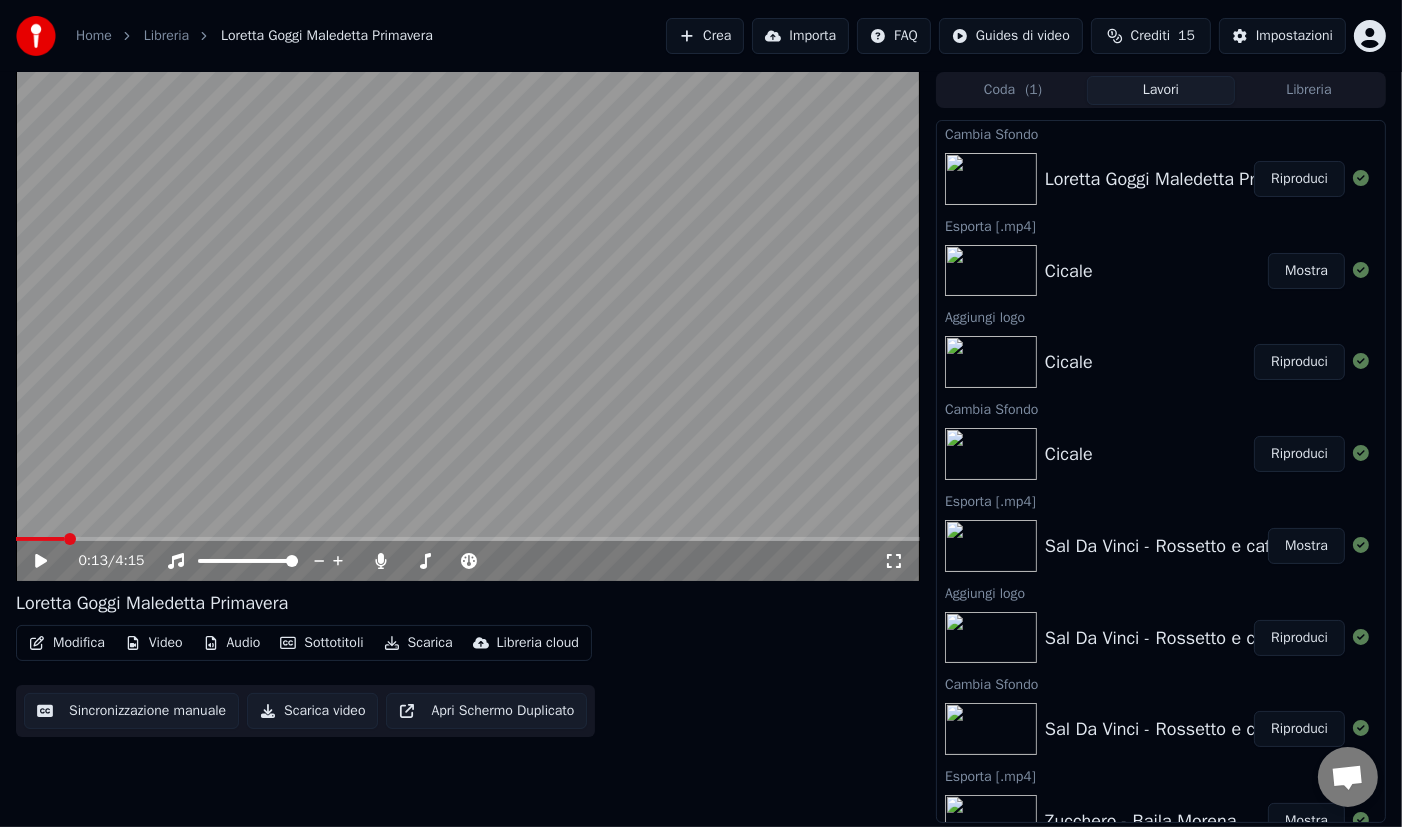 click on "Riproduci" at bounding box center (1299, 179) 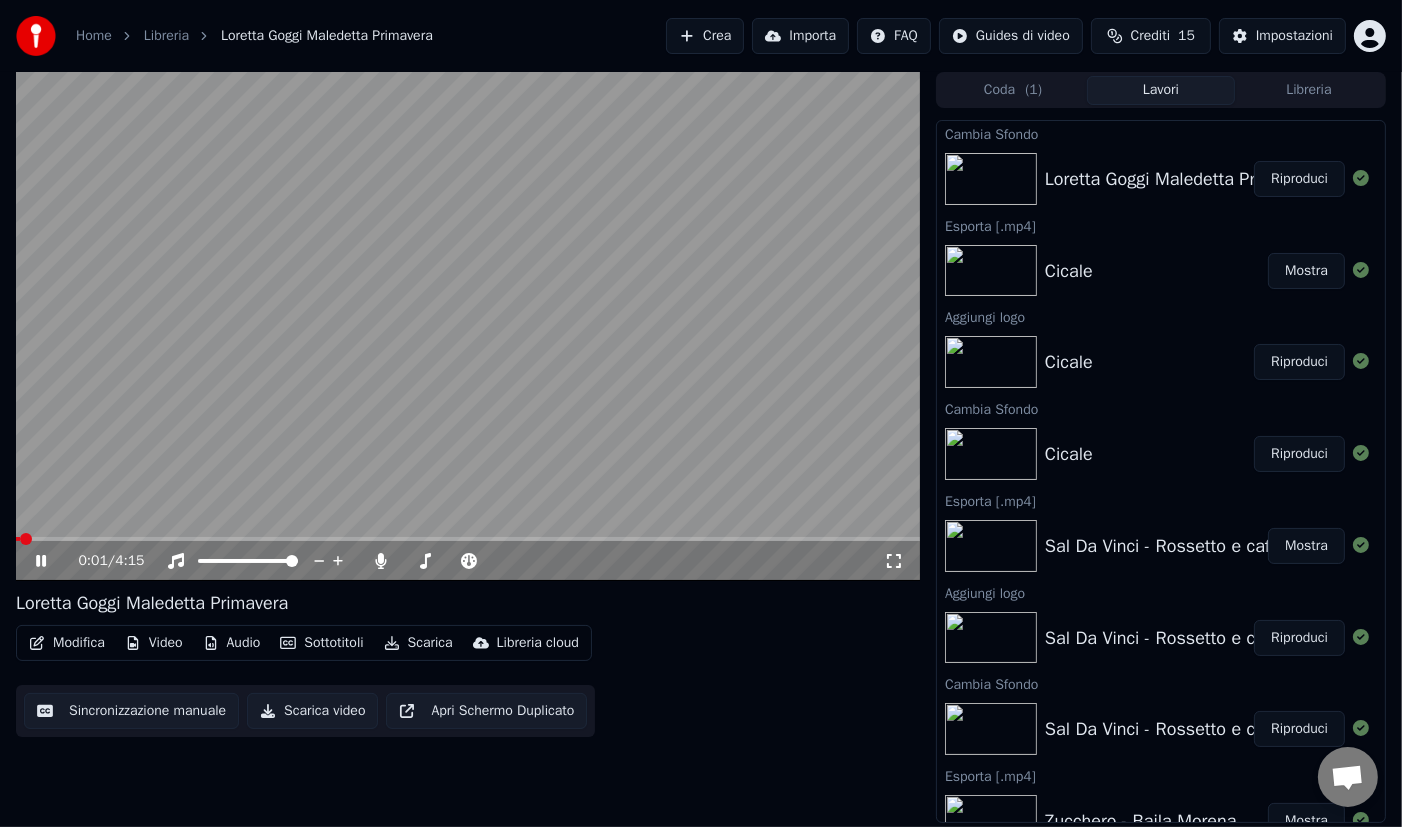 click 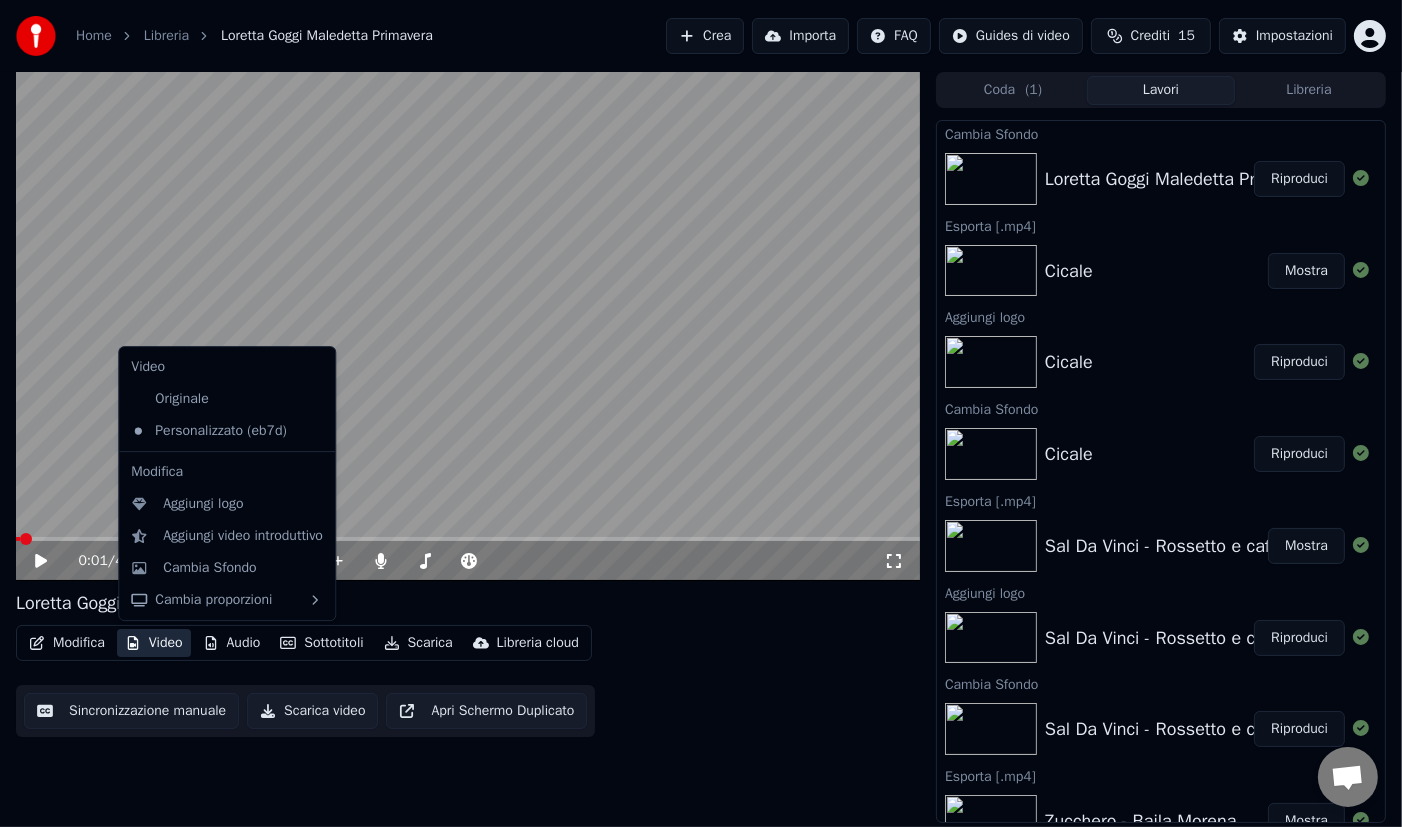 click on "Video" at bounding box center (154, 643) 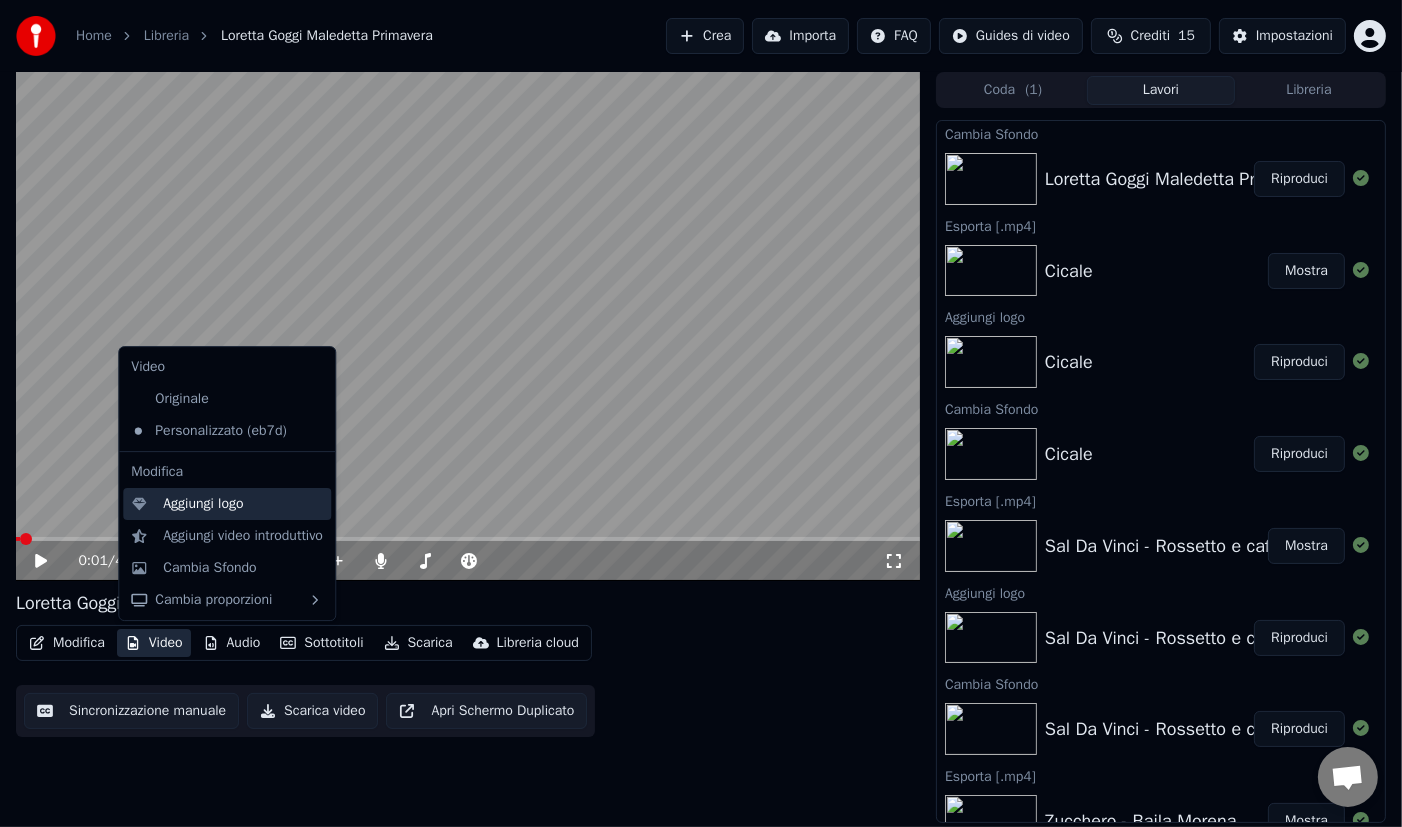 click on "Aggiungi logo" at bounding box center (243, 504) 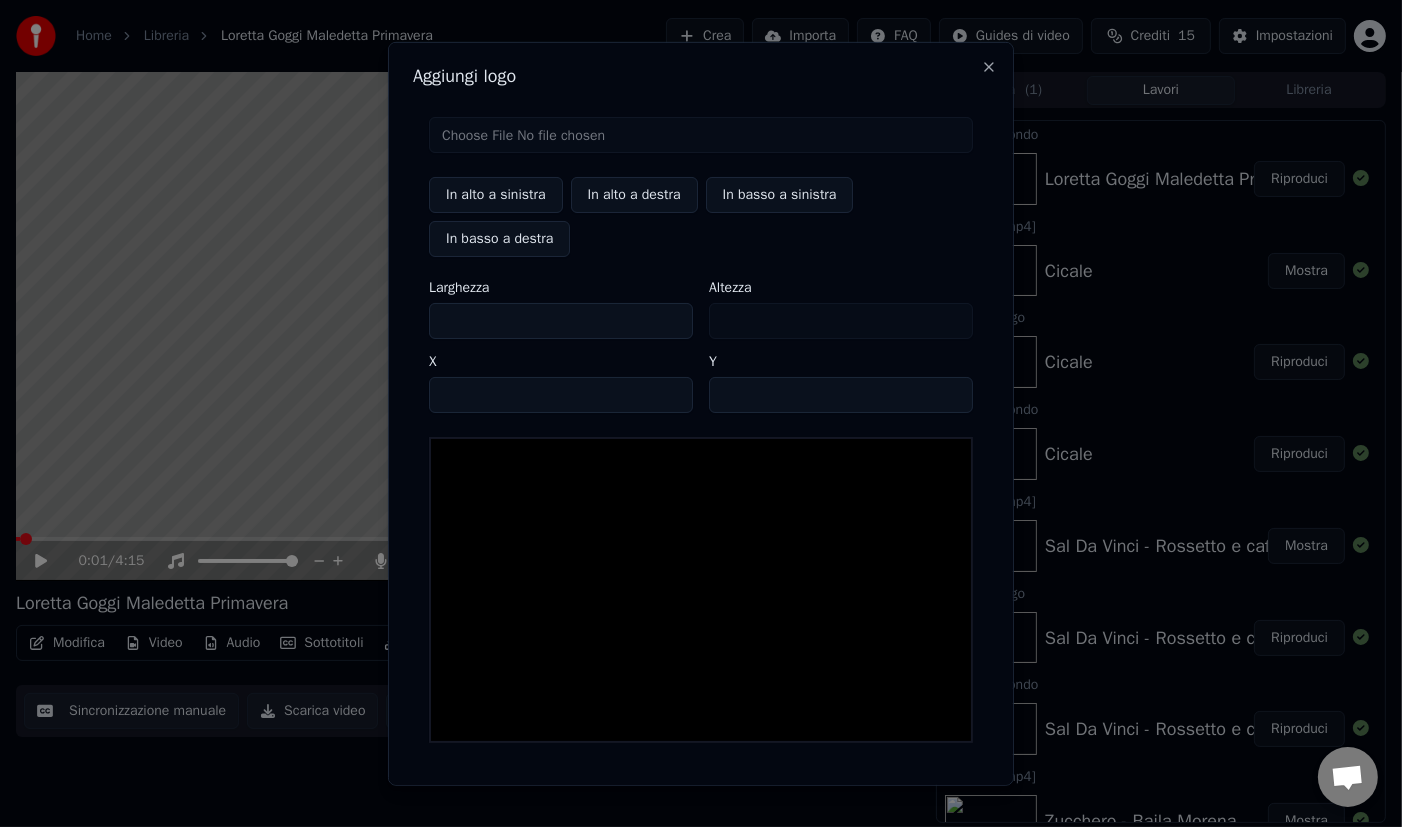 click at bounding box center (701, 134) 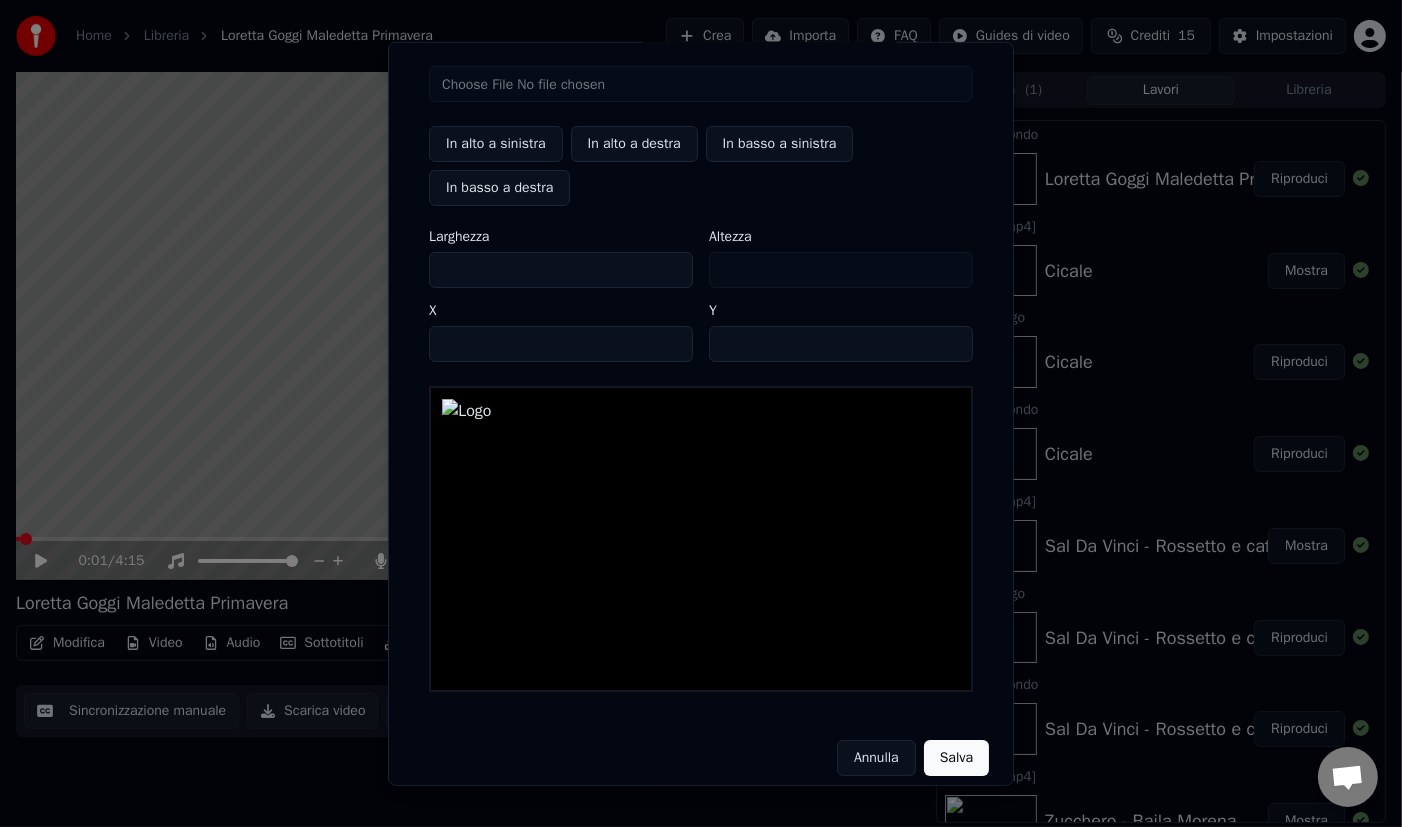 scroll, scrollTop: 64, scrollLeft: 0, axis: vertical 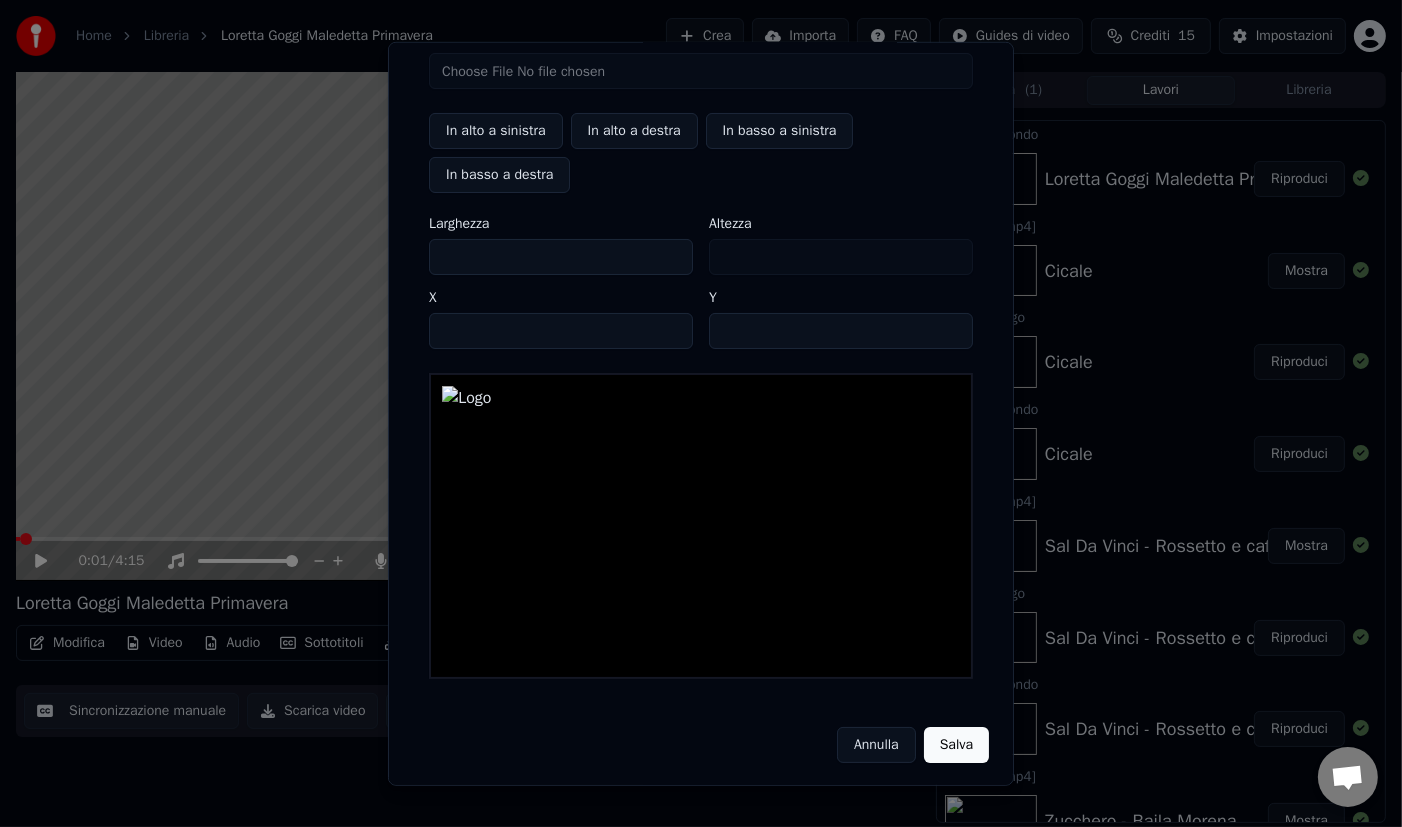 click on "Salva" at bounding box center [956, 744] 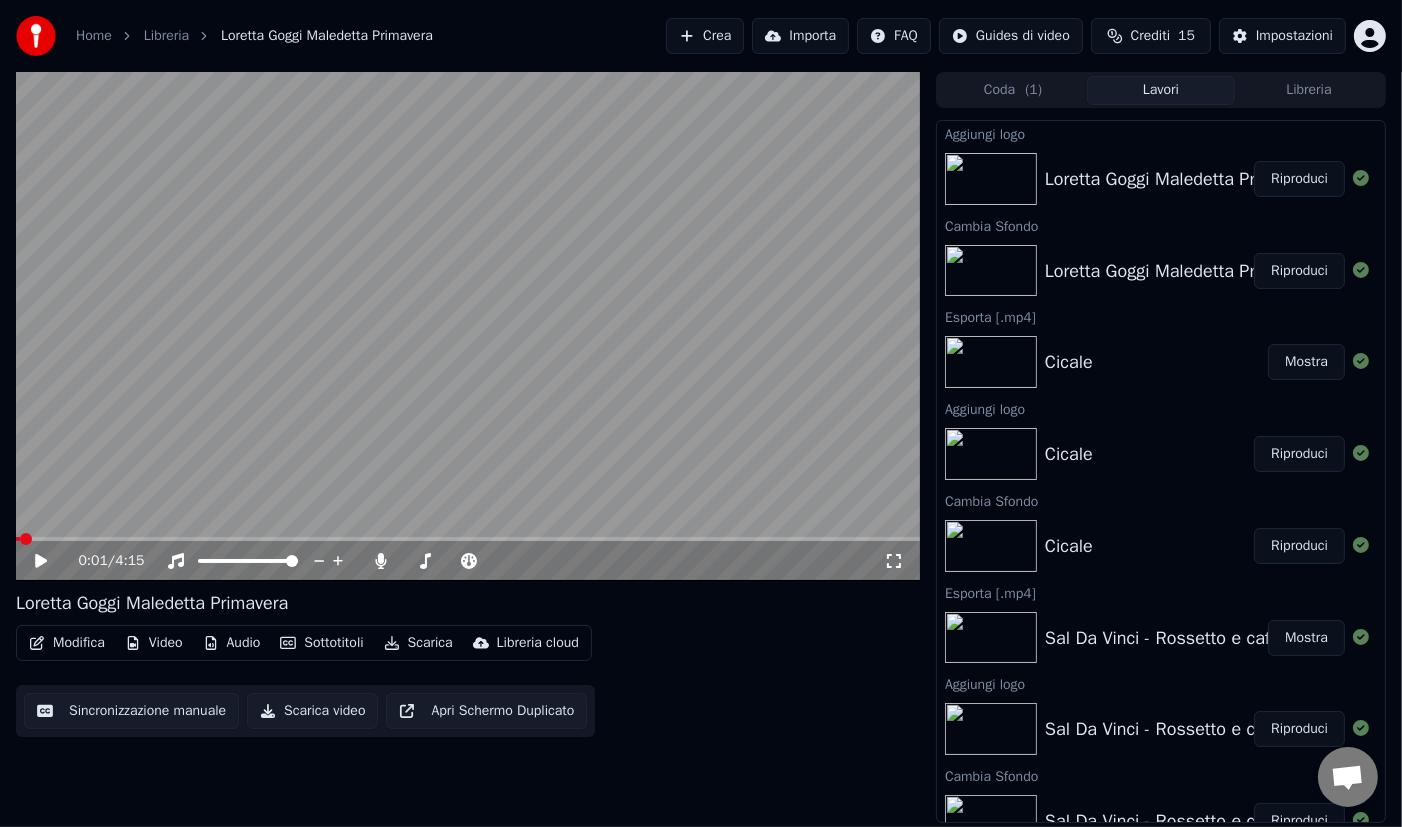 click on "Riproduci" at bounding box center (1299, 179) 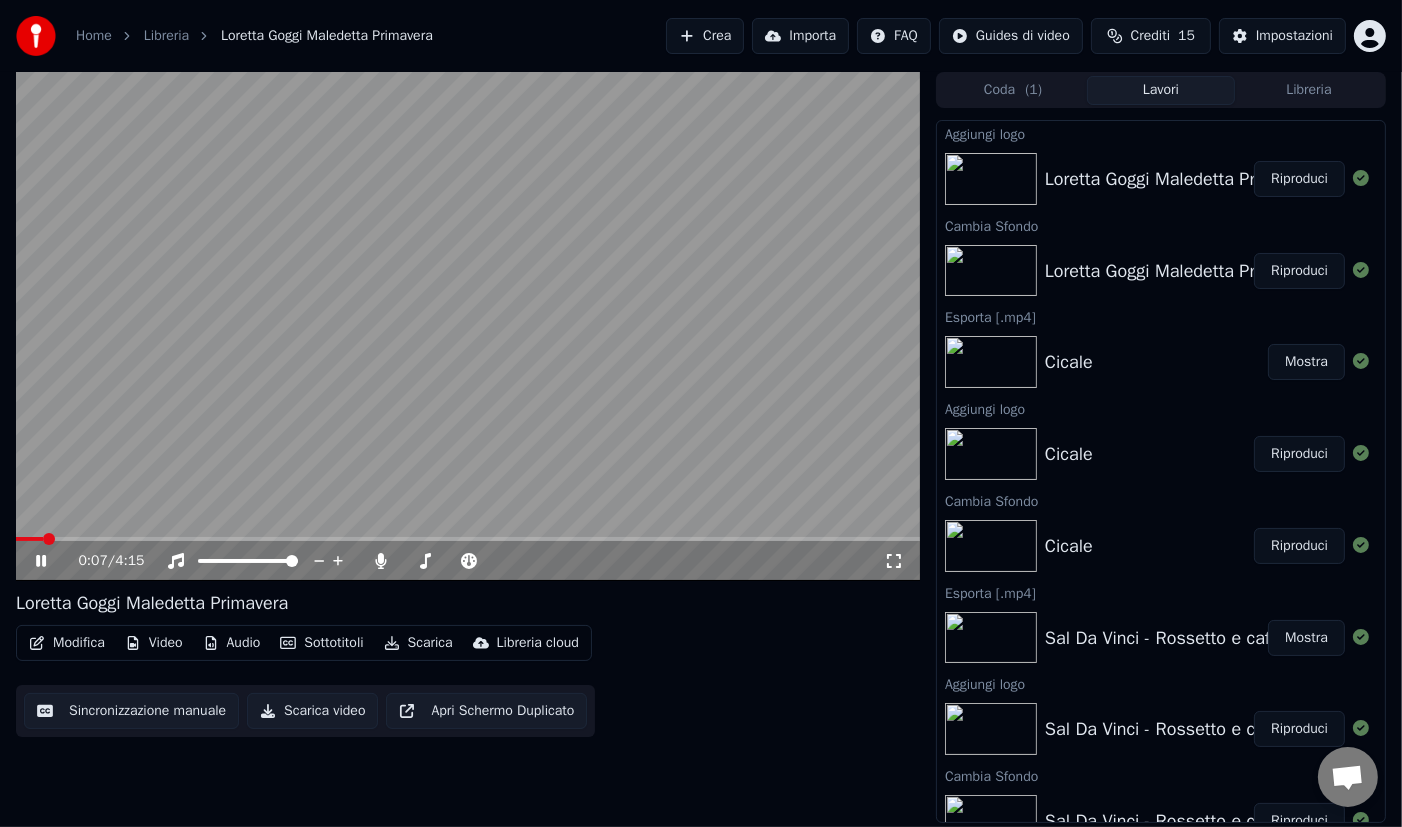 click 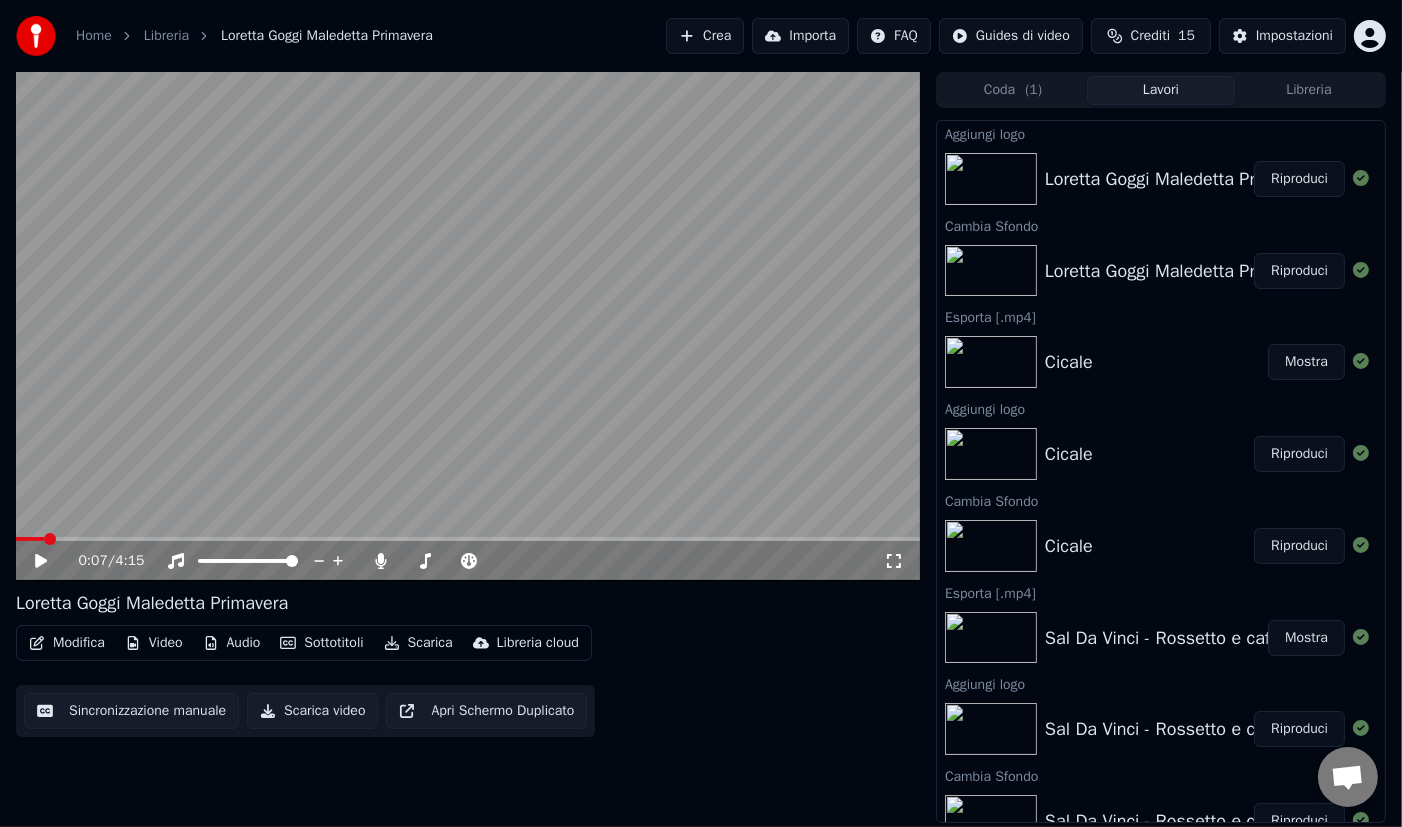 click on "Scarica video" at bounding box center (312, 711) 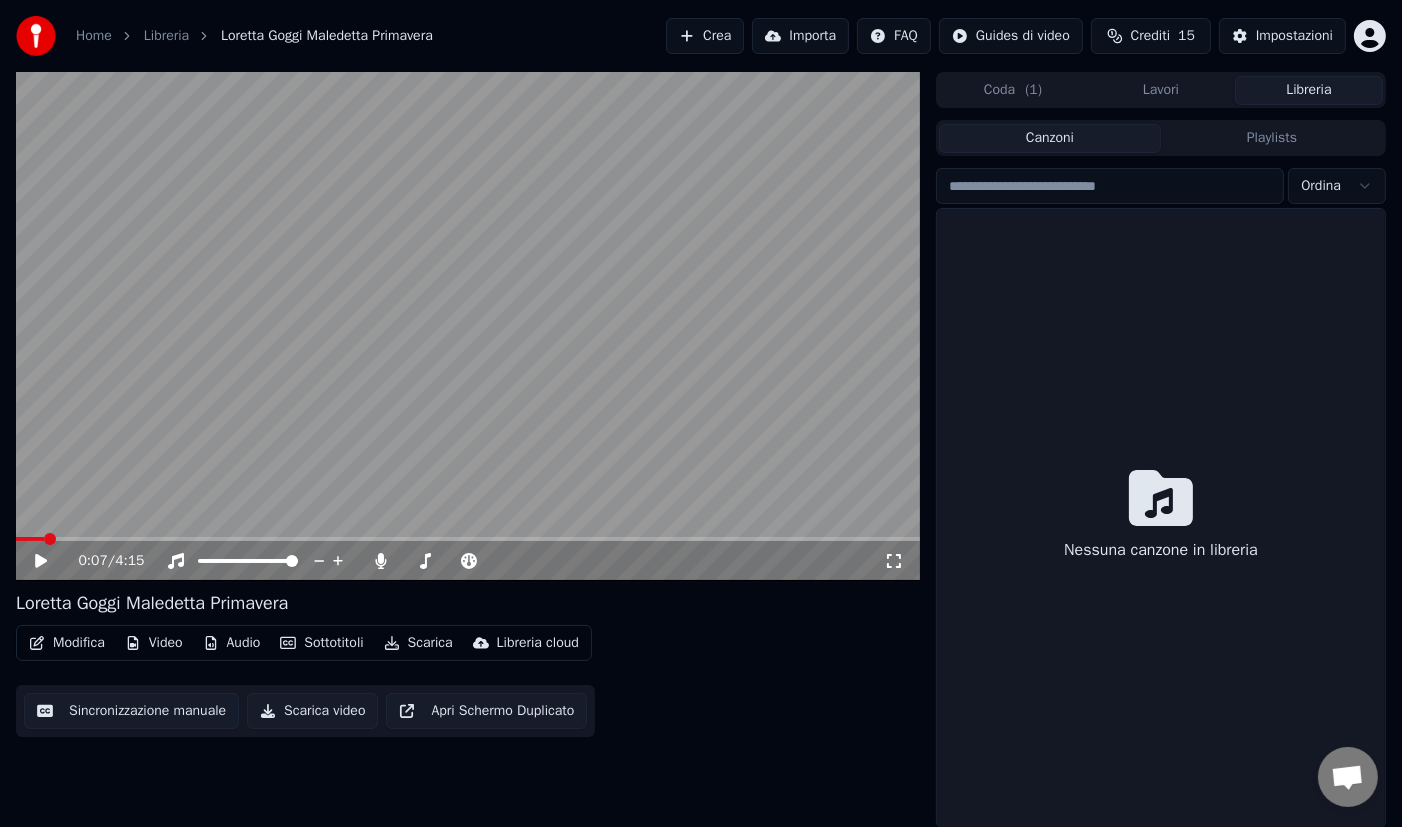 click on "Libreria" at bounding box center (1309, 90) 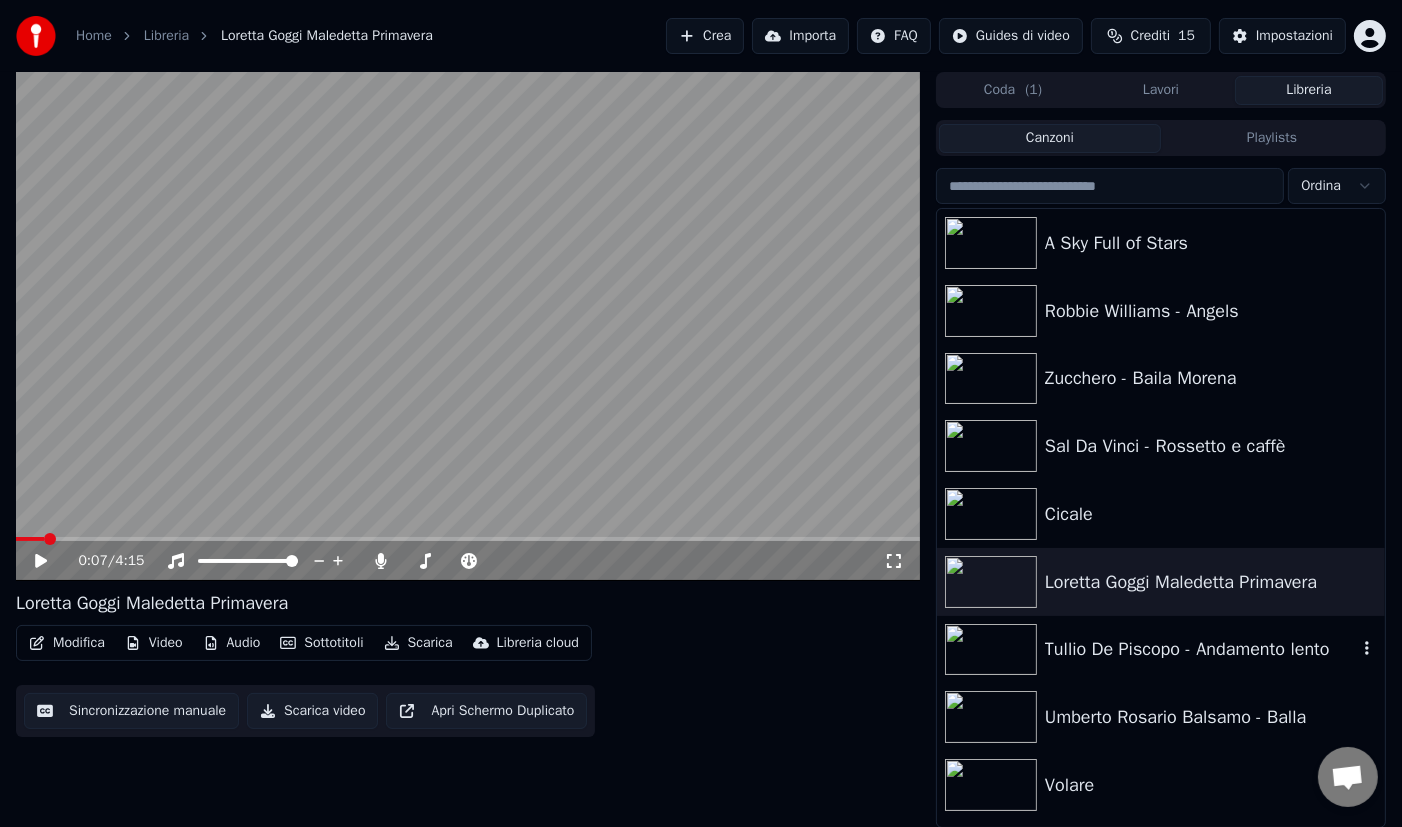 click on "Tullio De Piscopo - Andamento lento" at bounding box center (1161, 650) 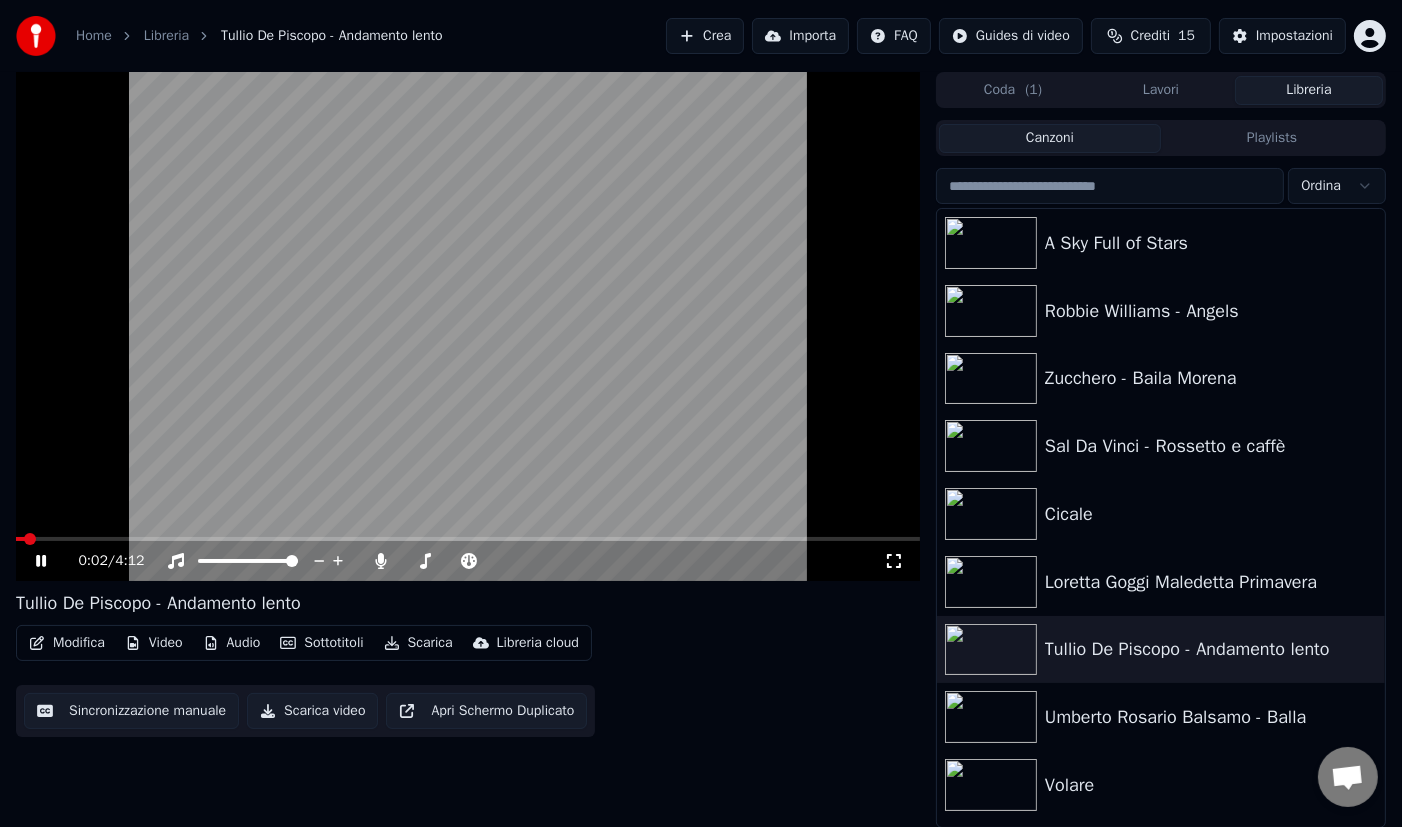 click 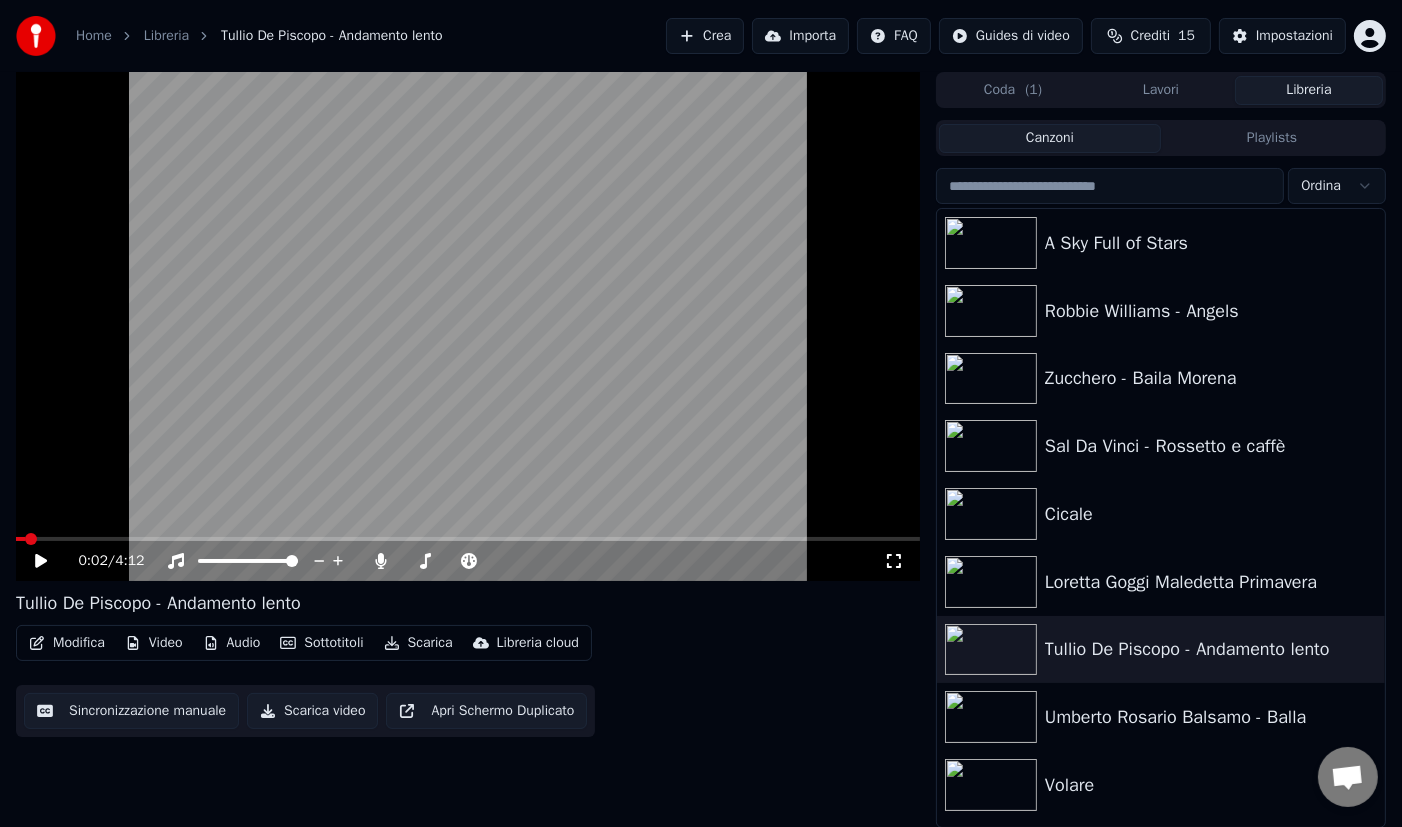 click on "Video" at bounding box center [154, 643] 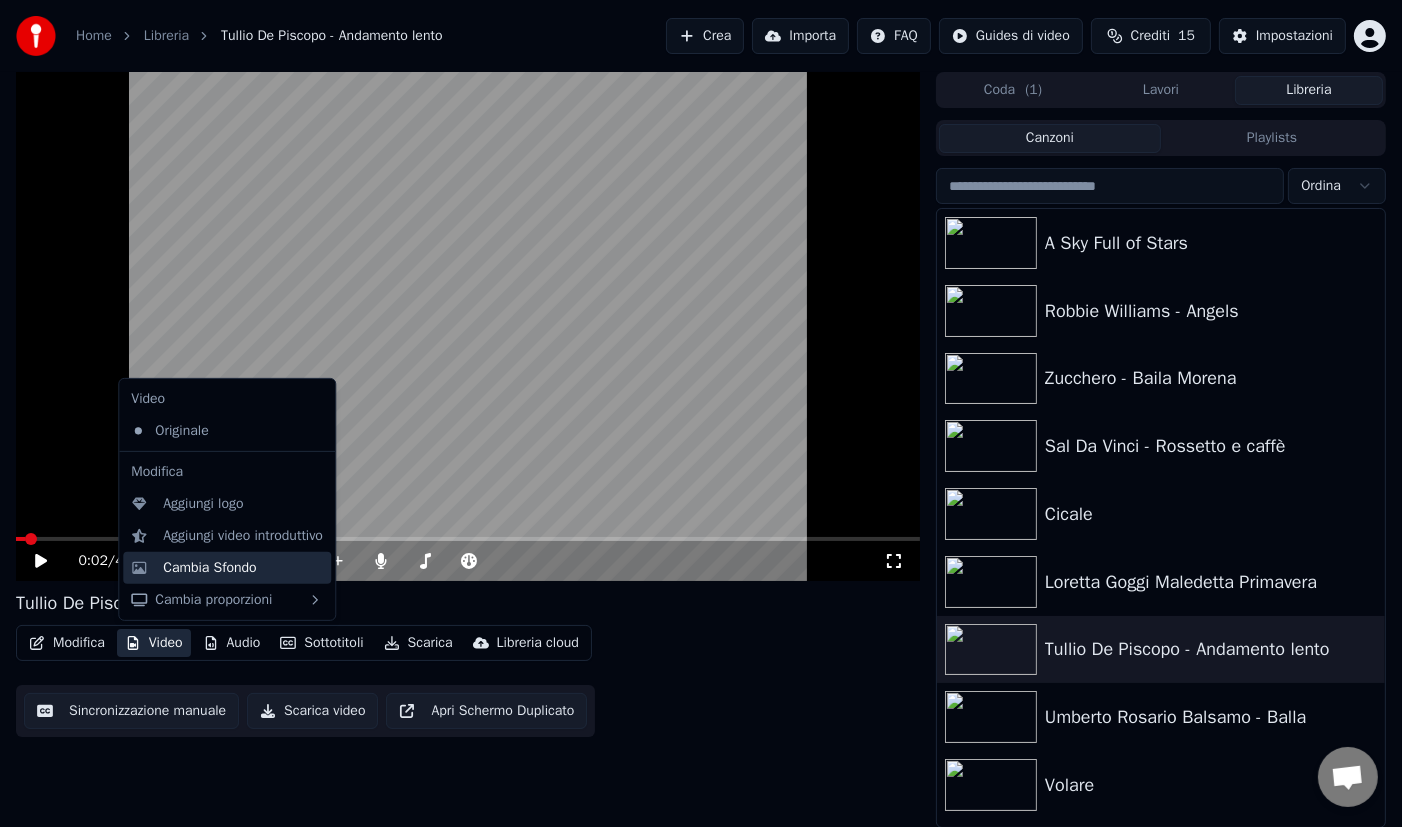 click on "Cambia Sfondo" at bounding box center (209, 568) 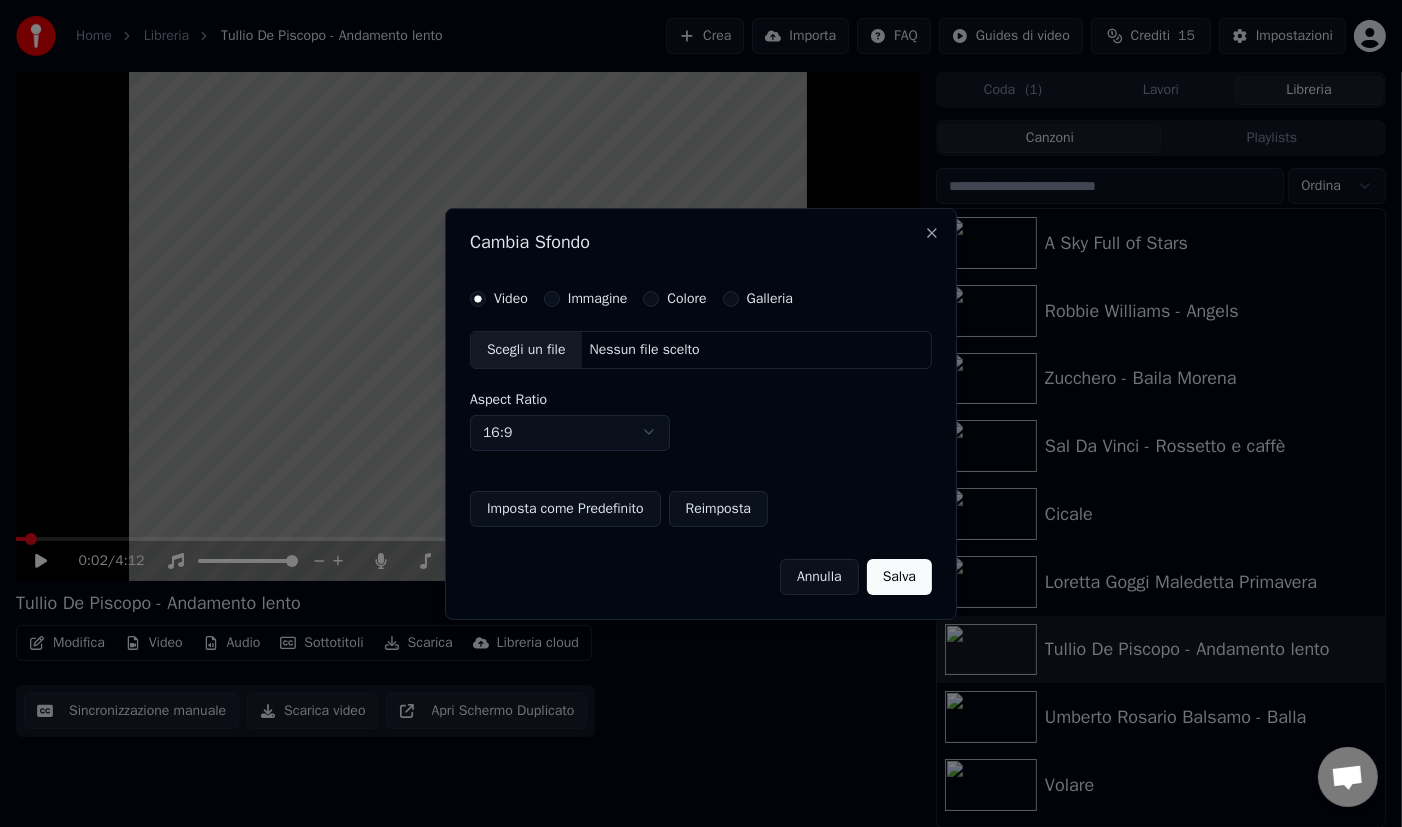 click on "Galleria" at bounding box center [758, 299] 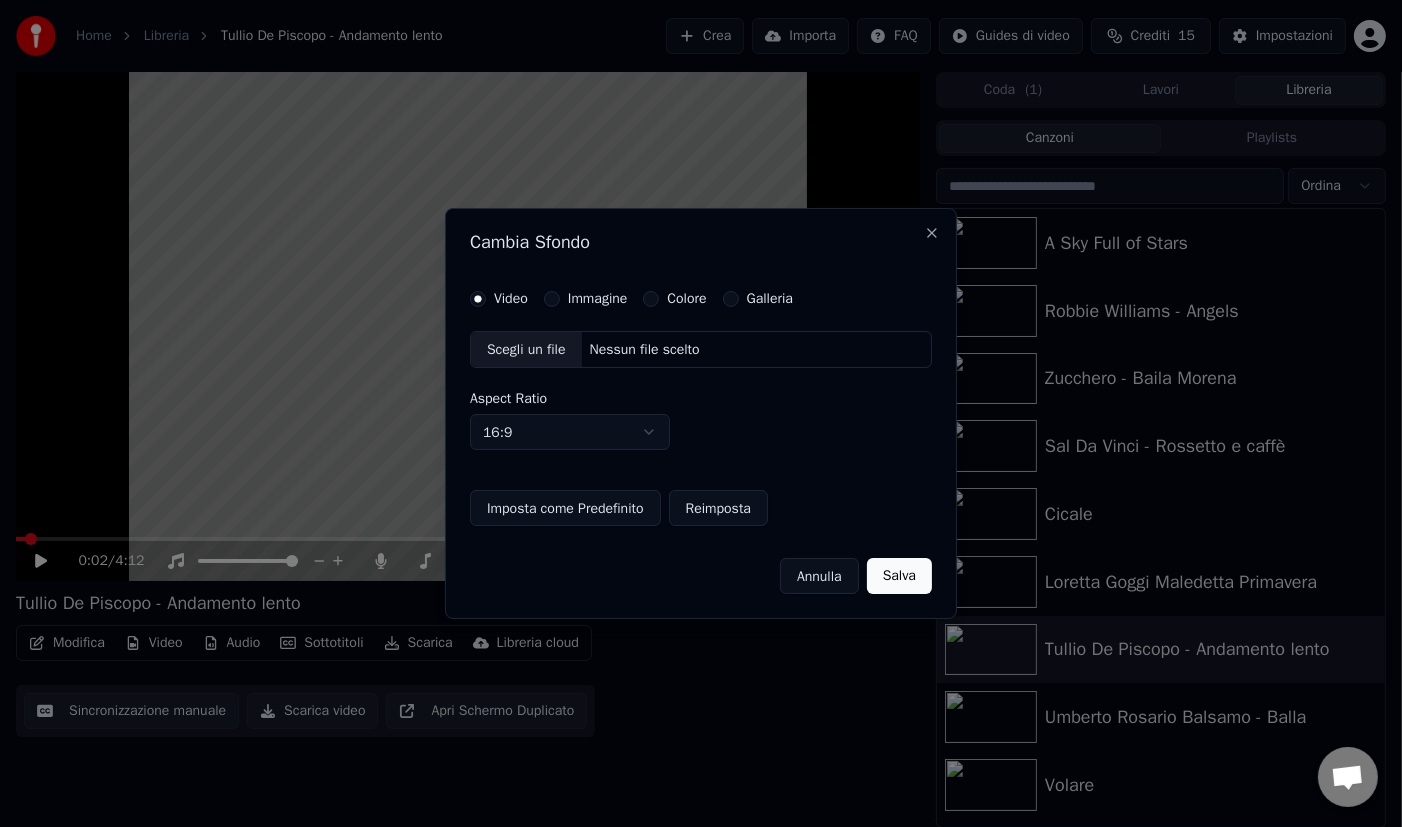 click on "Galleria" at bounding box center (731, 299) 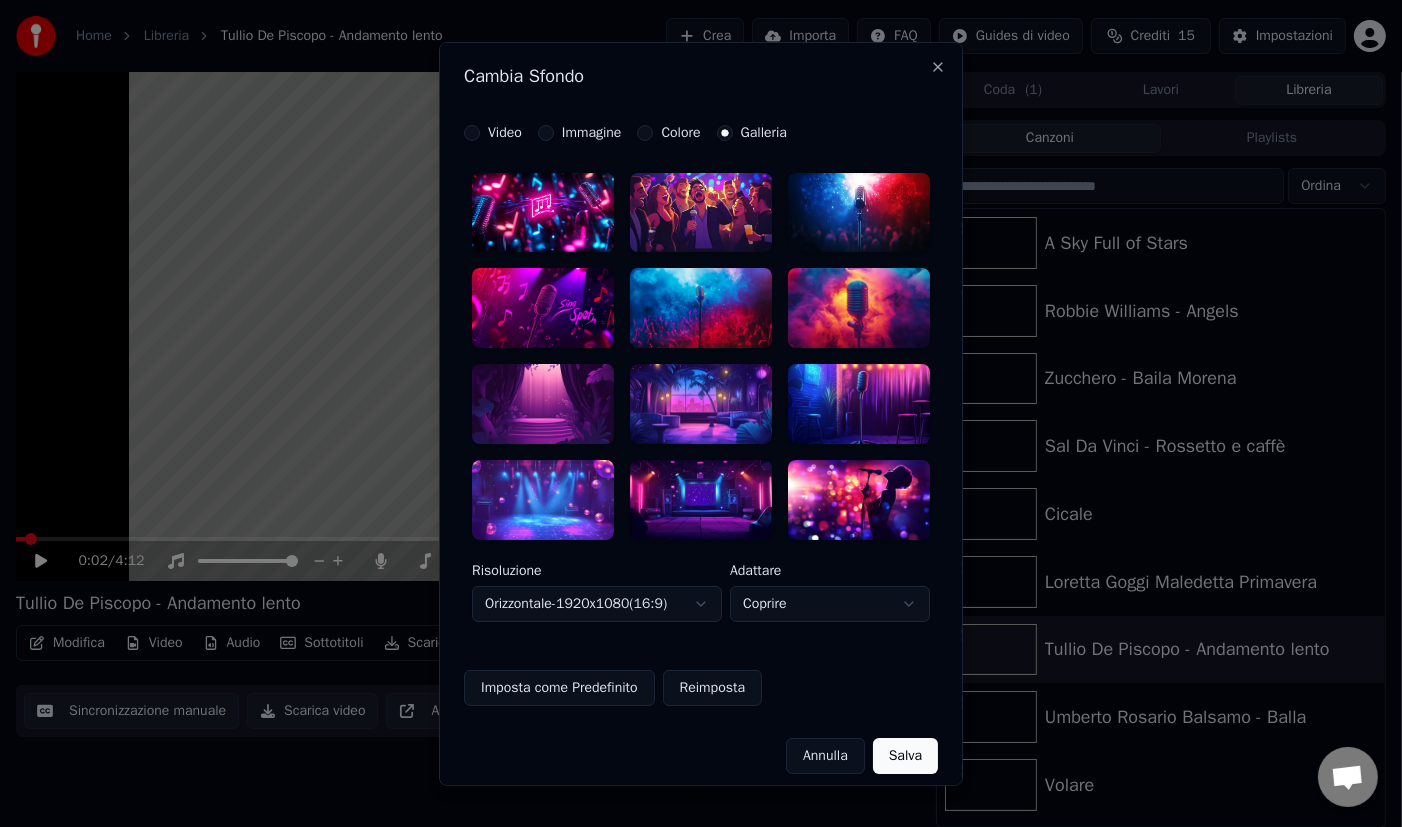 click at bounding box center (701, 212) 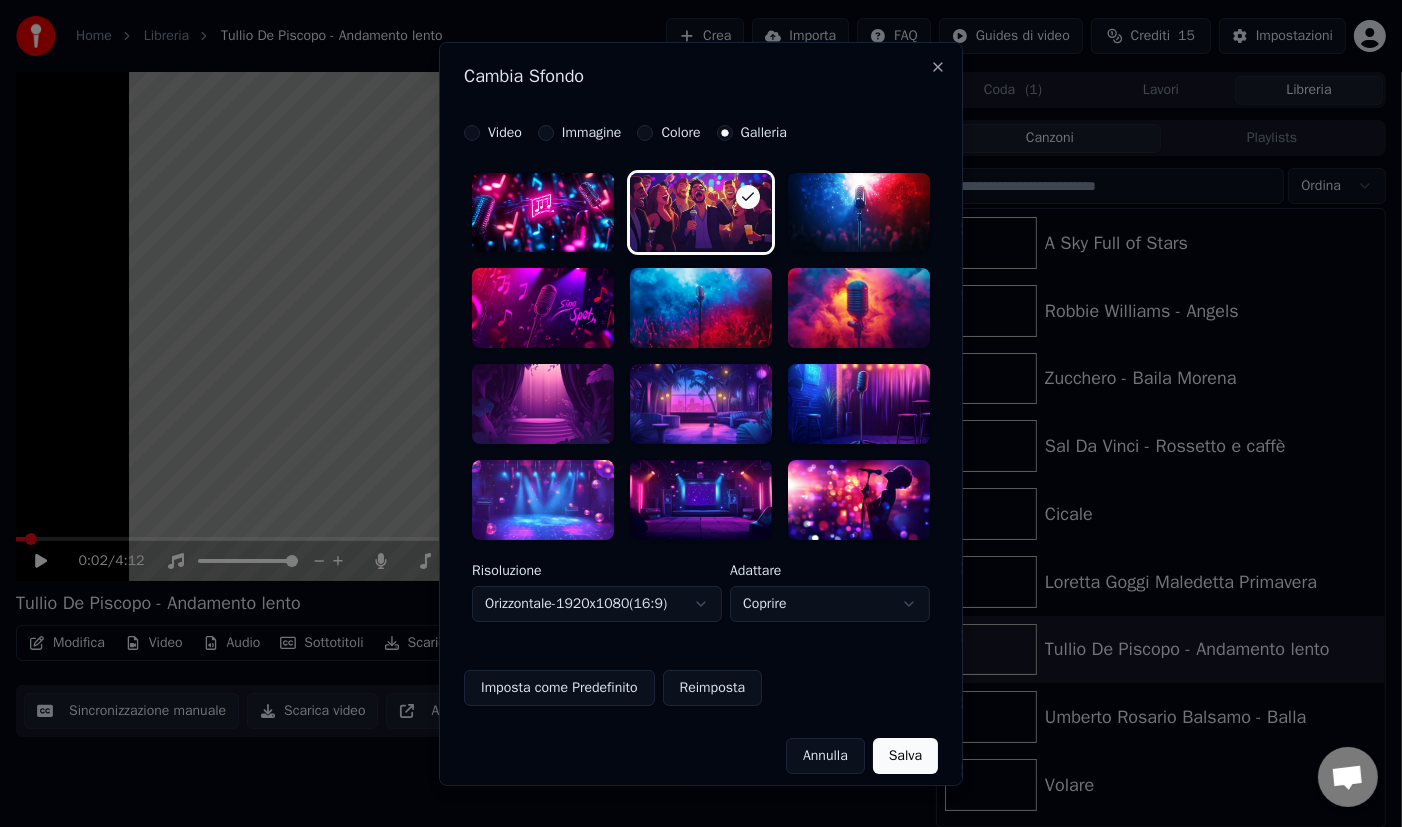 click on "Salva" at bounding box center (905, 756) 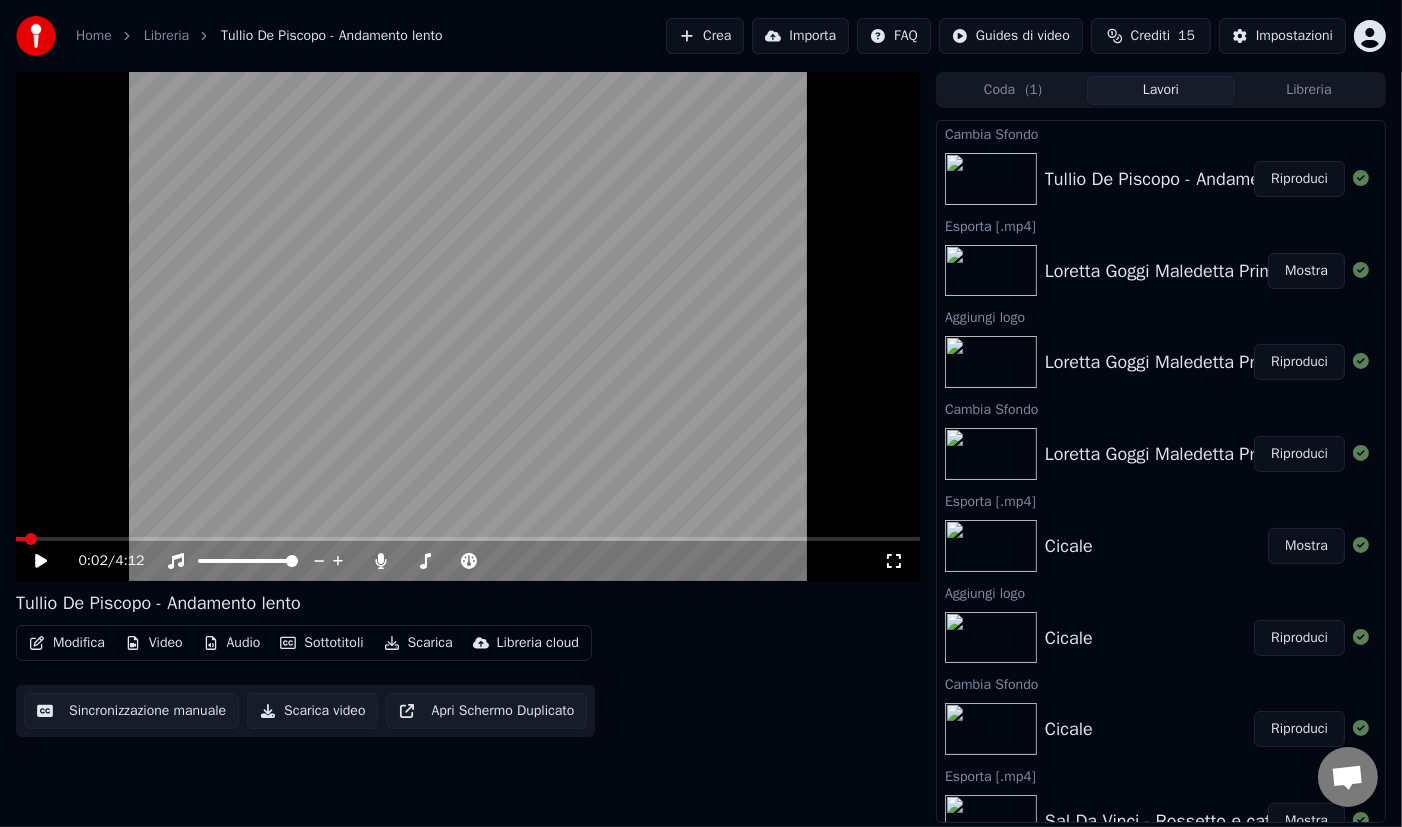 click on "Riproduci" at bounding box center (1299, 179) 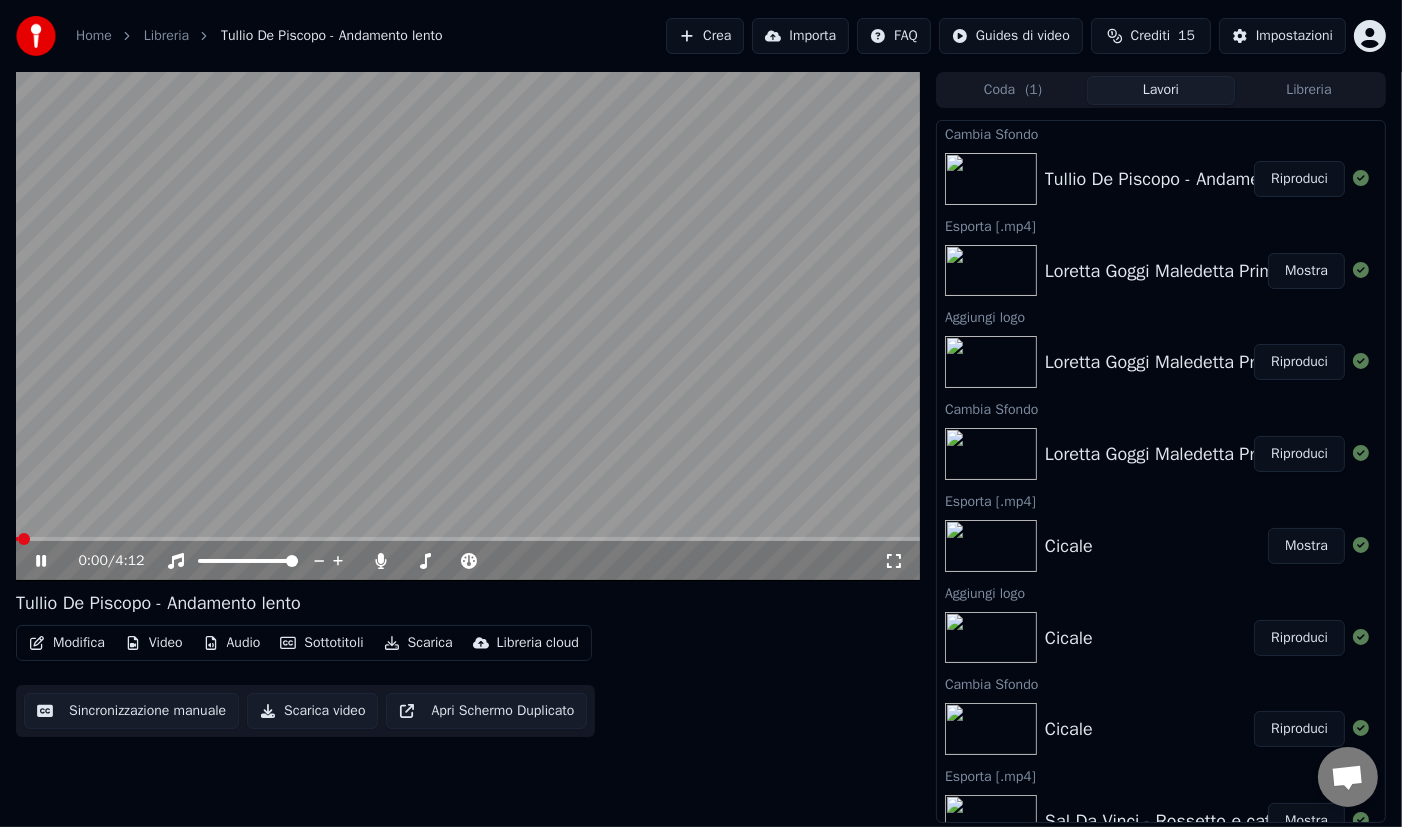 click 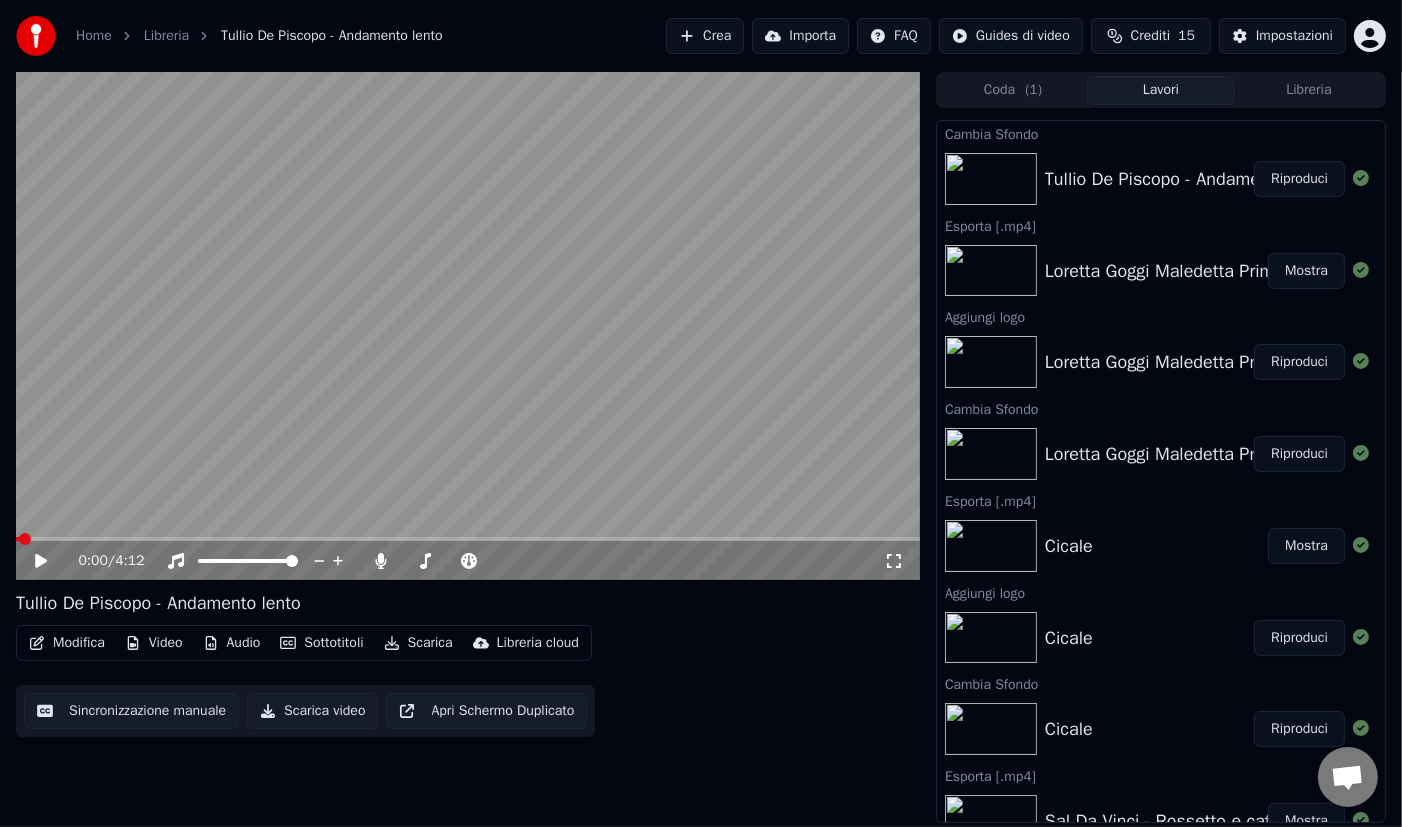 click on "Video" at bounding box center [154, 643] 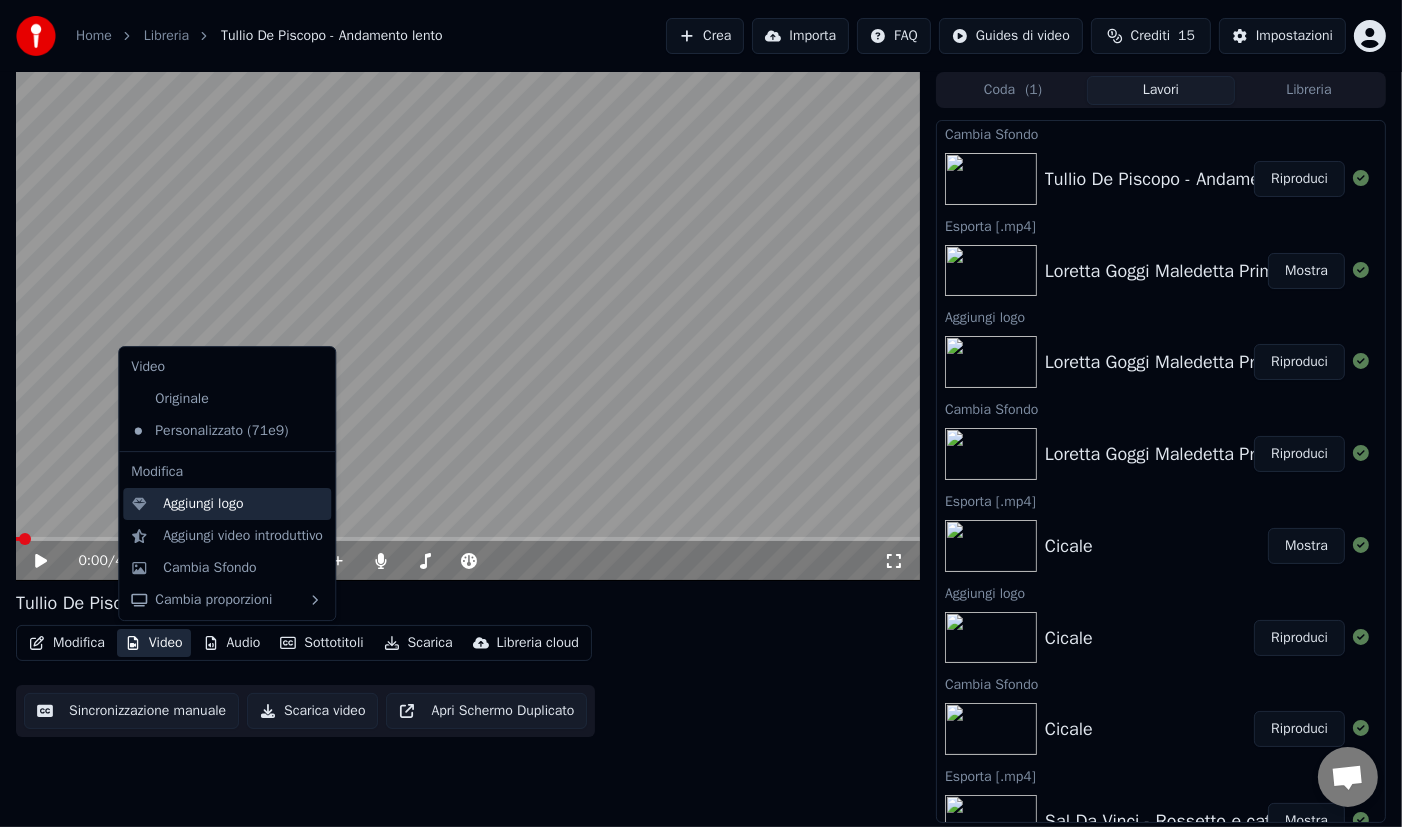 click on "Aggiungi logo" at bounding box center [203, 504] 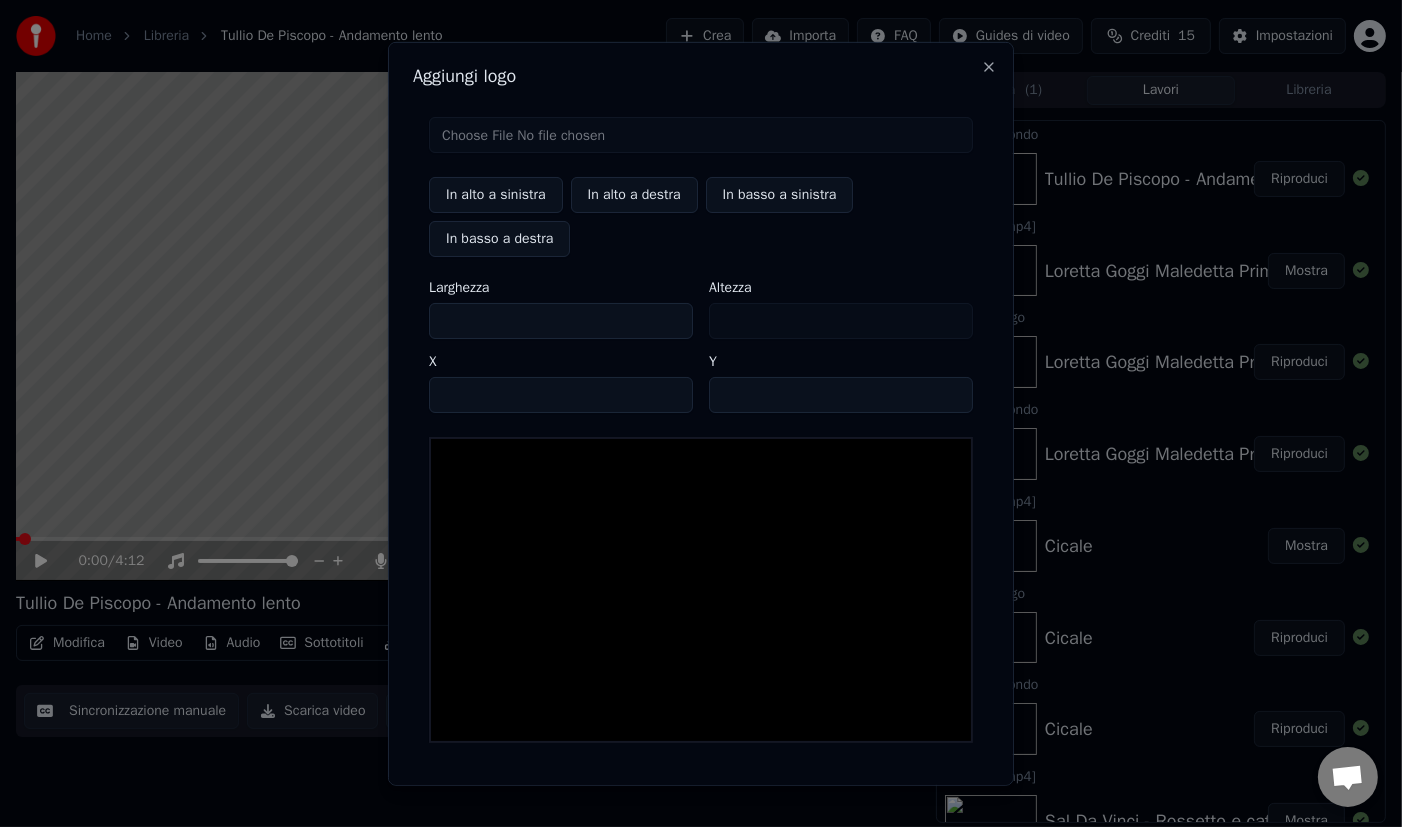 click at bounding box center (701, 134) 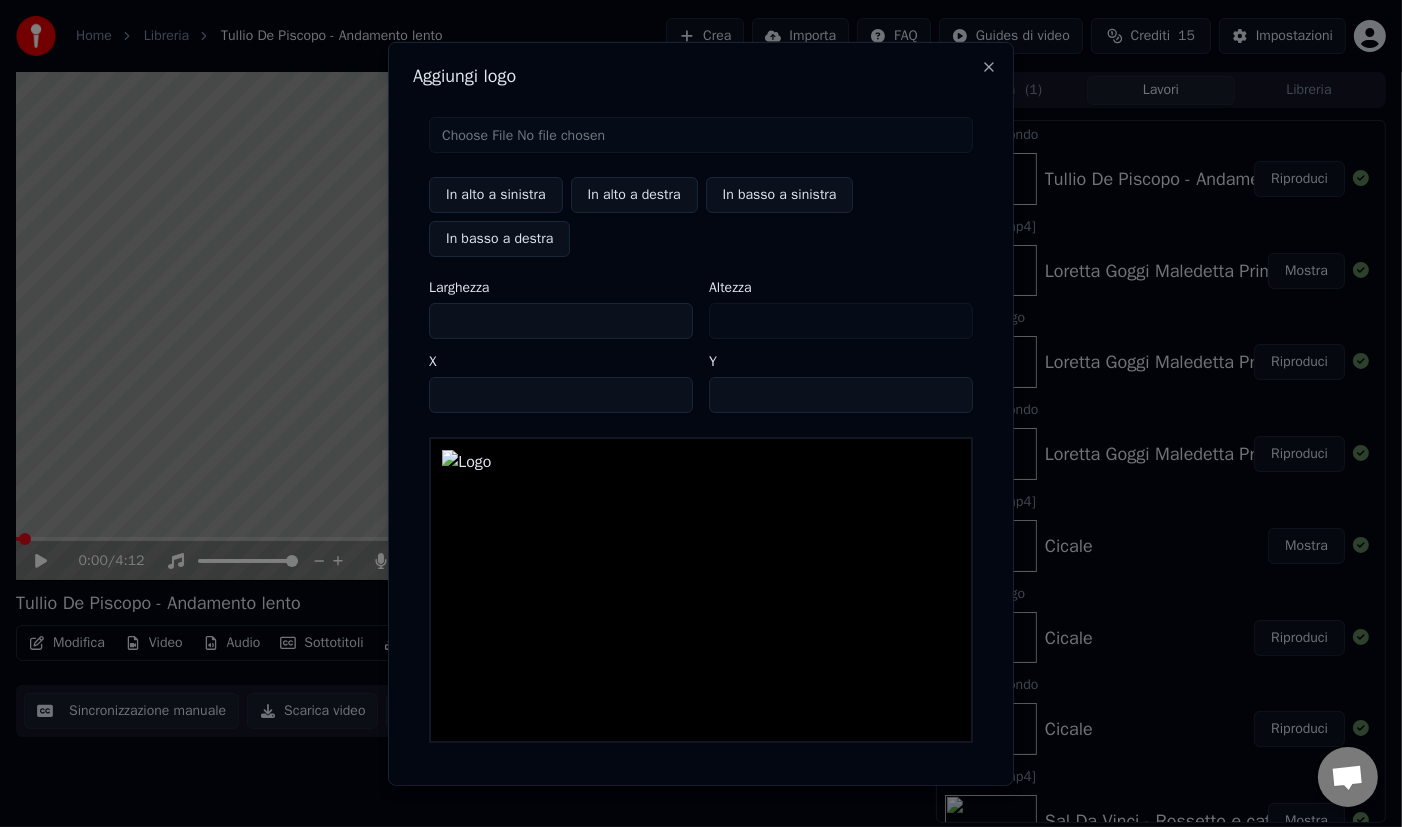 scroll, scrollTop: 64, scrollLeft: 0, axis: vertical 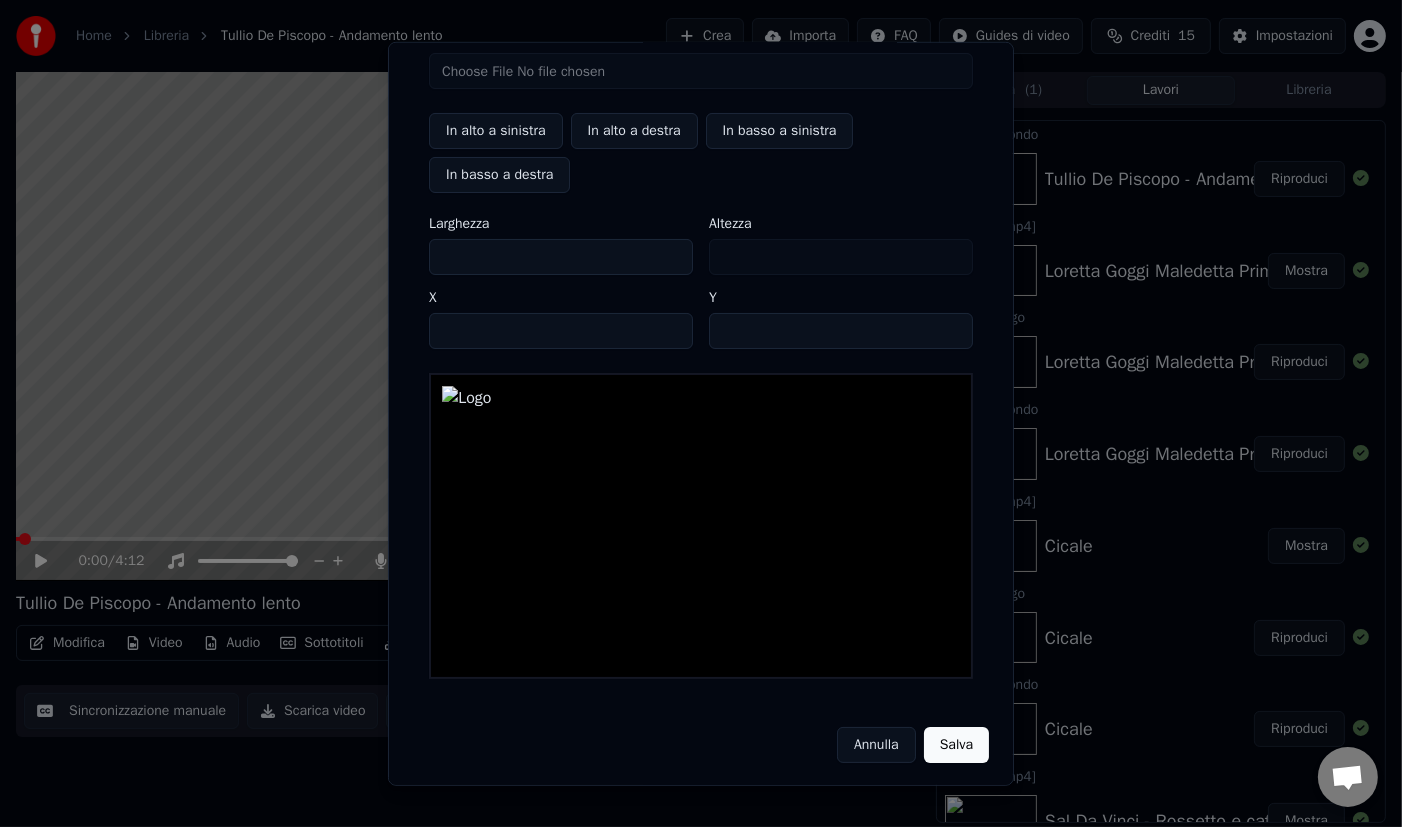click on "Salva" at bounding box center [956, 744] 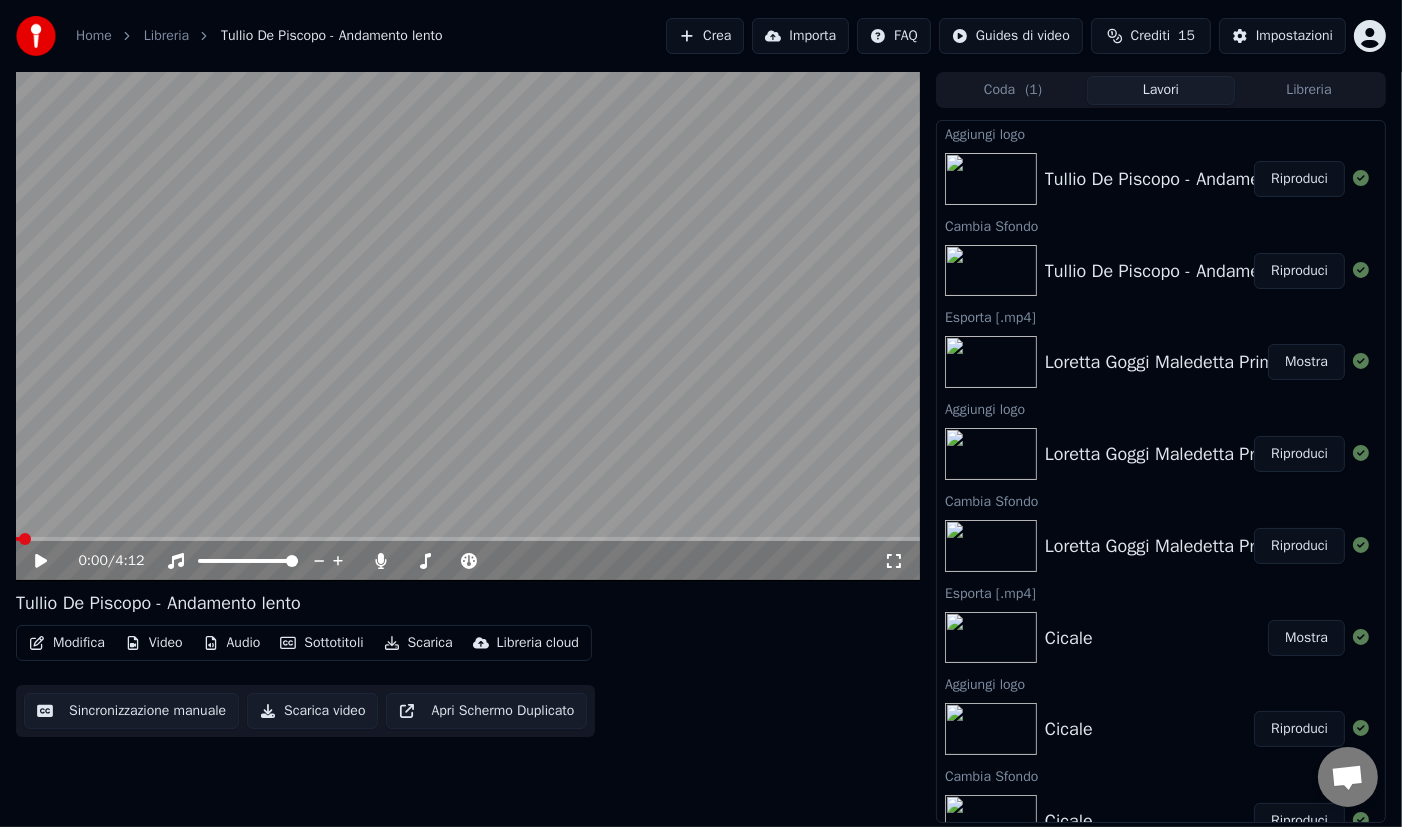click on "Riproduci" at bounding box center (1299, 179) 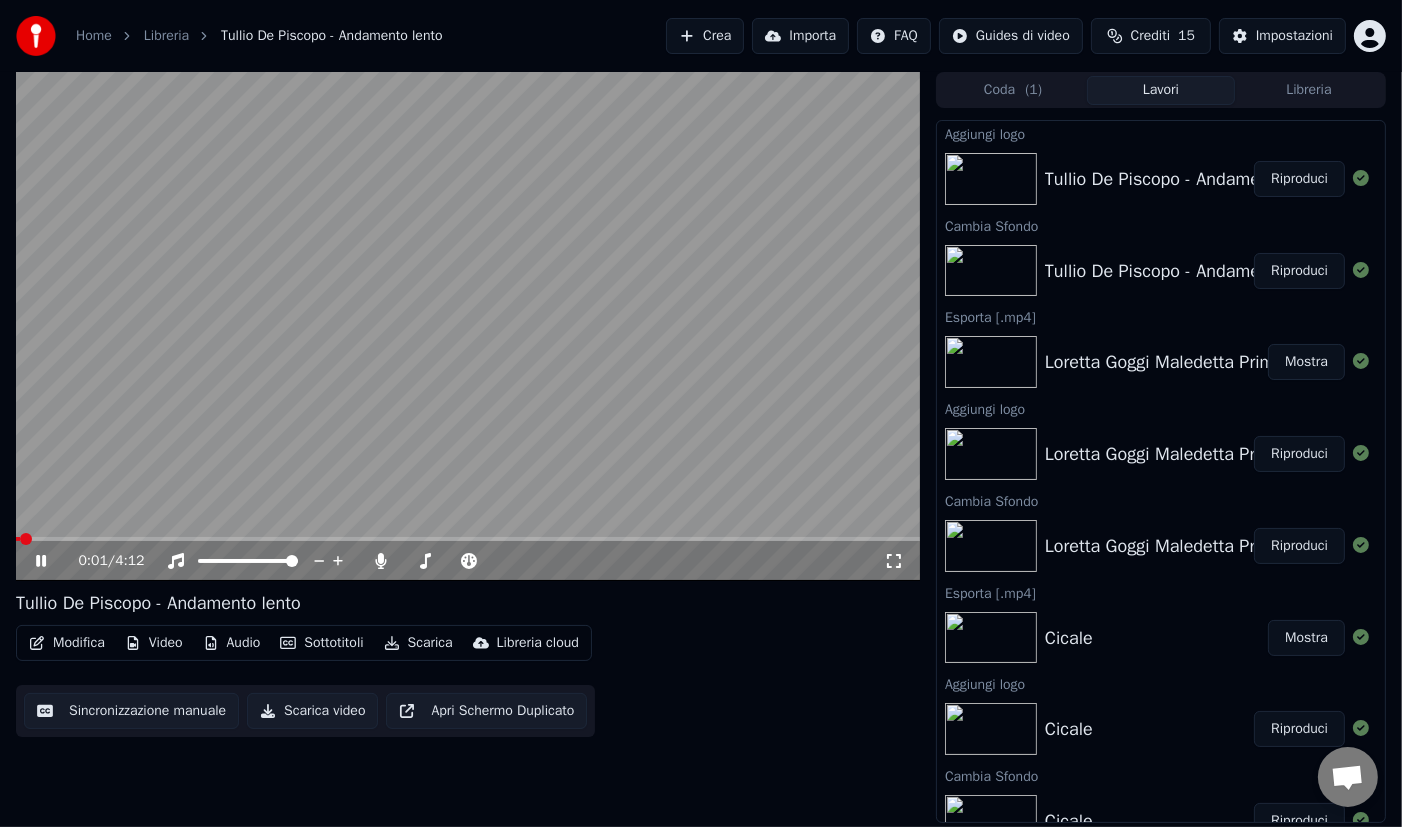 click on "Scarica video" at bounding box center [312, 711] 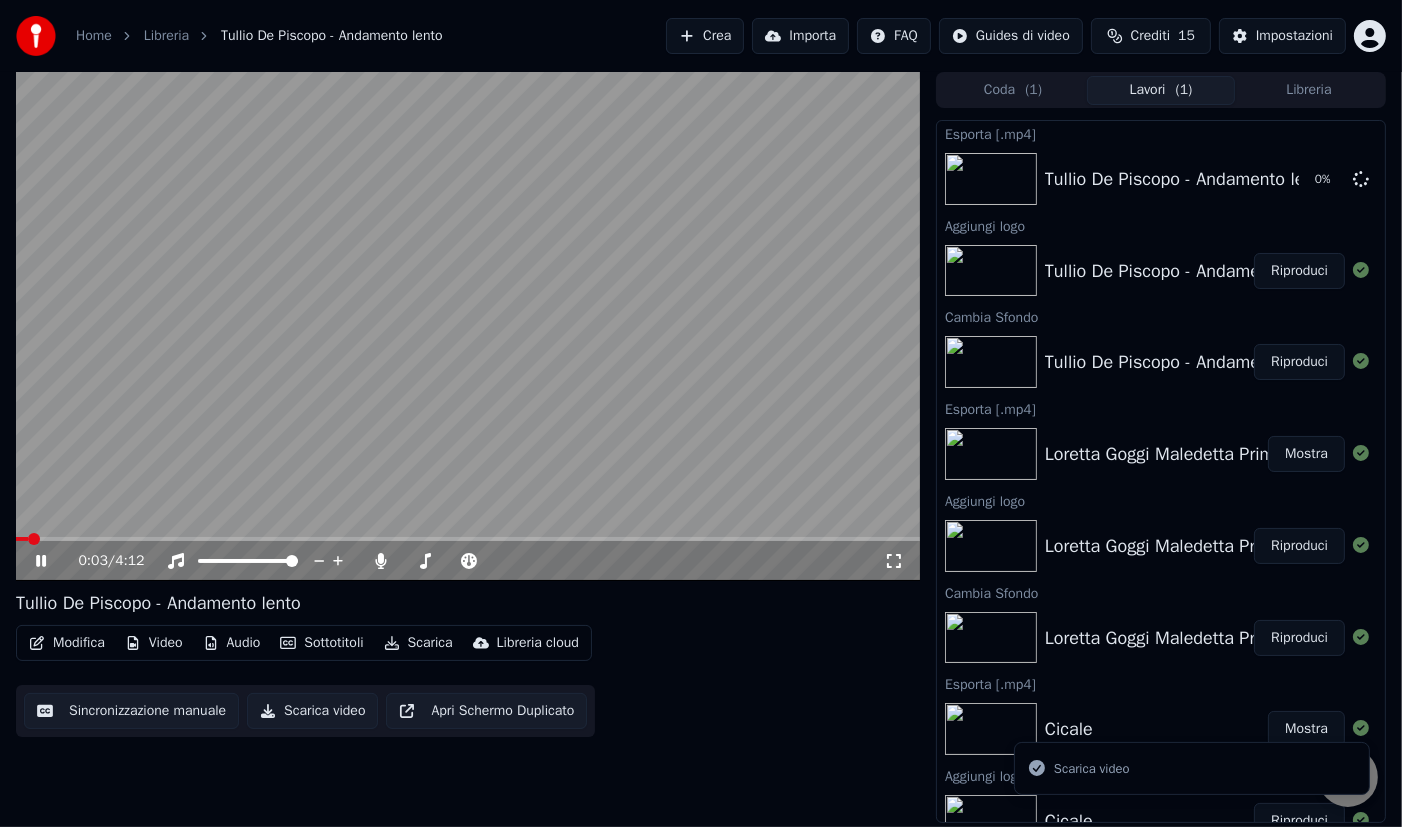click 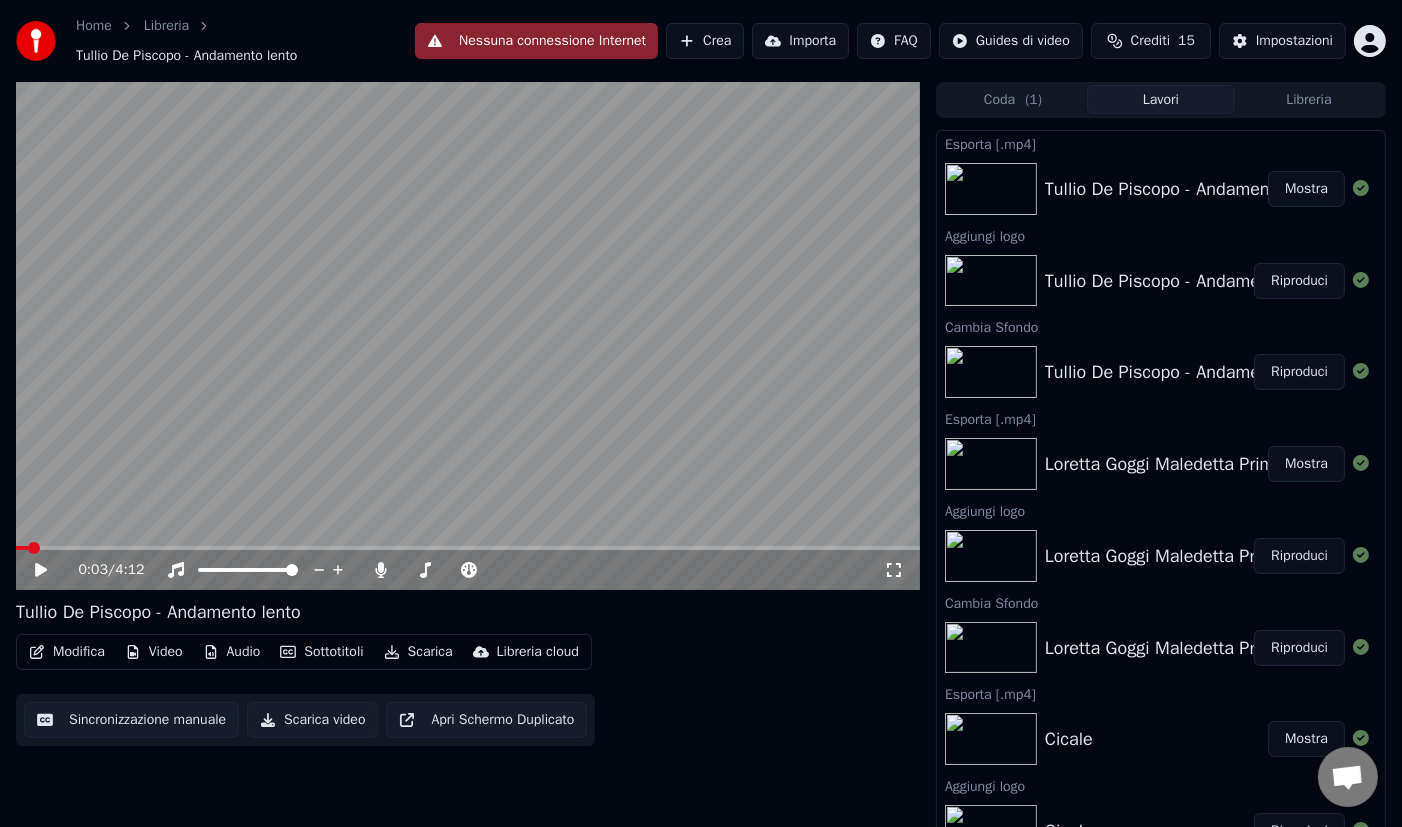 click on "Libreria" at bounding box center [1309, 99] 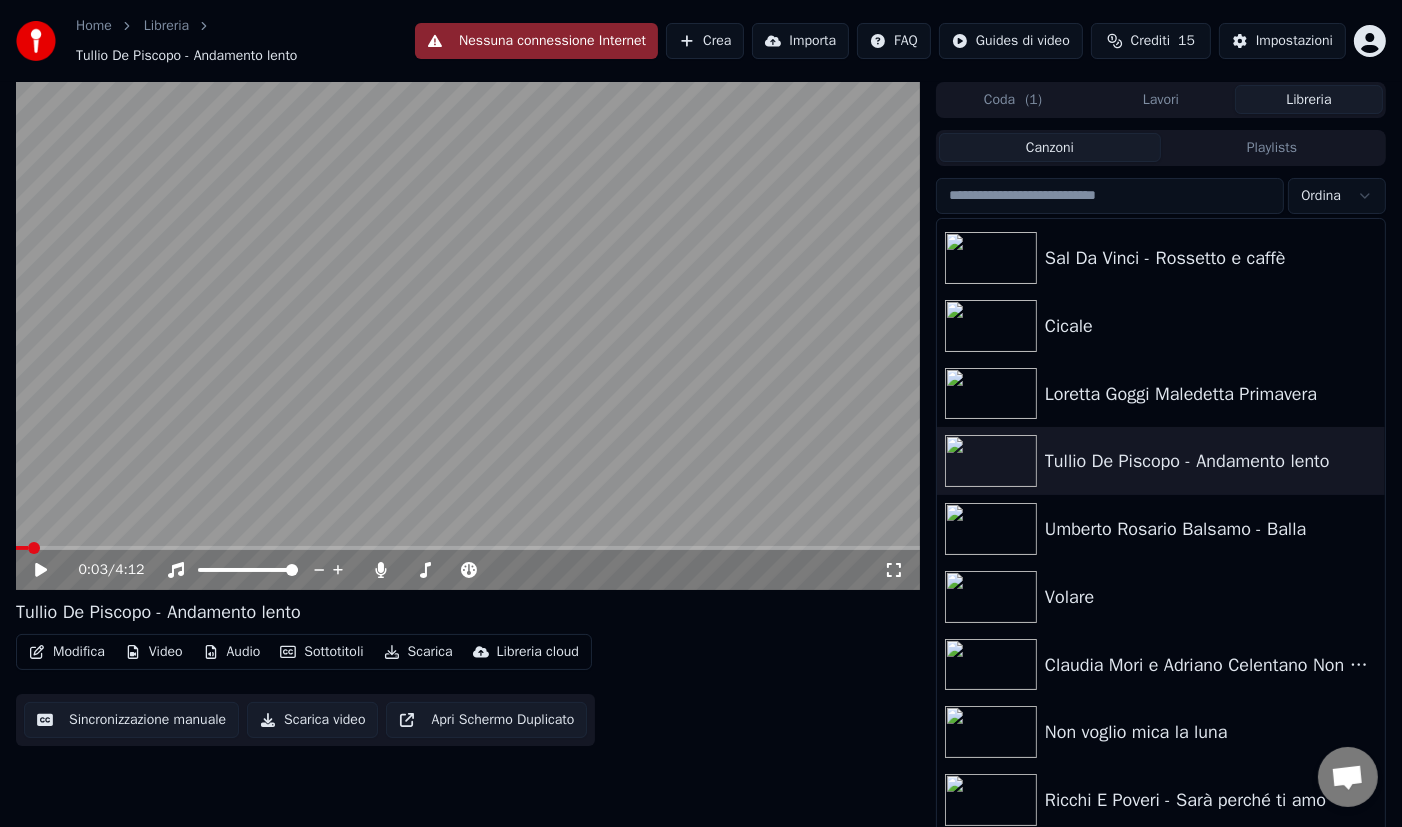 scroll, scrollTop: 201, scrollLeft: 0, axis: vertical 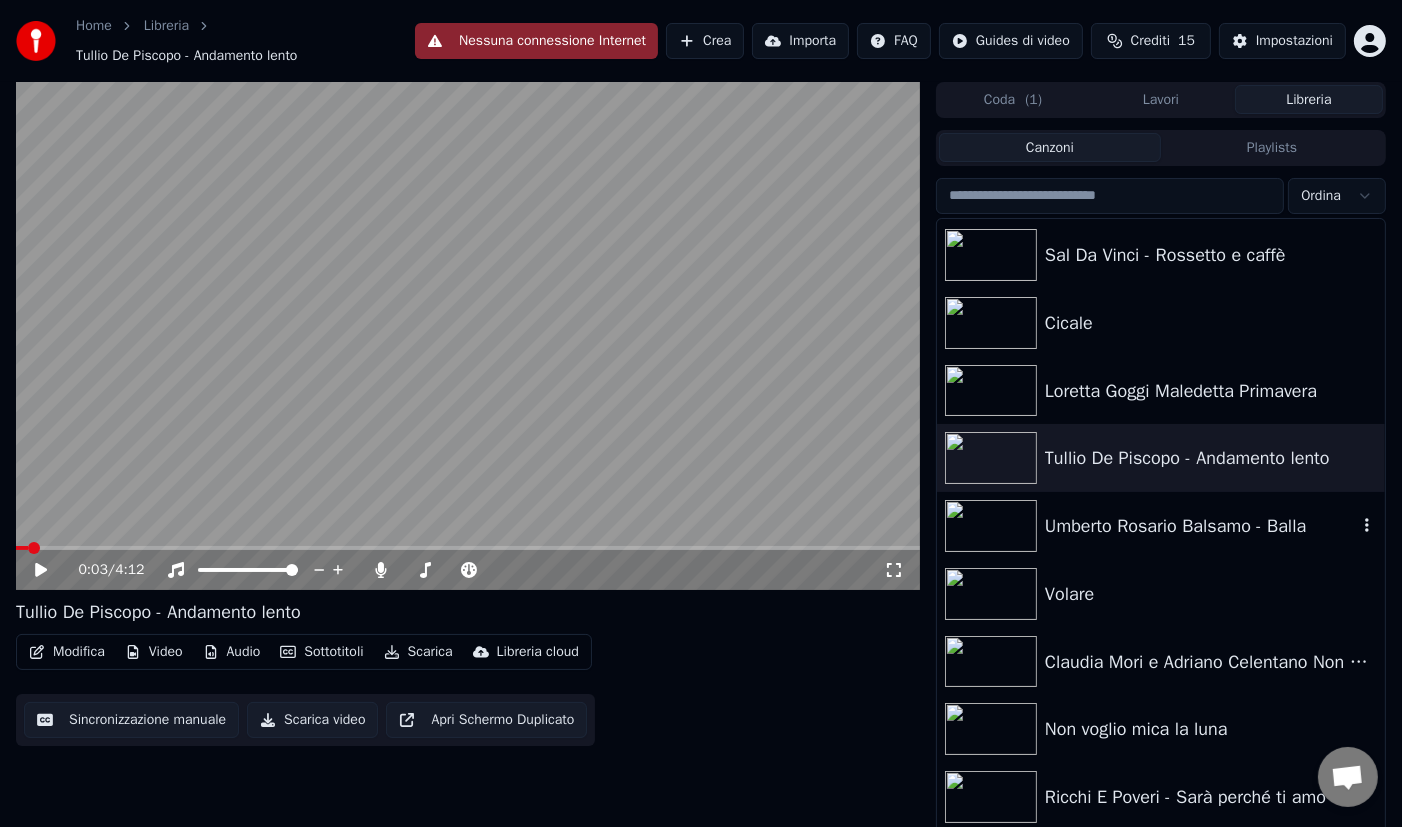 click on "Umberto Rosario Balsamo - Balla" at bounding box center (1201, 526) 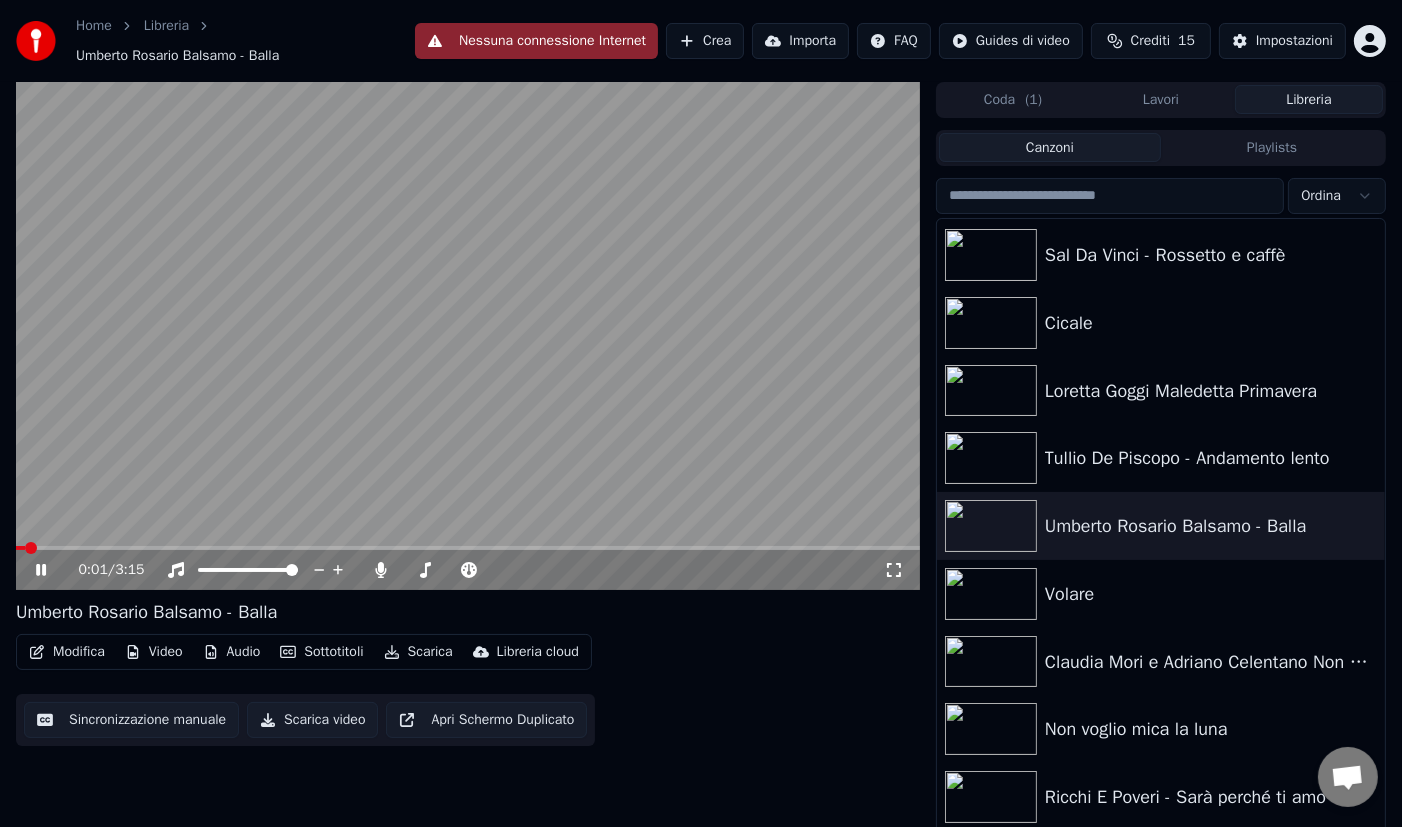 click 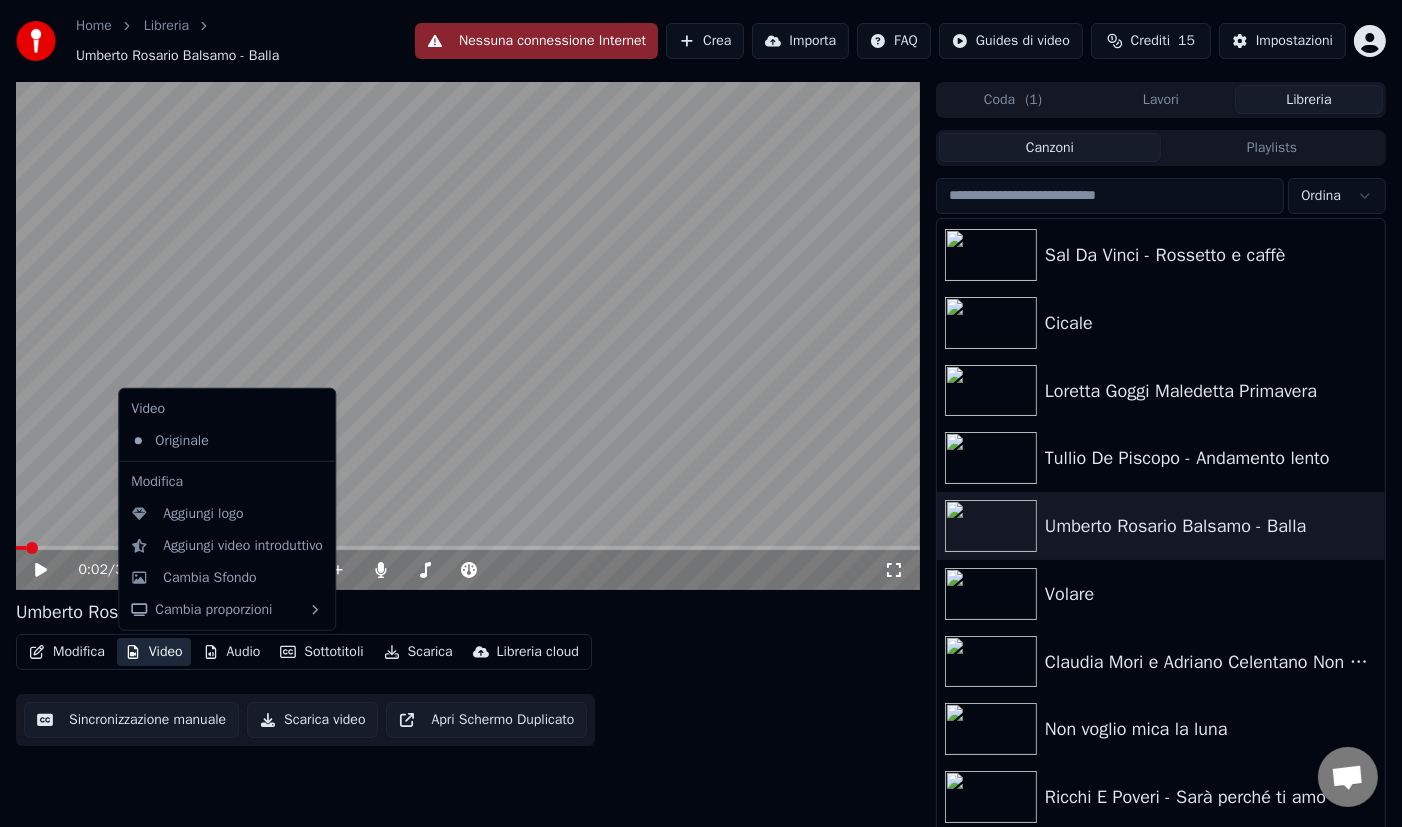 click on "Video" at bounding box center (154, 652) 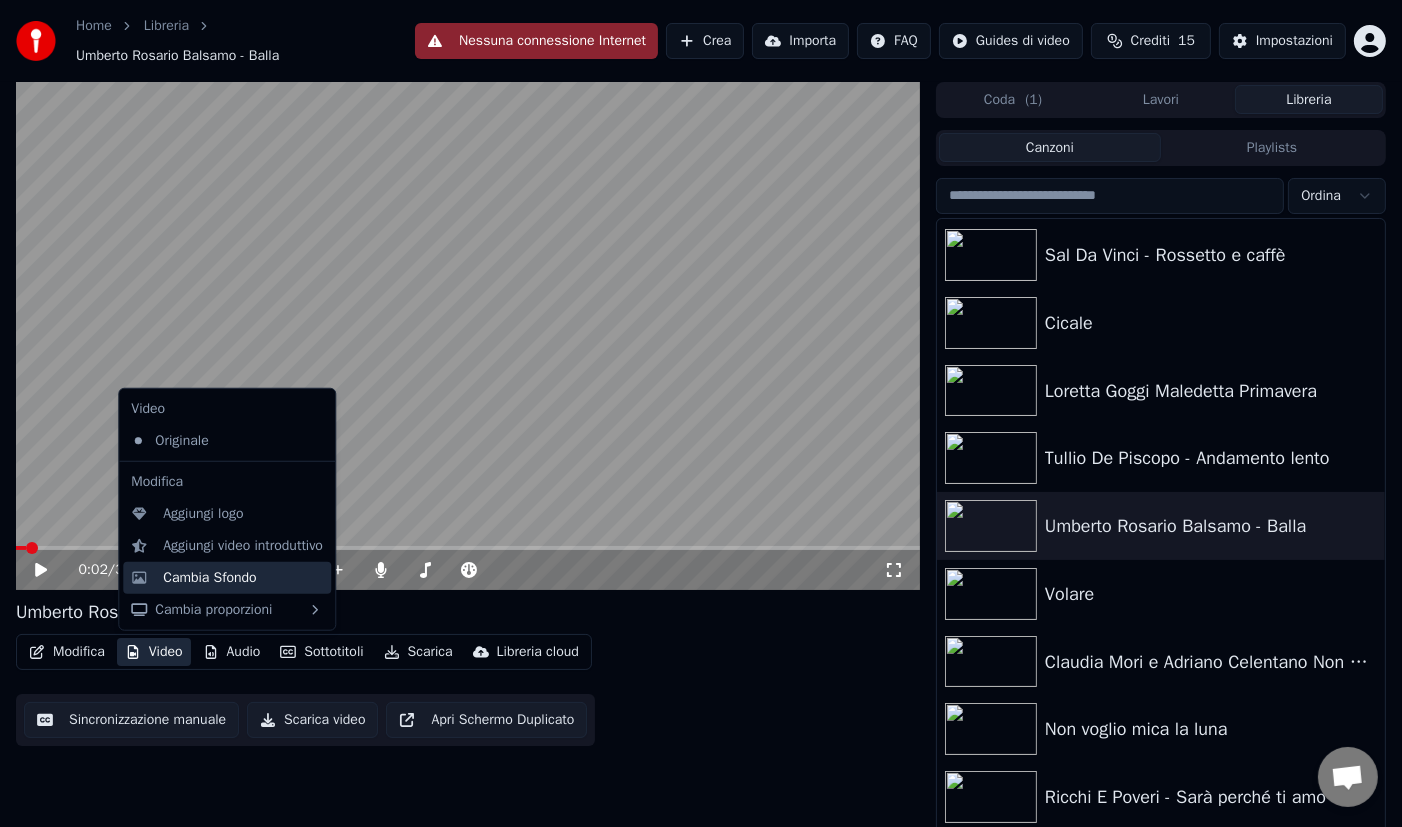click on "Cambia Sfondo" at bounding box center [209, 578] 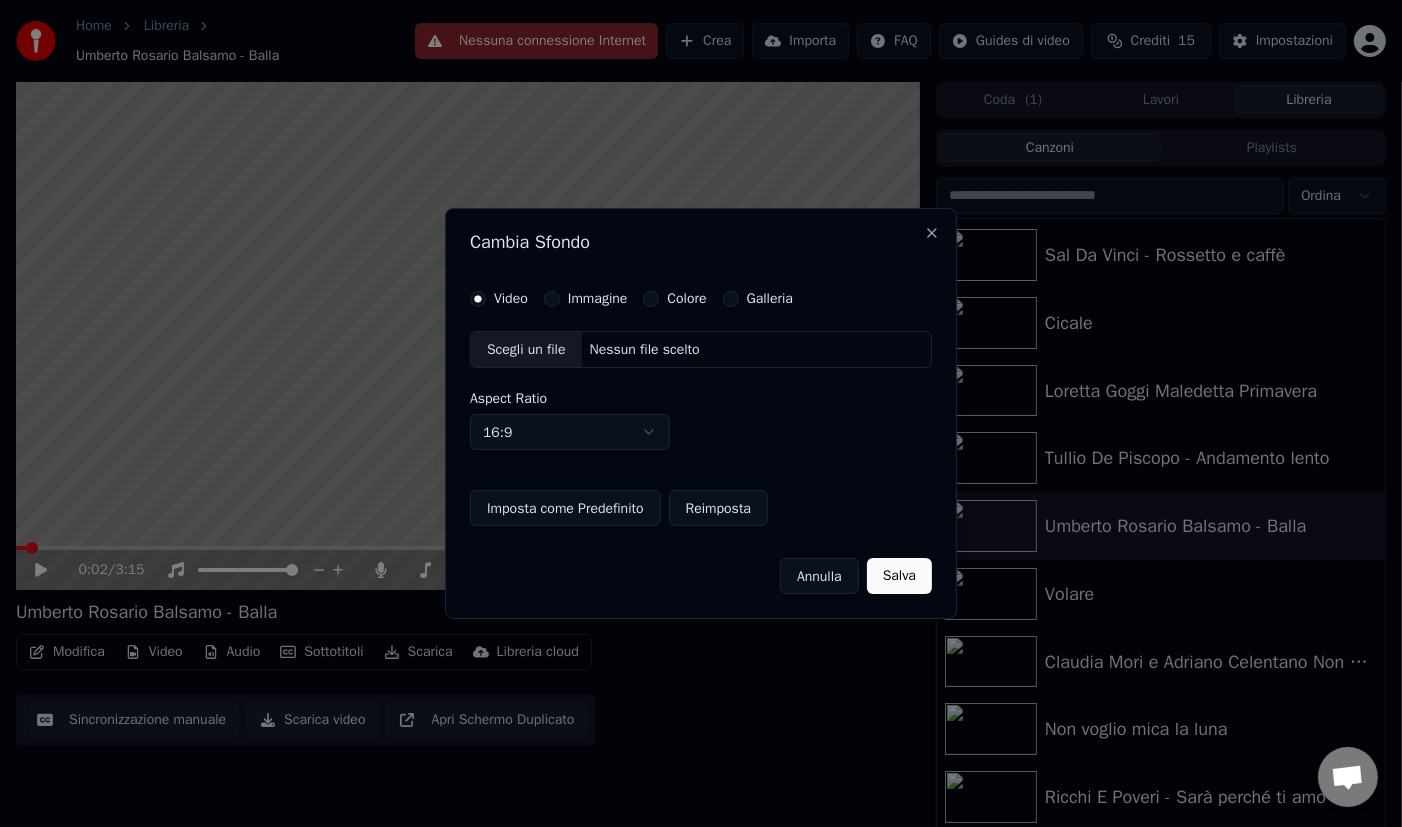 click on "Galleria" at bounding box center (758, 299) 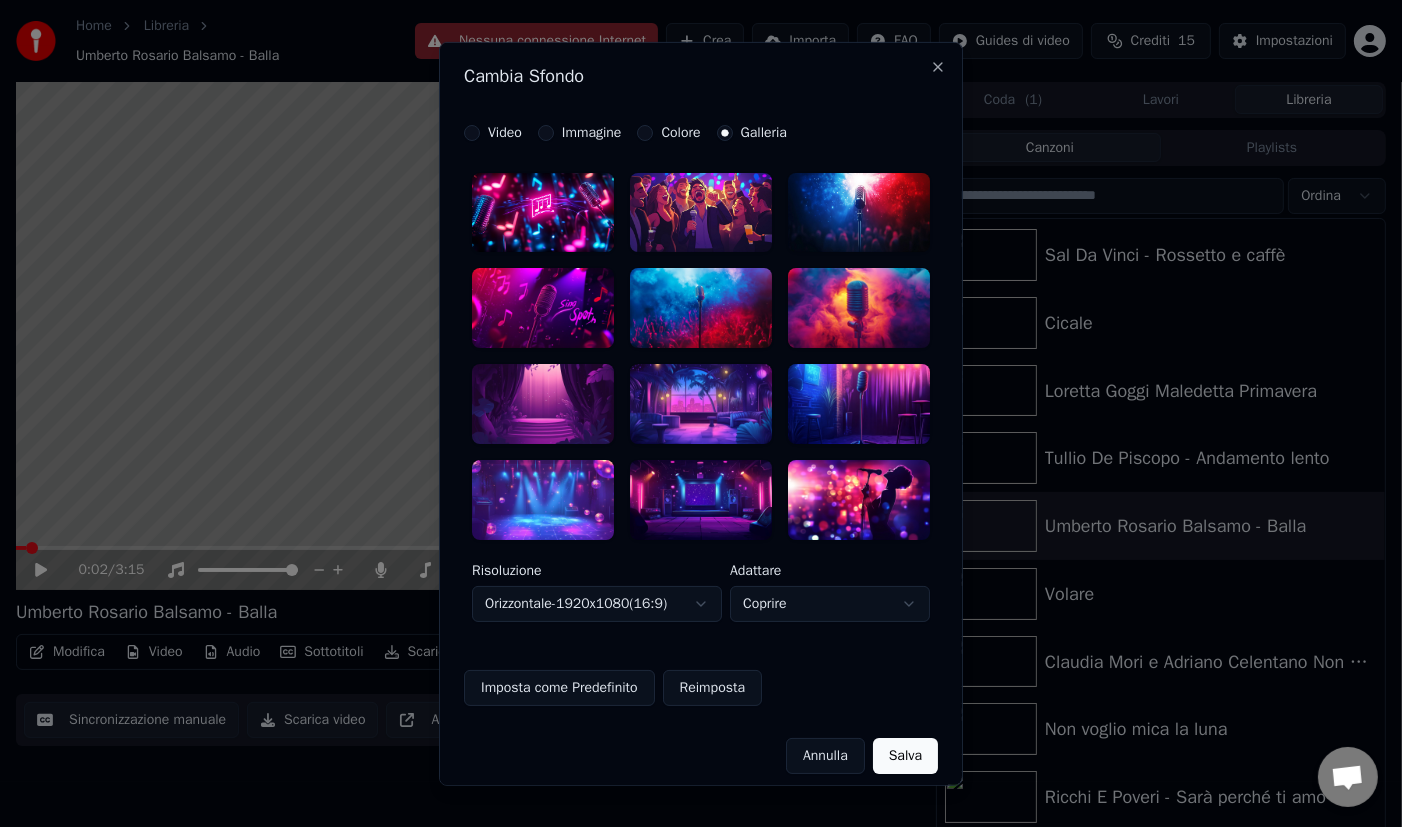 click at bounding box center [701, 212] 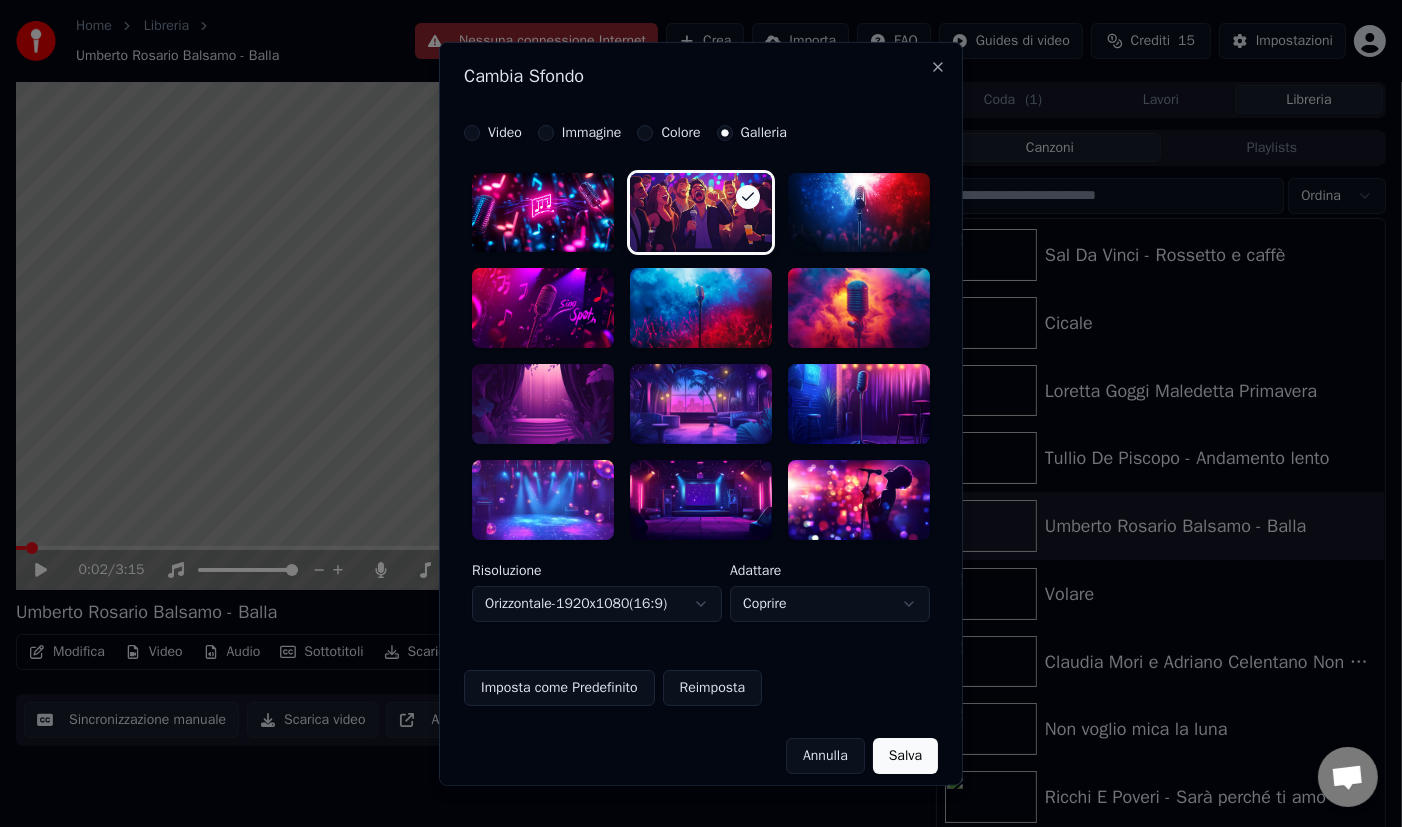 click on "Salva" at bounding box center (905, 756) 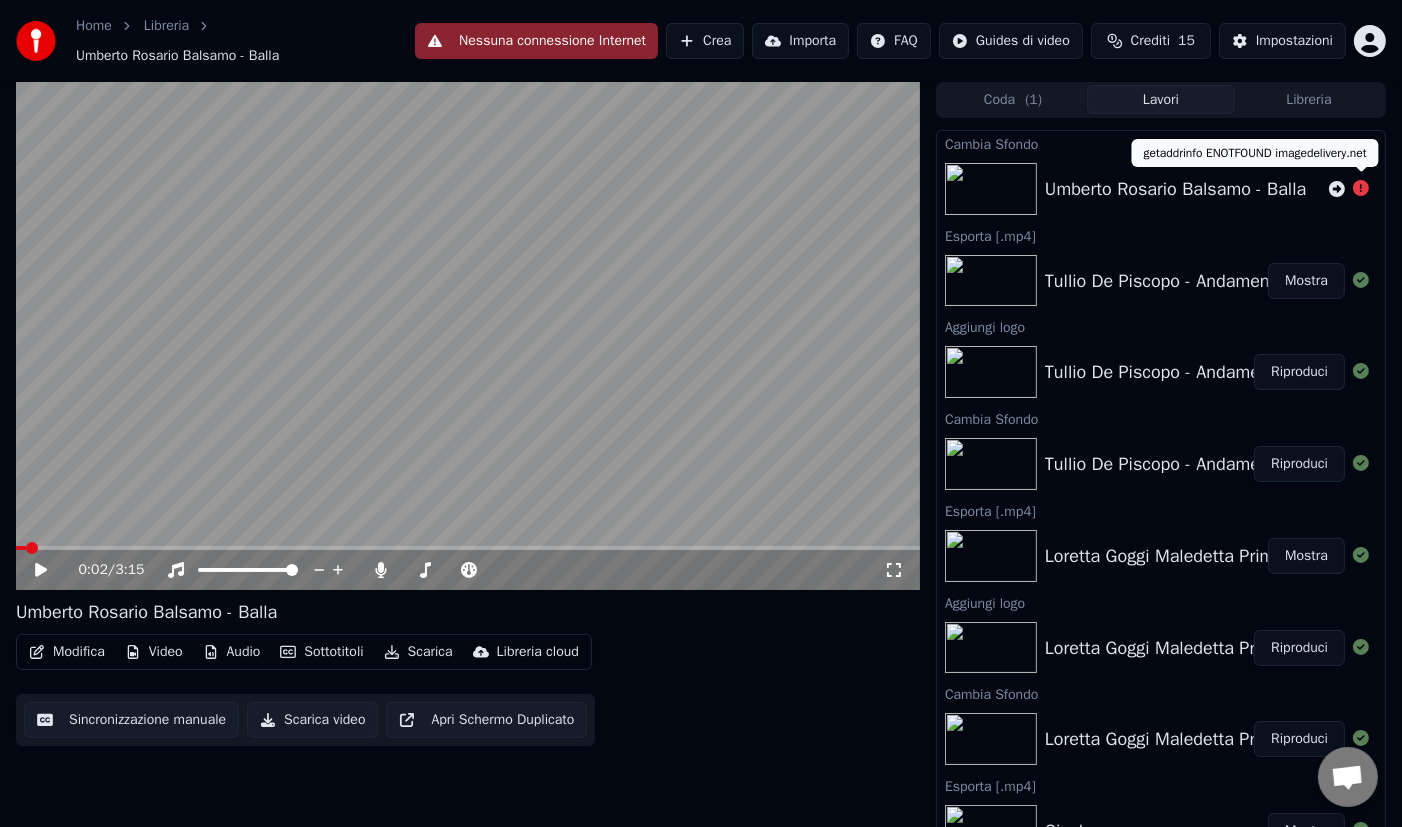 click 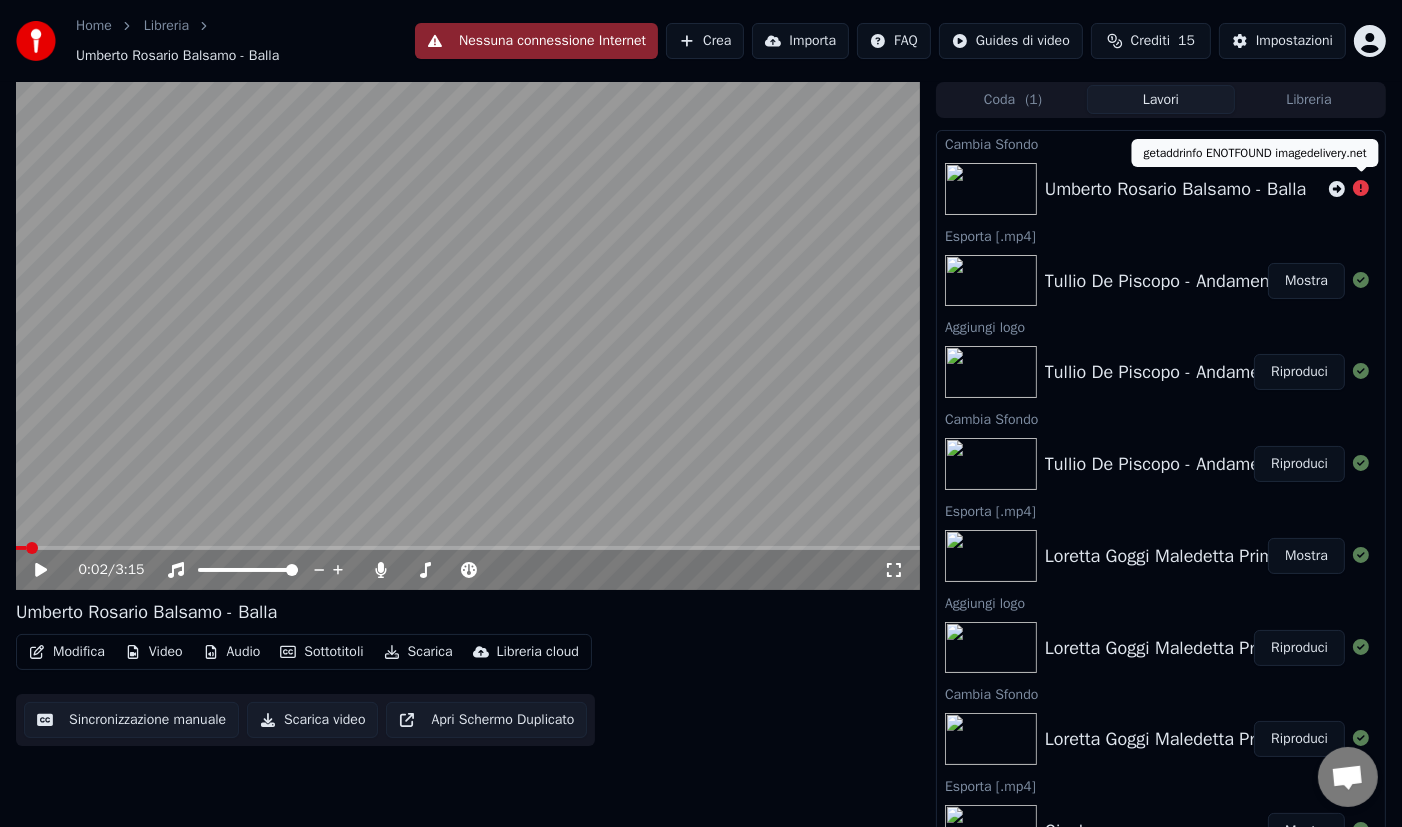 click 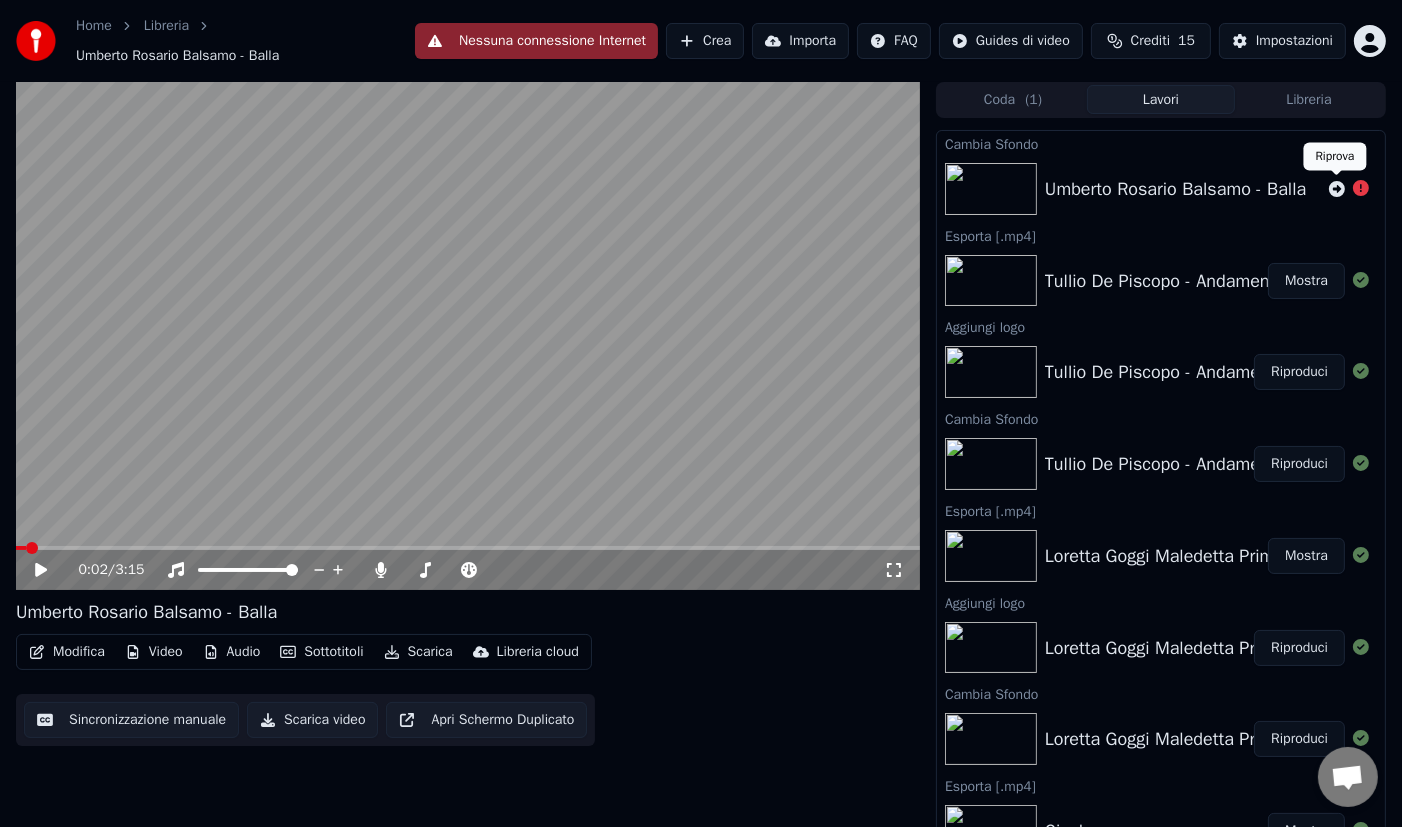 click 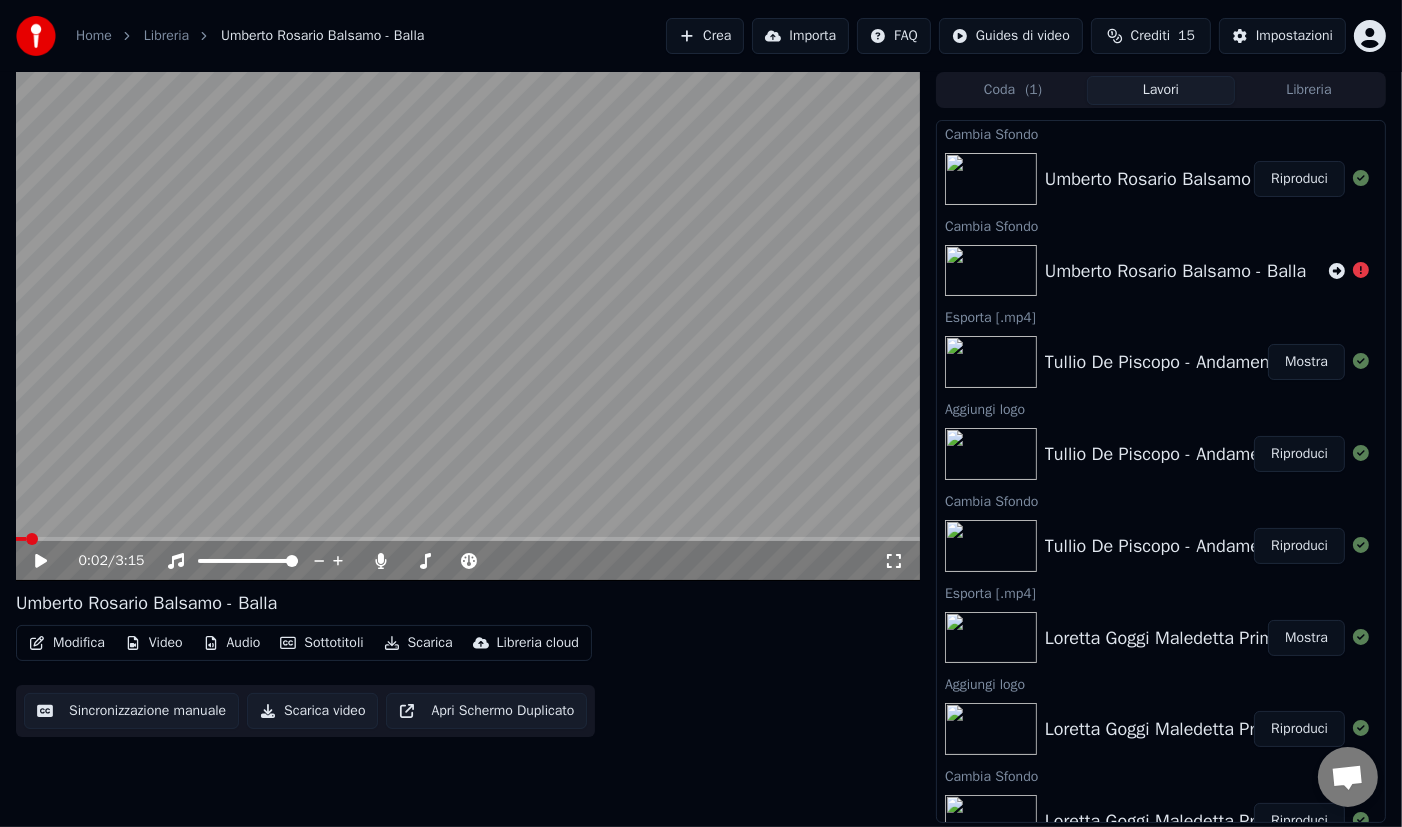 click on "Riproduci" at bounding box center [1299, 179] 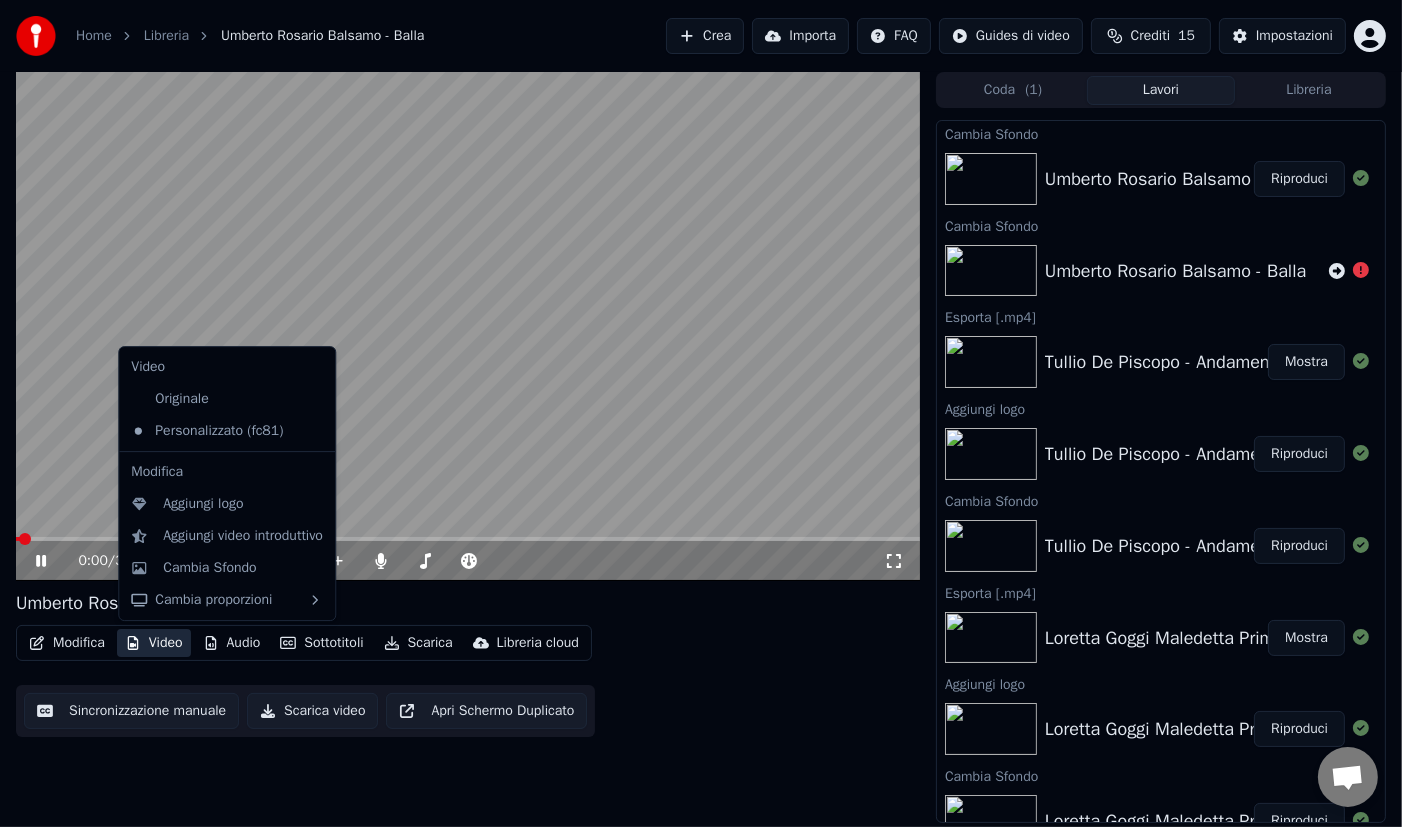 click on "Video" at bounding box center (154, 643) 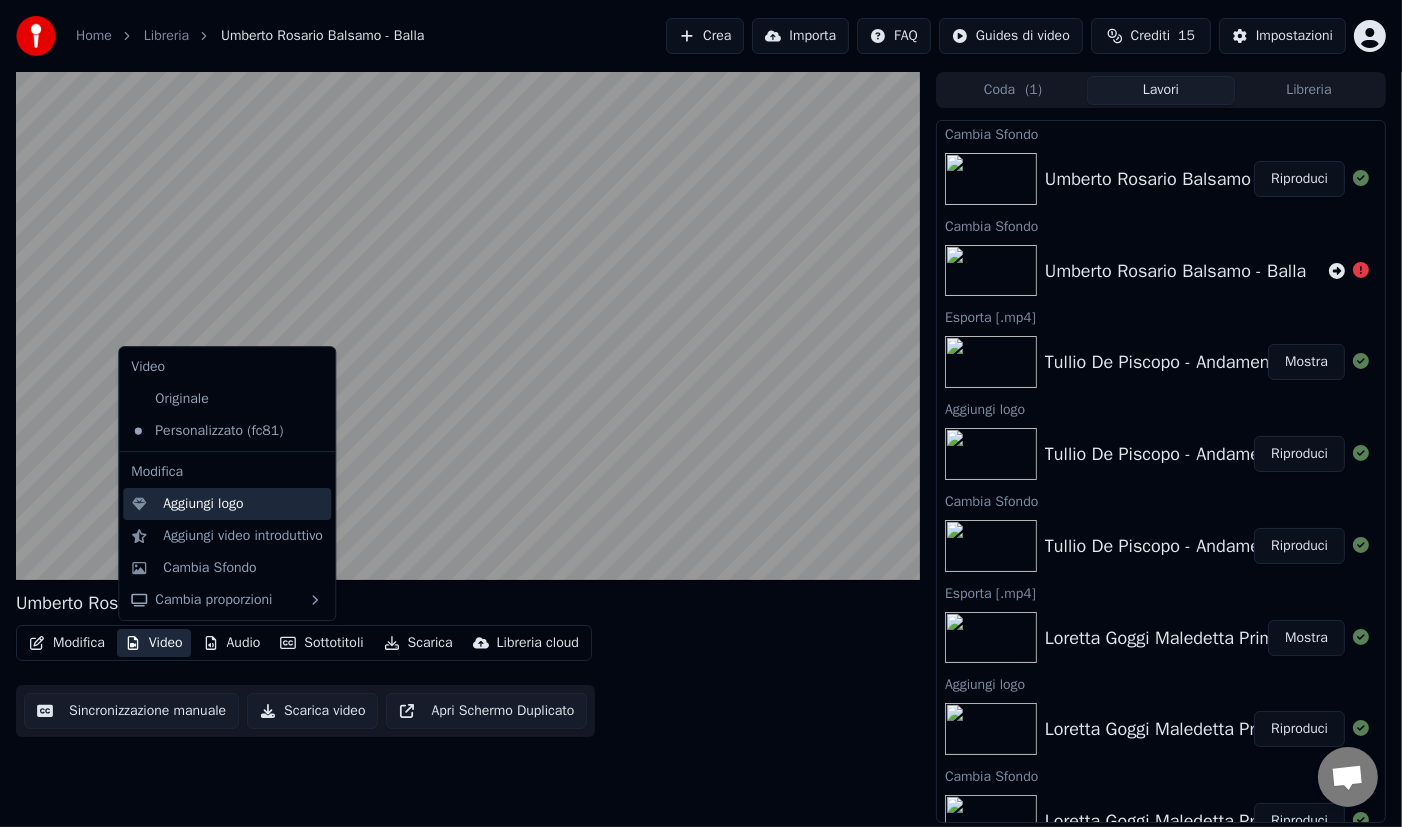 click on "Aggiungi logo" at bounding box center (203, 504) 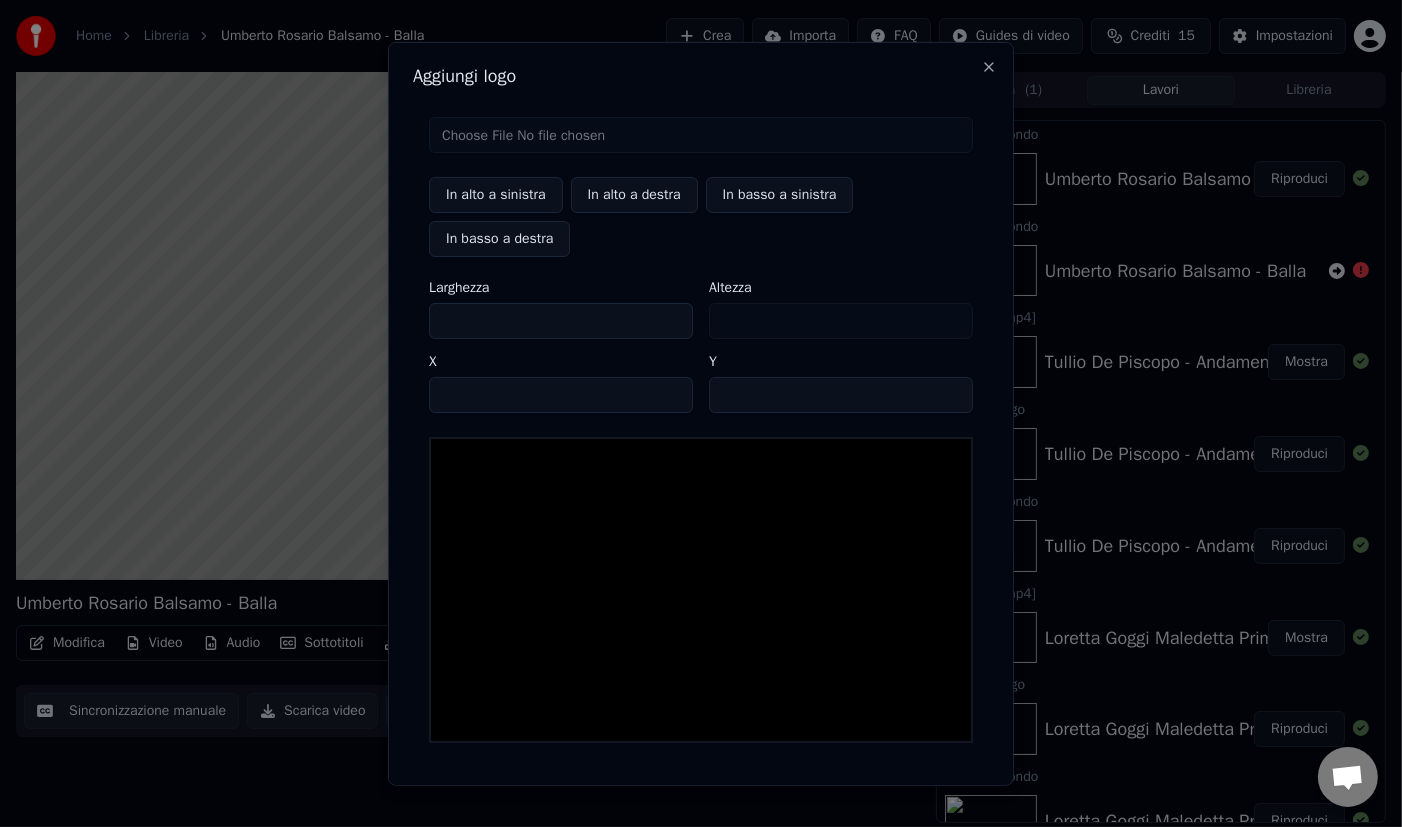 click at bounding box center [701, 134] 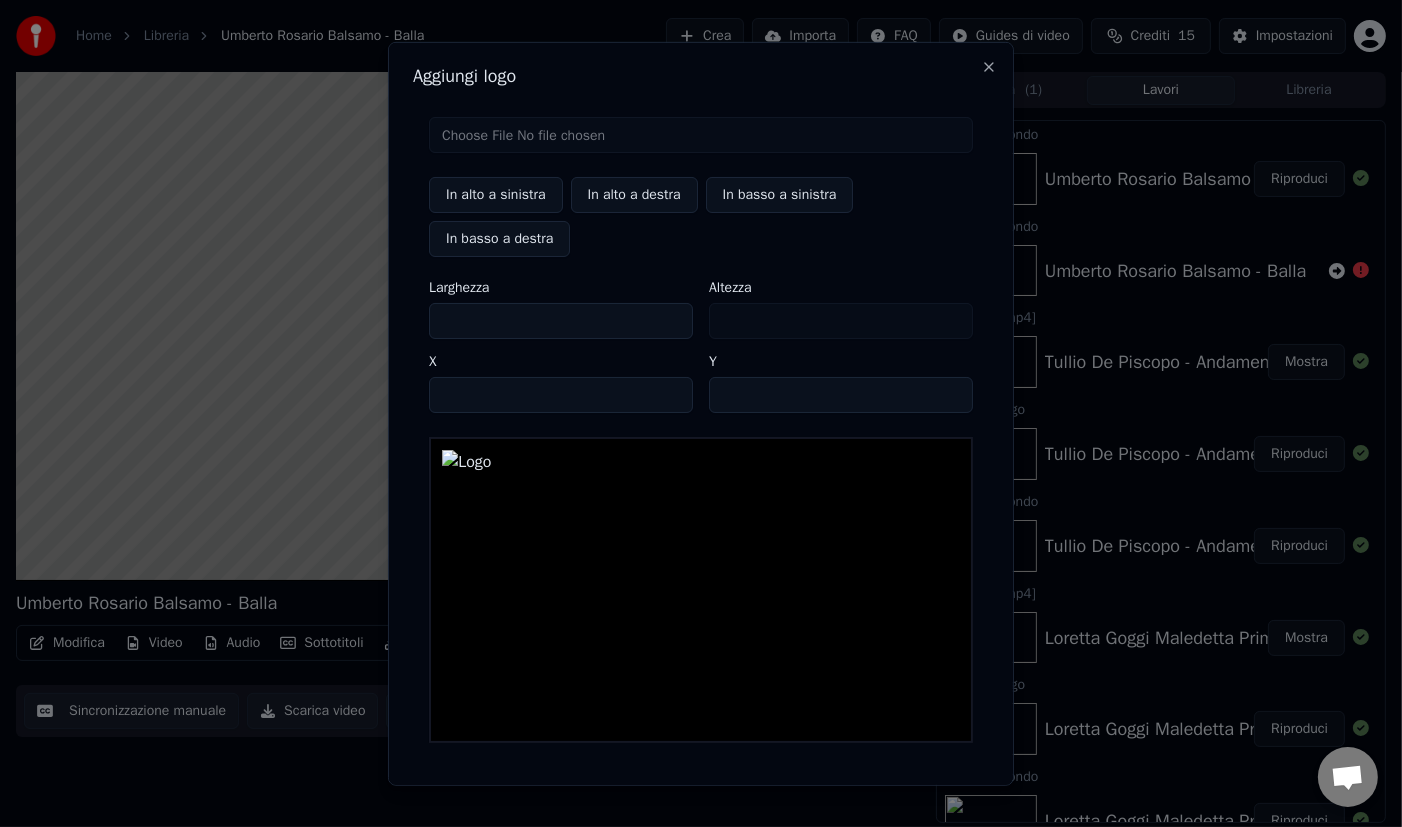 scroll, scrollTop: 64, scrollLeft: 0, axis: vertical 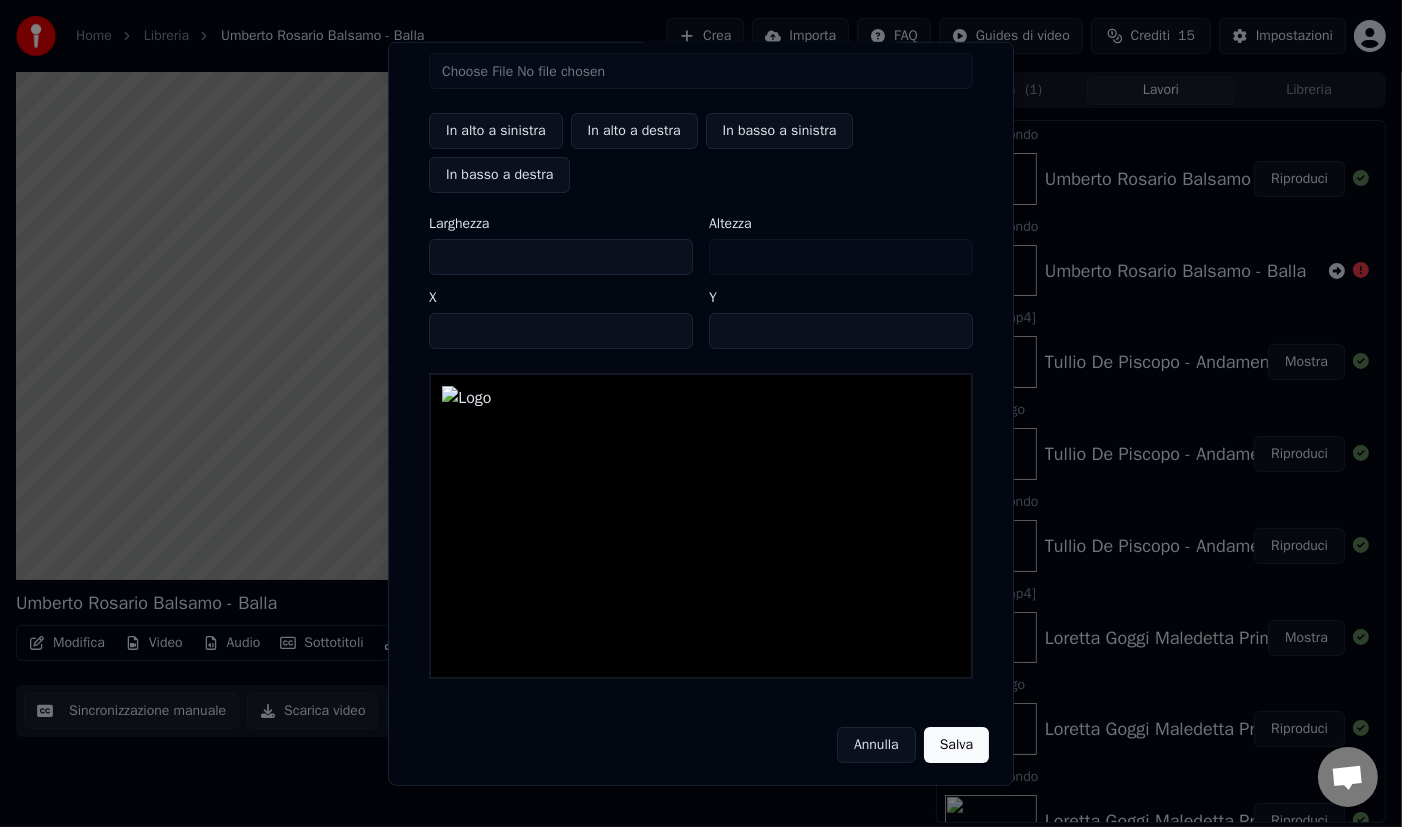 click on "Salva" at bounding box center [956, 744] 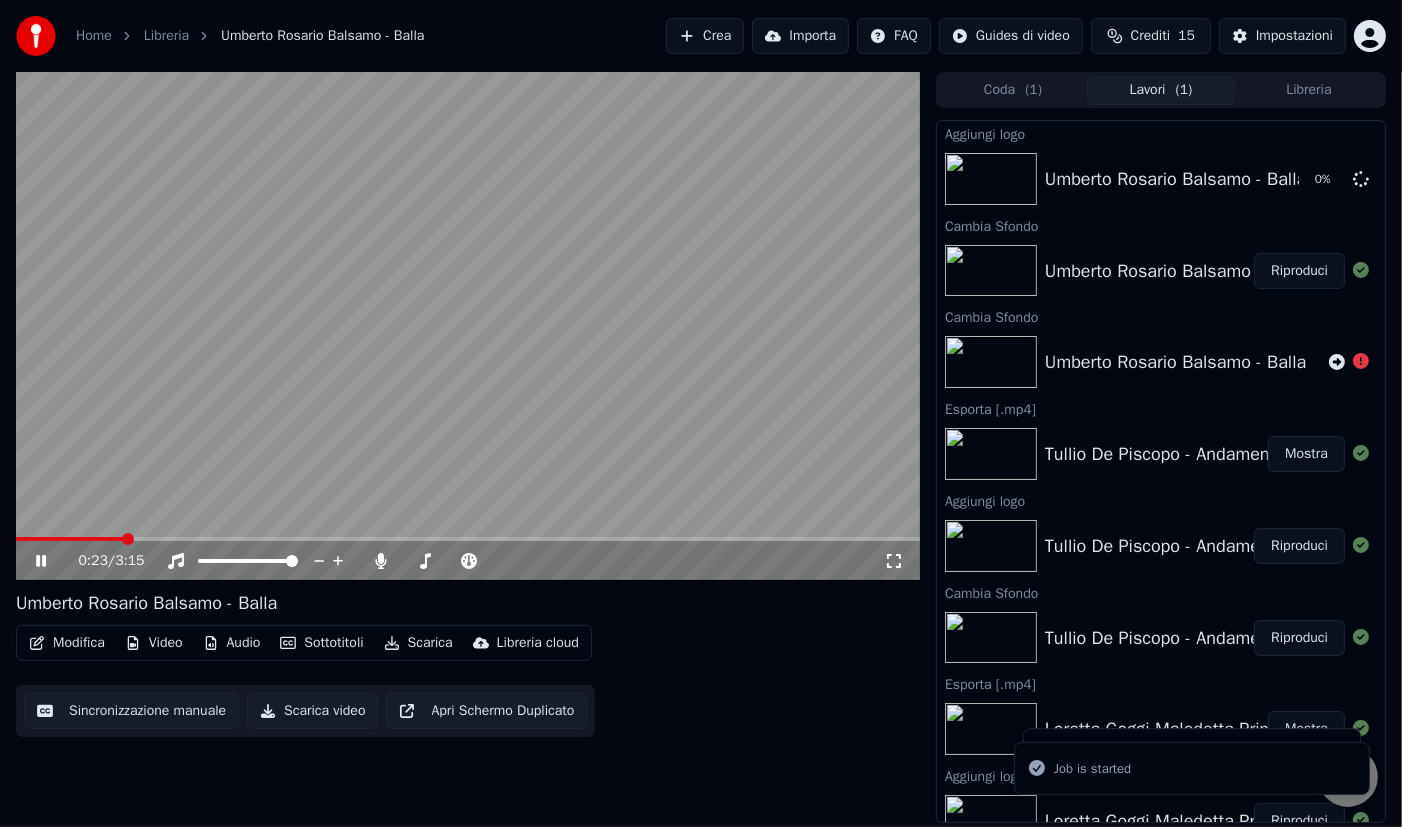 click 